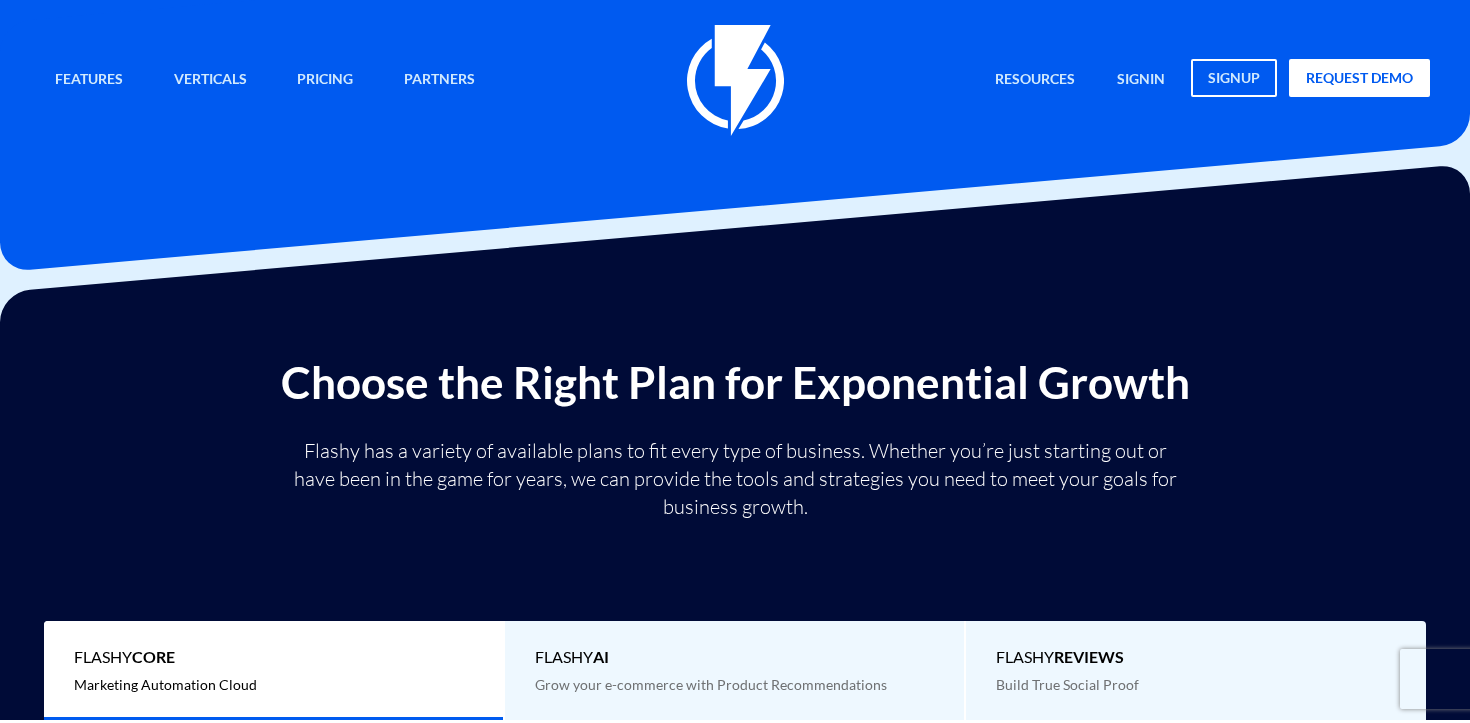 scroll, scrollTop: 0, scrollLeft: 0, axis: both 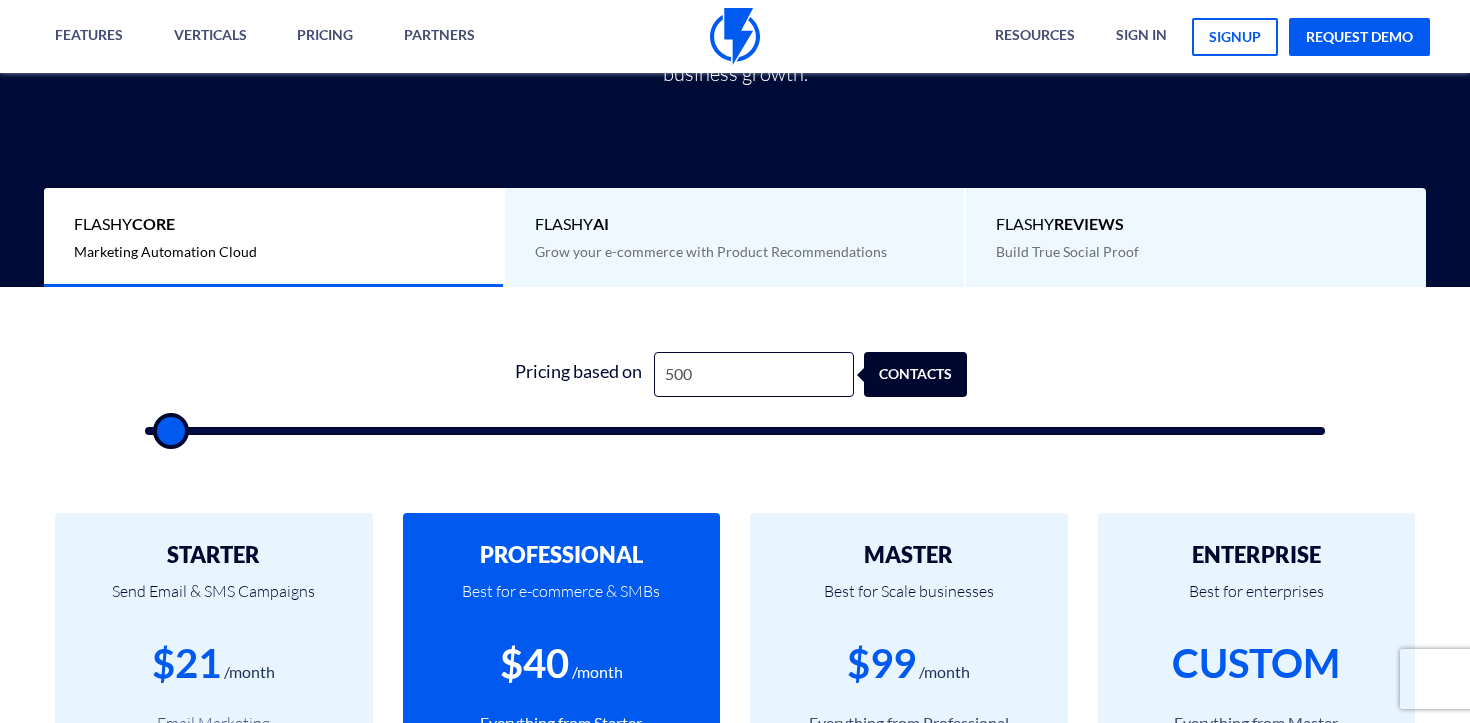 click at bounding box center (735, 431) 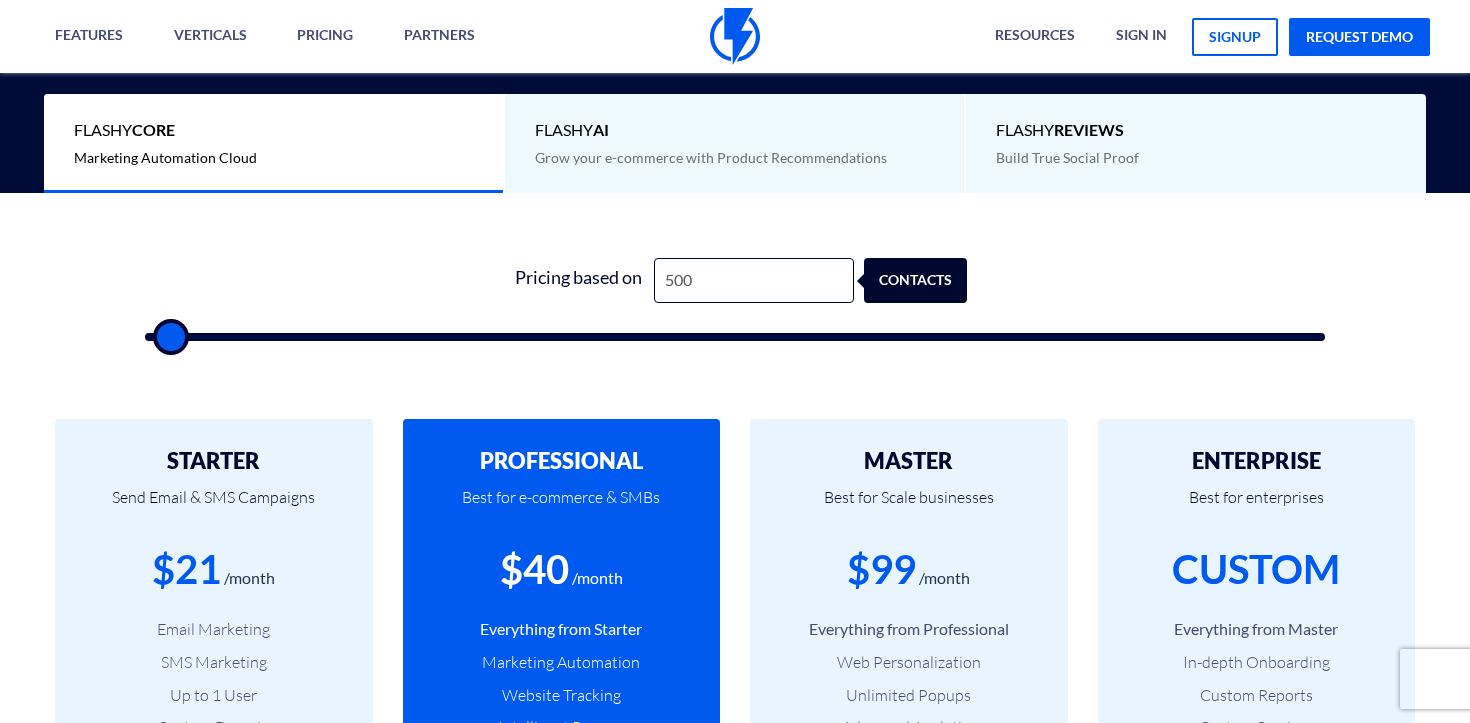 scroll, scrollTop: 537, scrollLeft: 0, axis: vertical 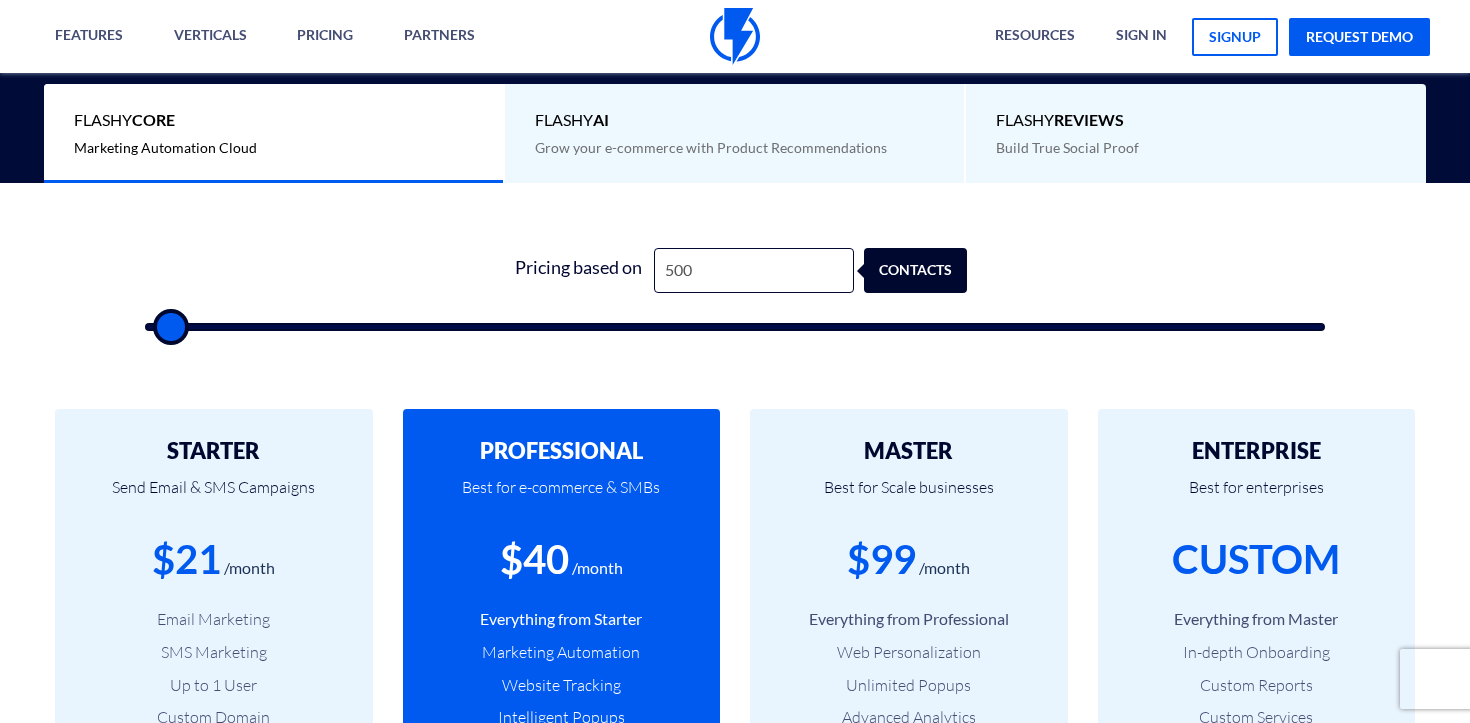 type on "1,000" 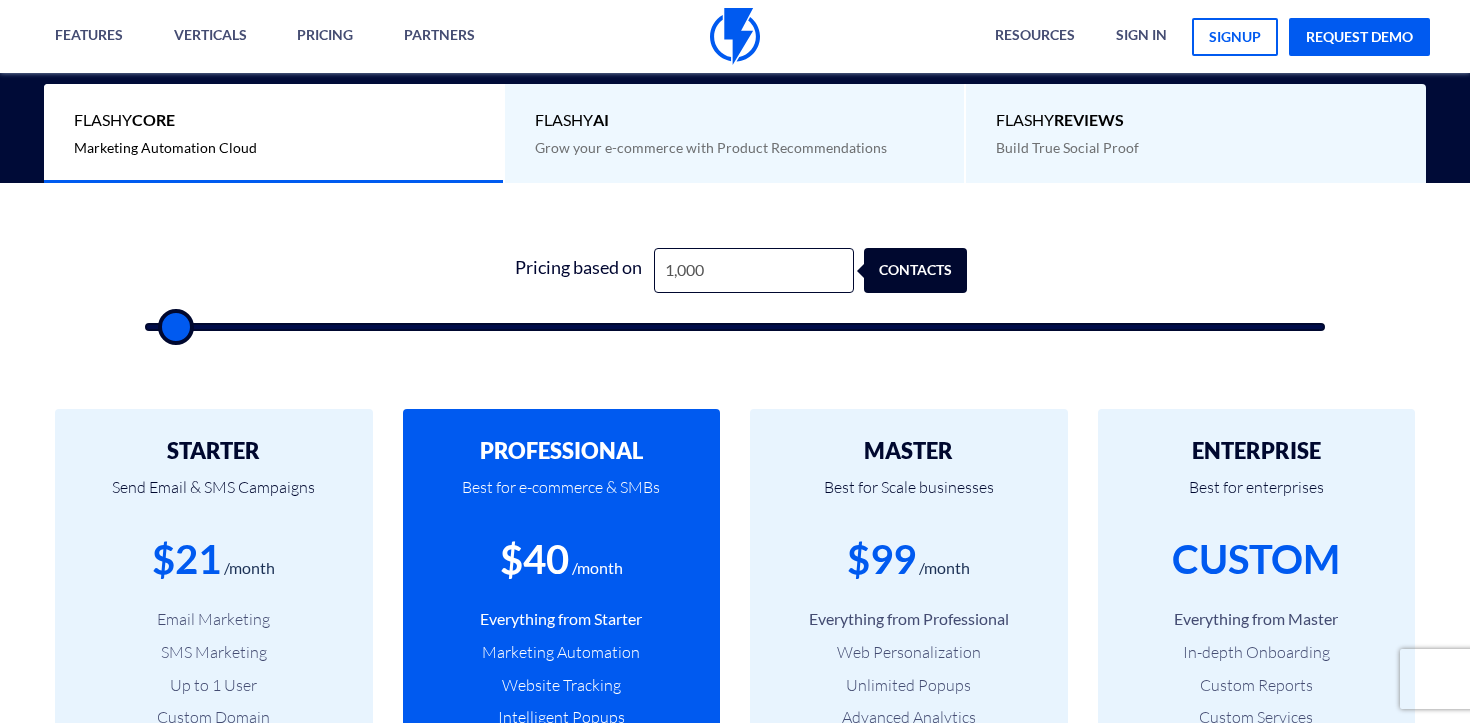 type on "1,500" 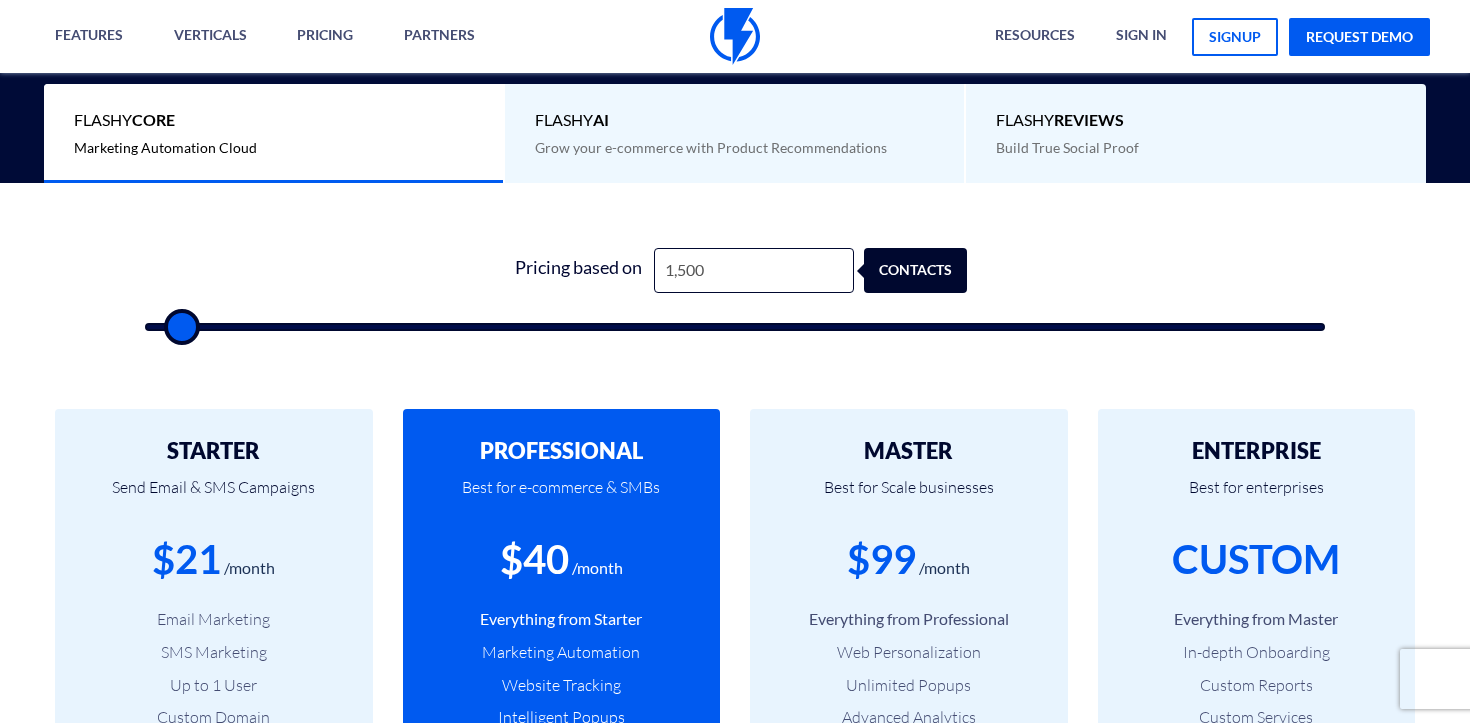 type on "2,000" 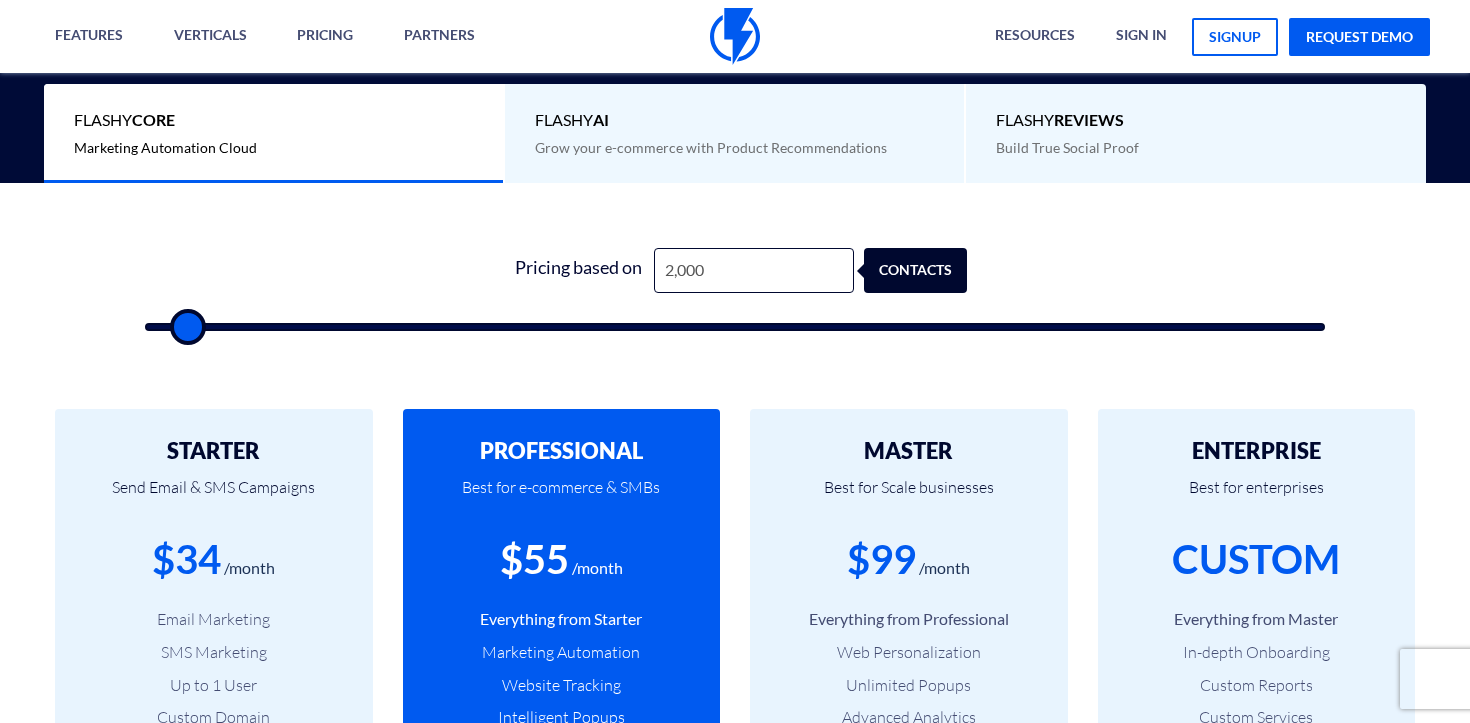 type on "2,500" 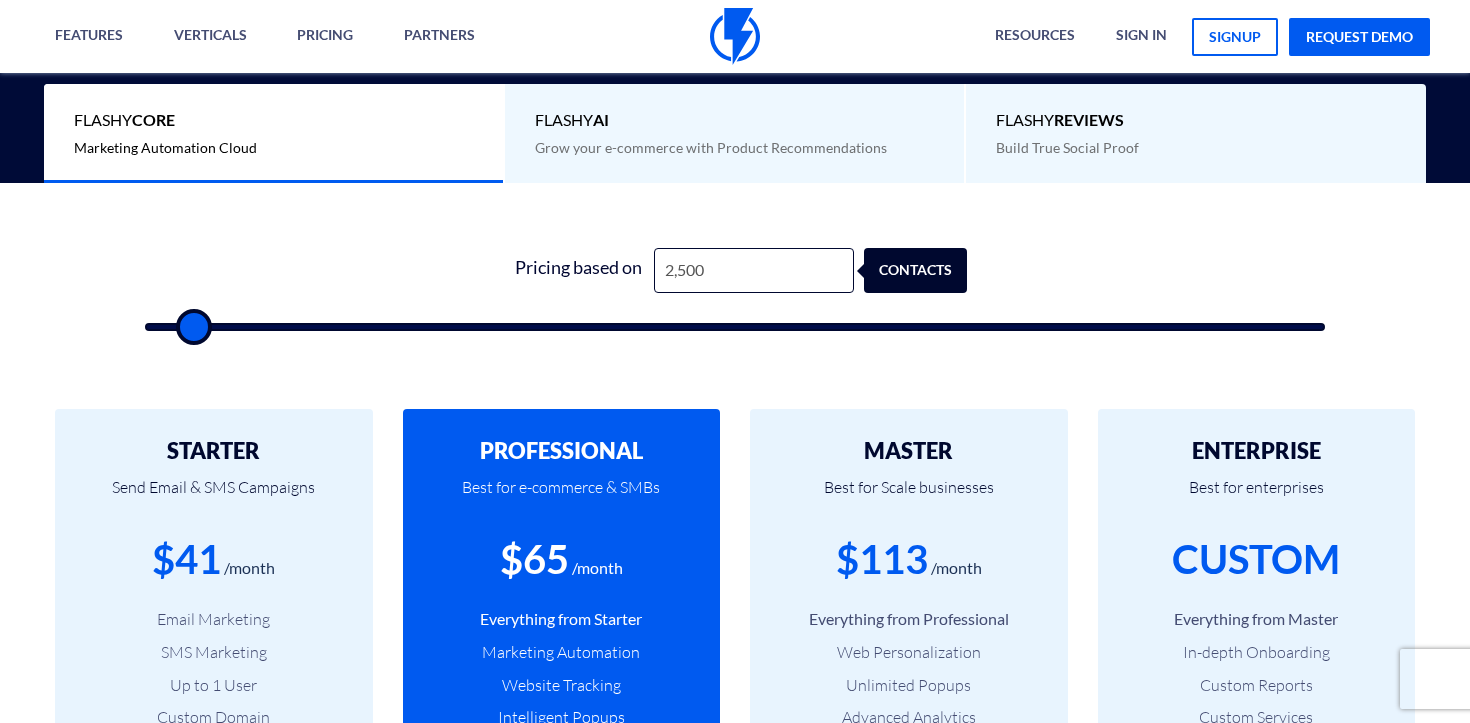 type on "3,000" 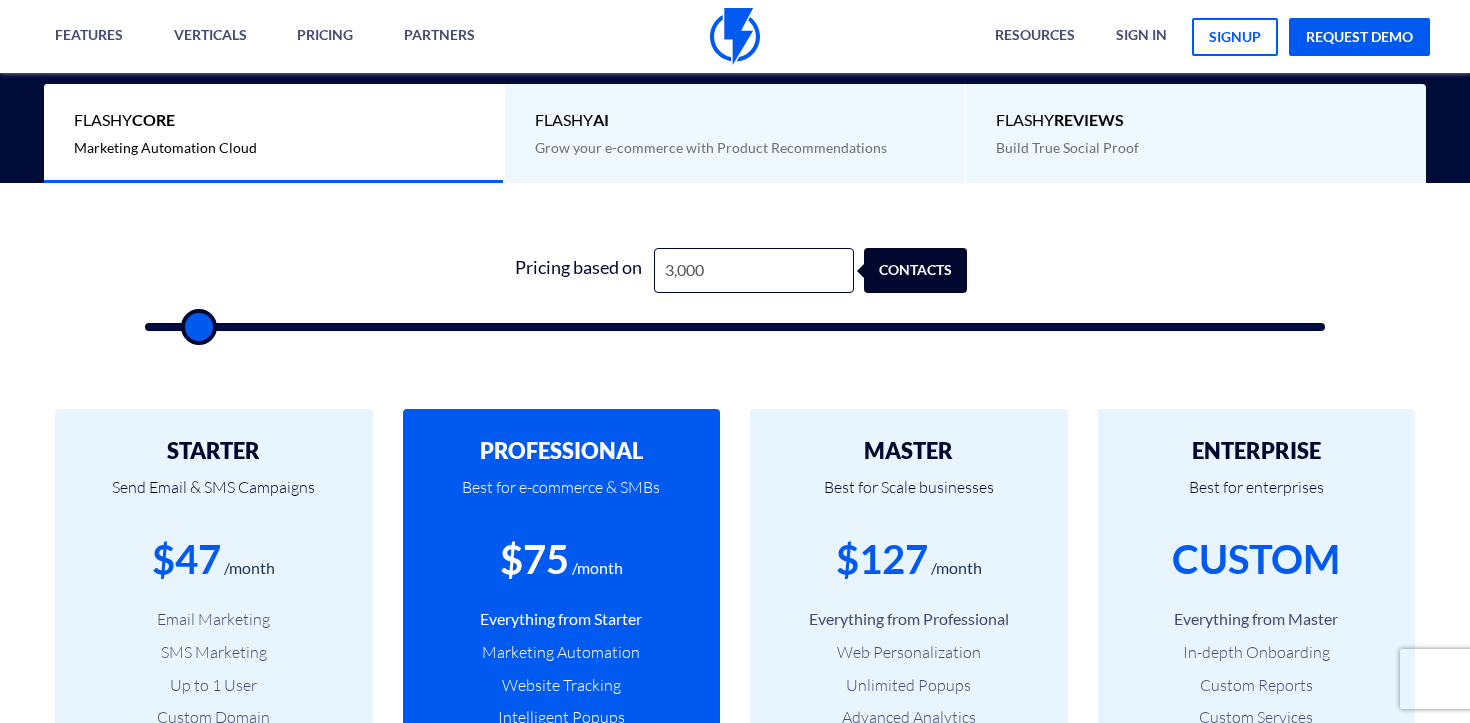 type on "2,500" 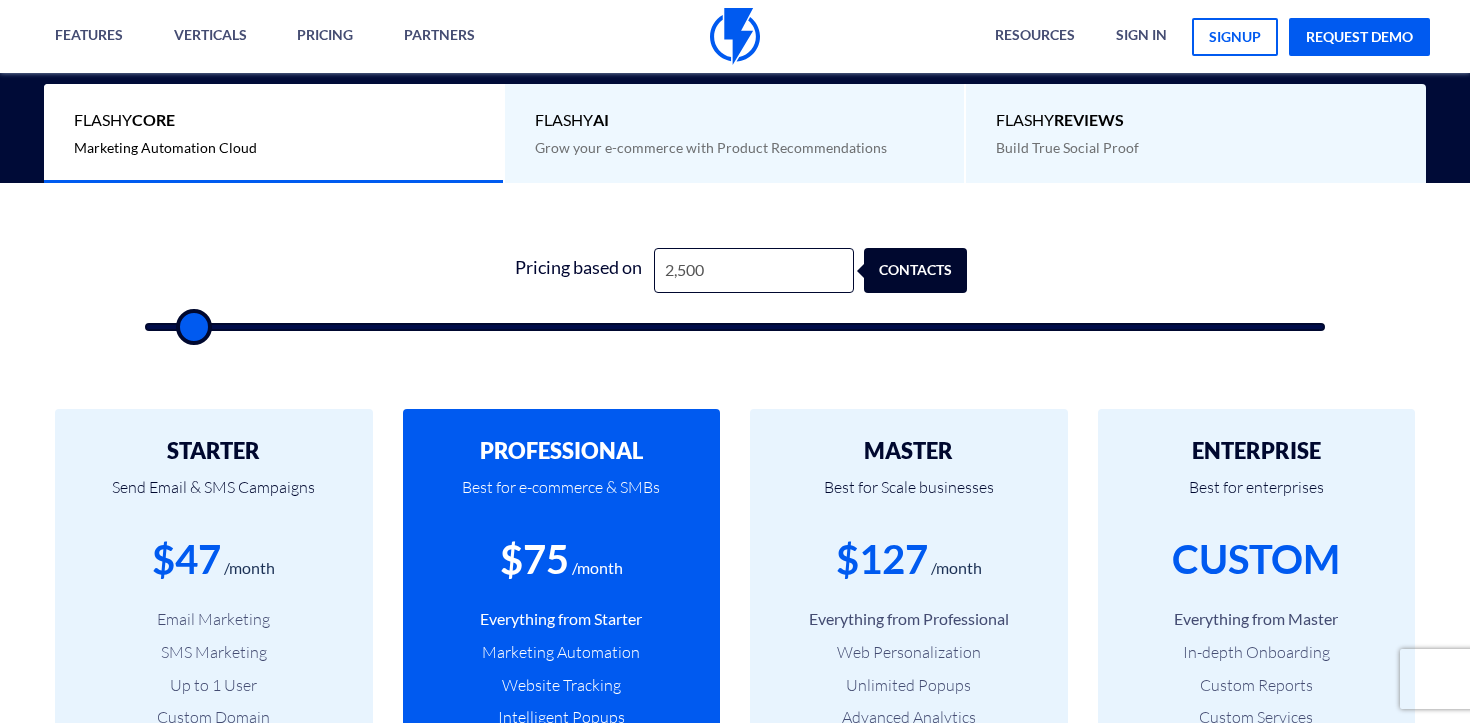 type on "2,000" 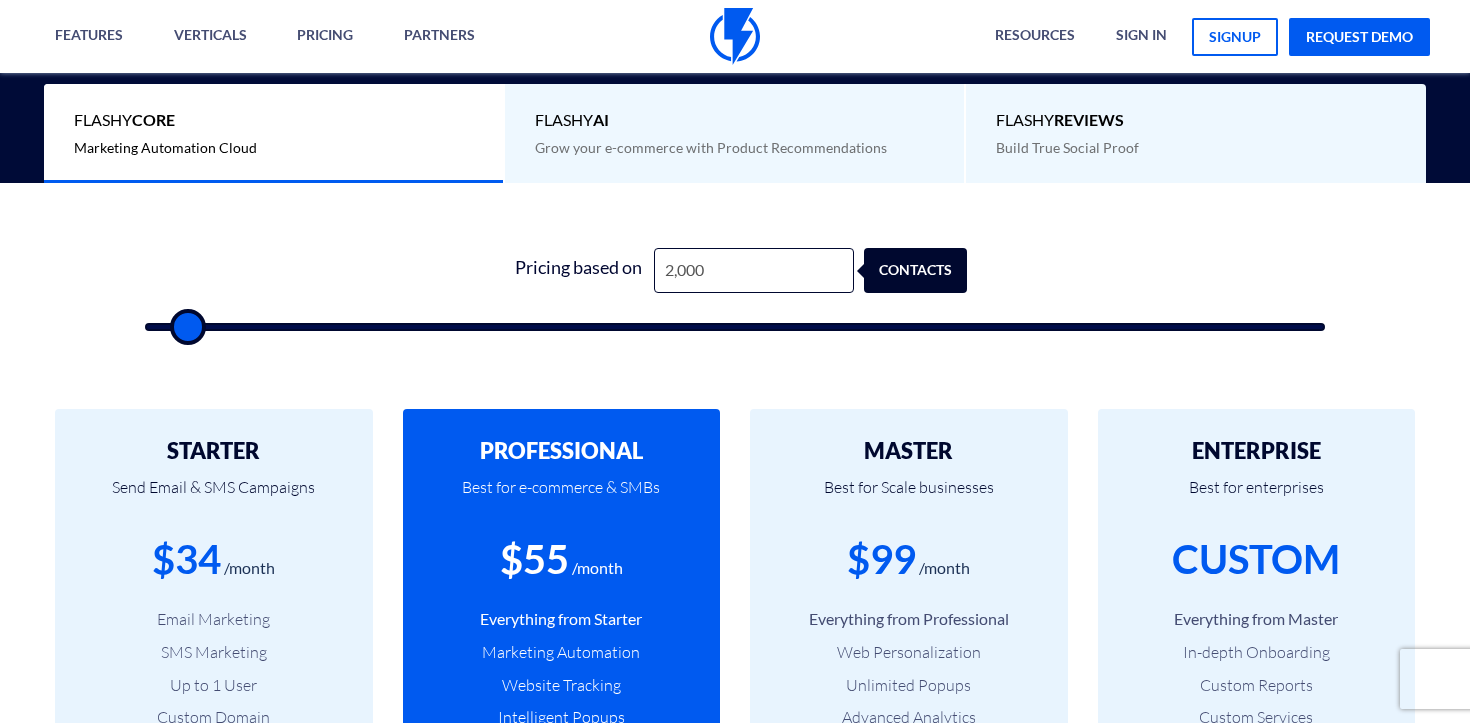 type on "1,500" 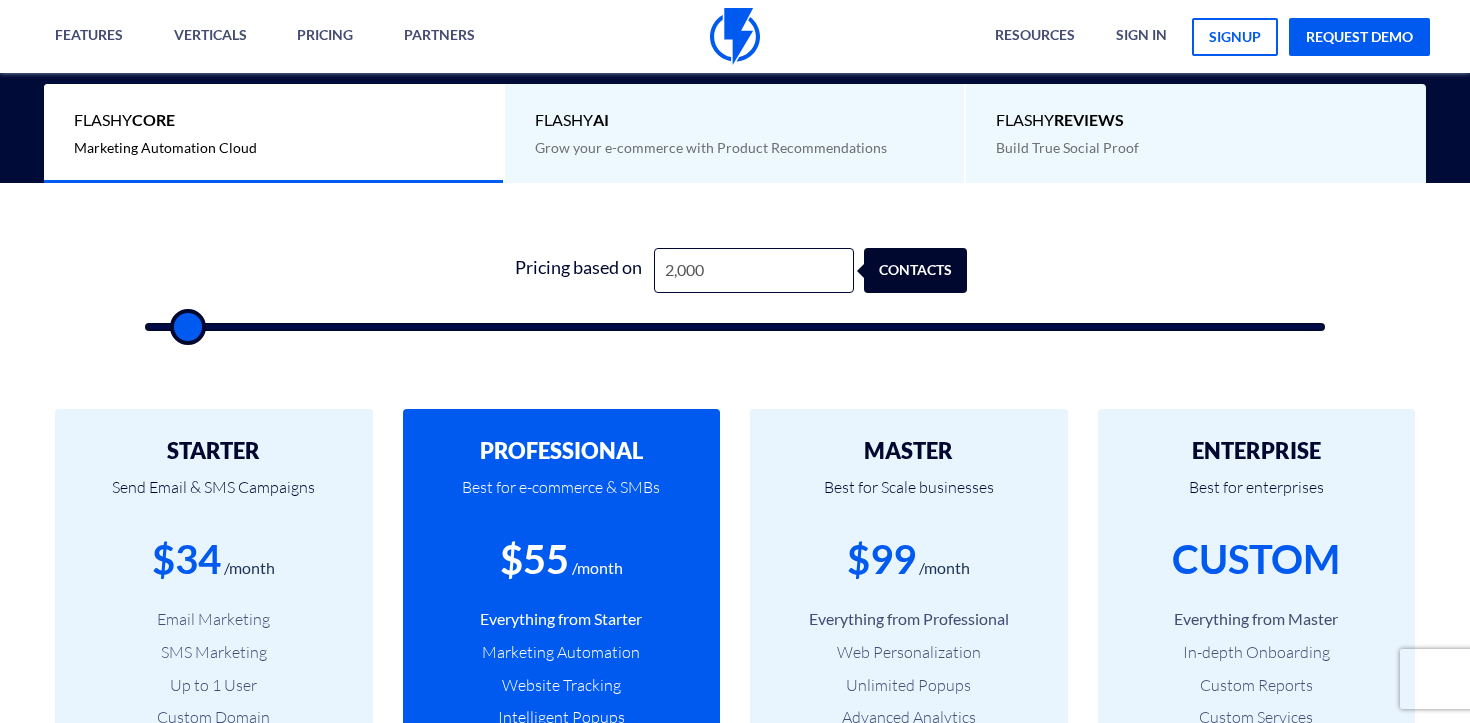 type on "1500" 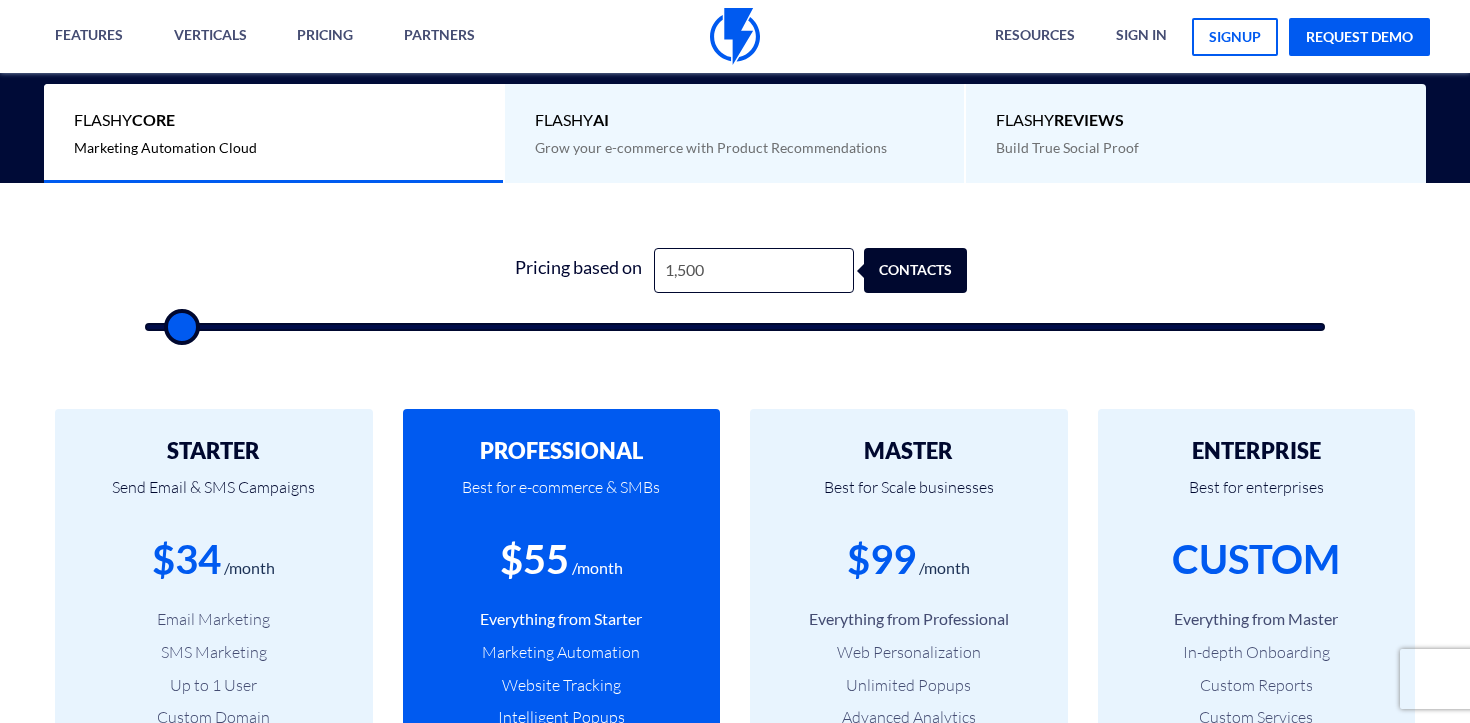 type on "1,000" 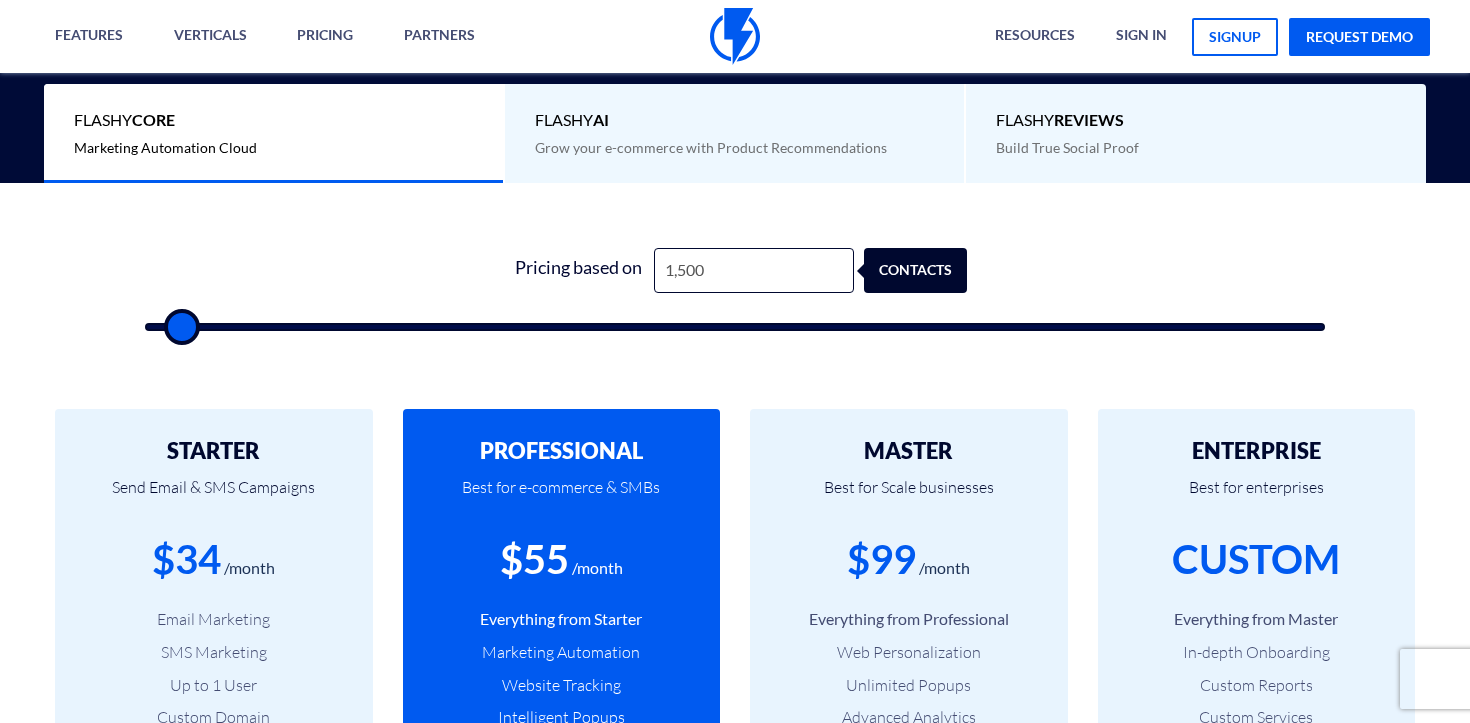 type on "1000" 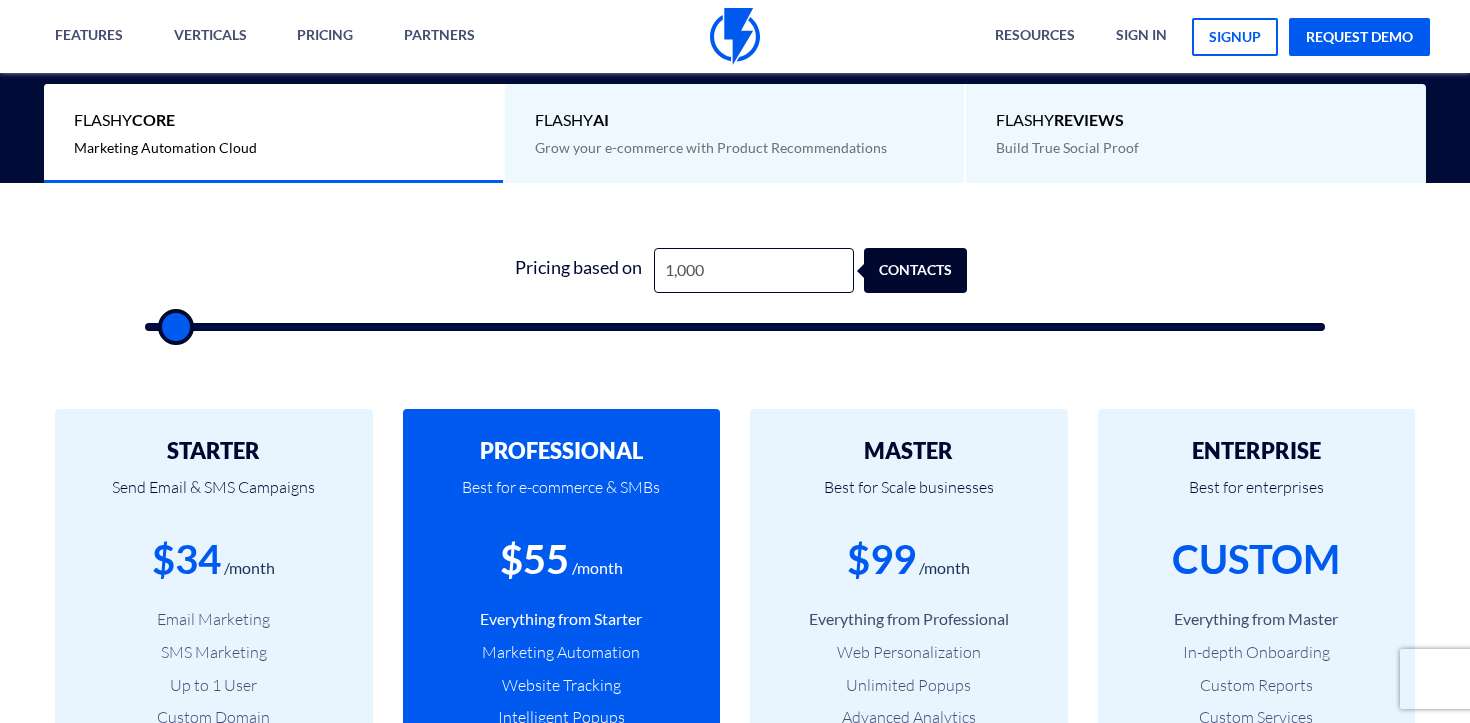 type on "500" 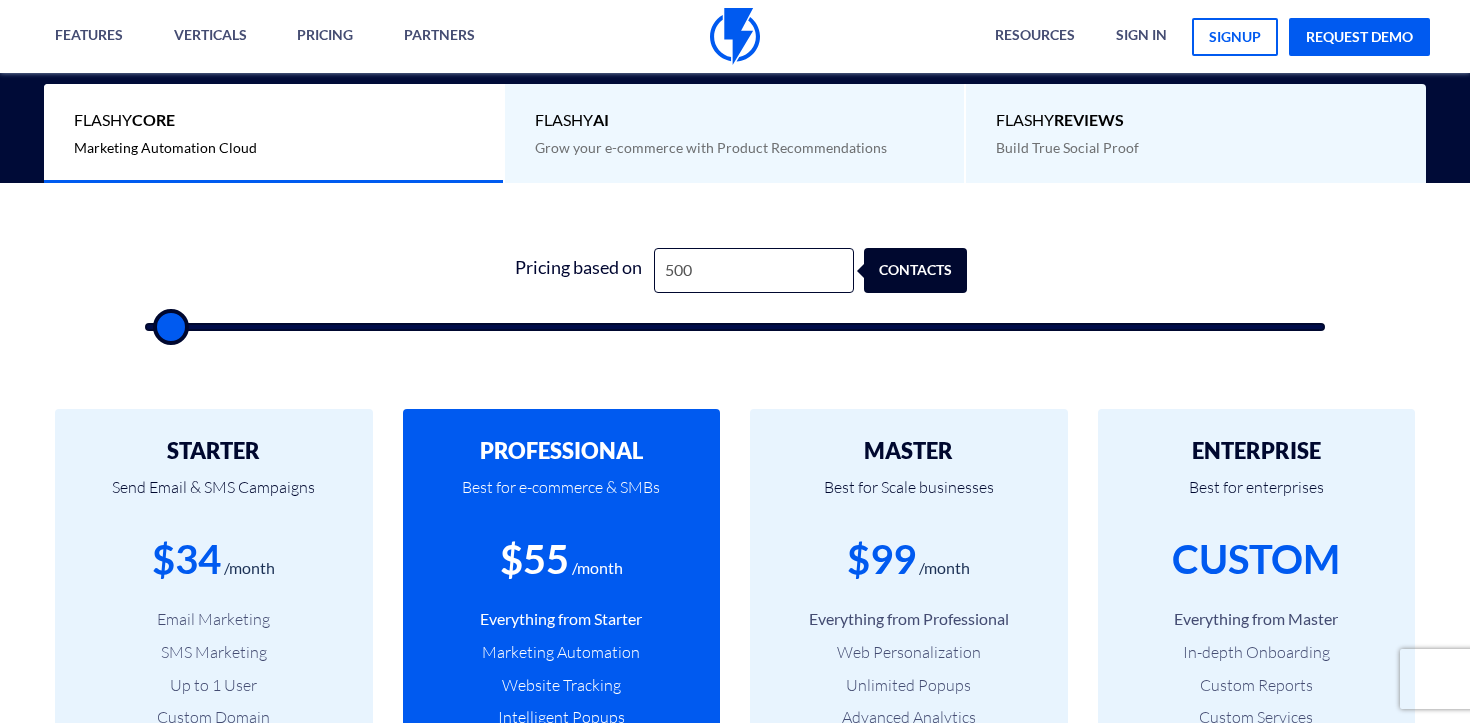 type on "500" 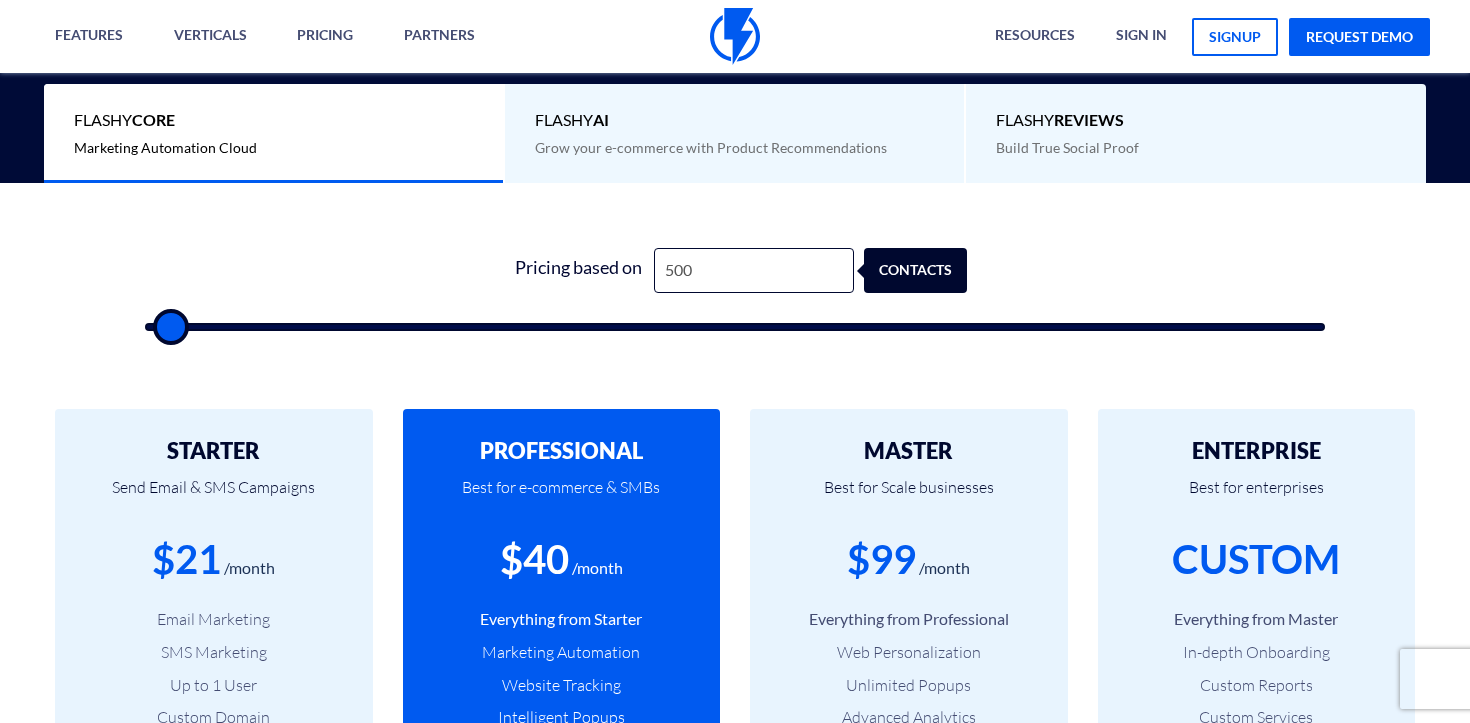 type on "500" 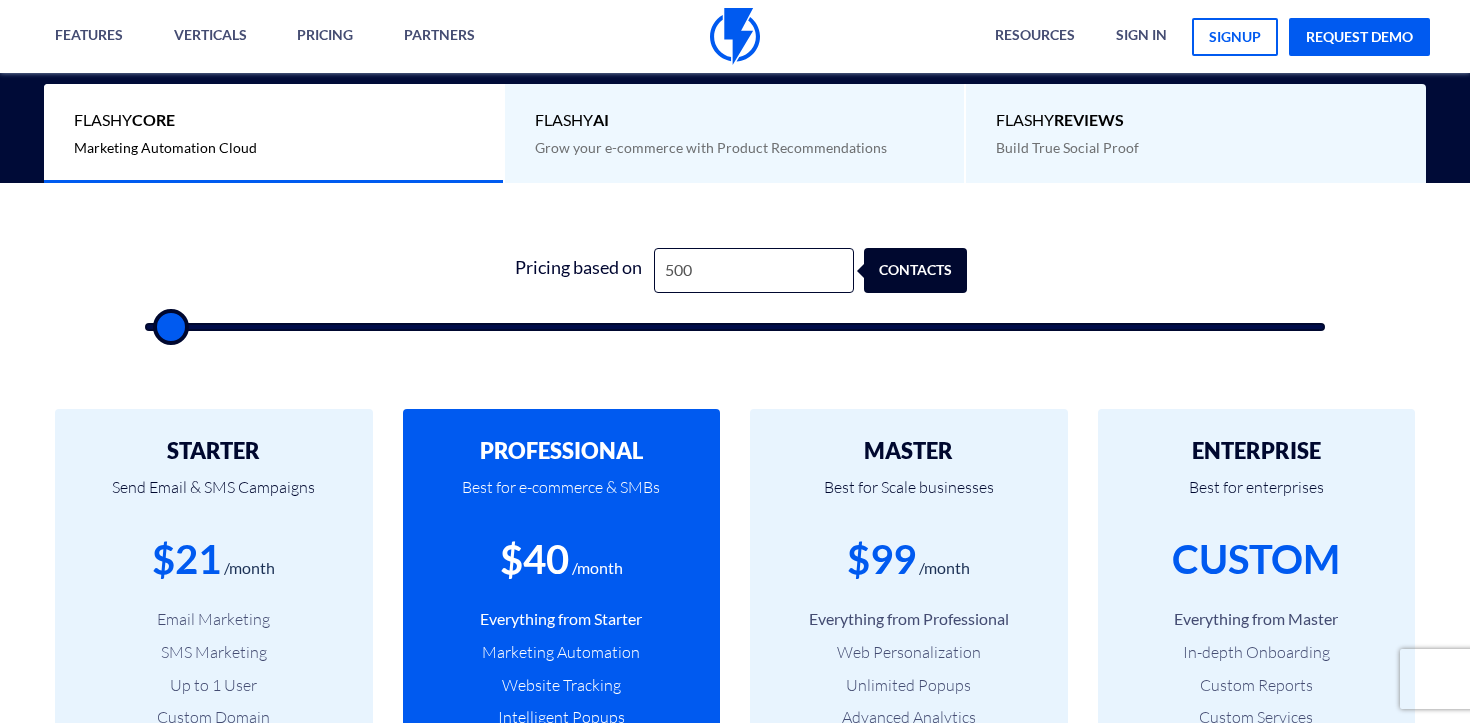 type on "500" 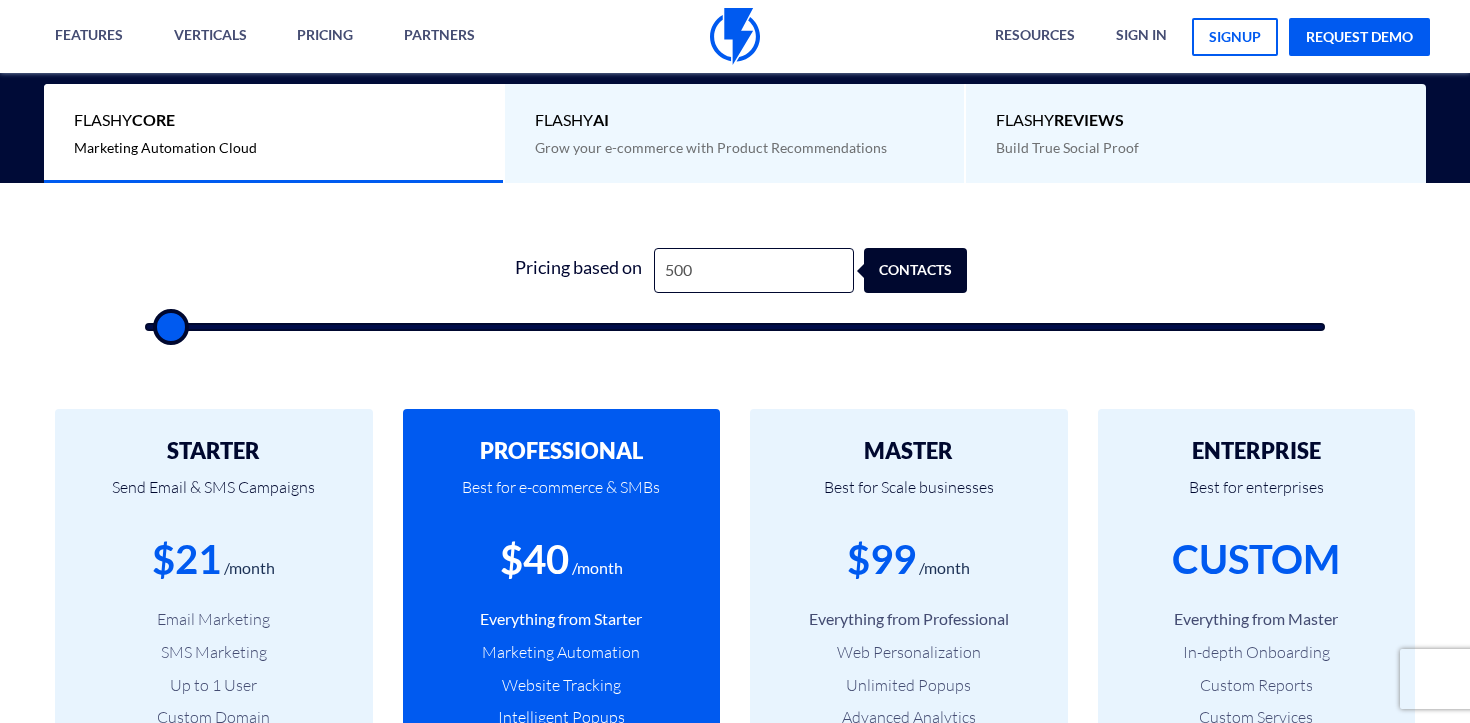 type on "500" 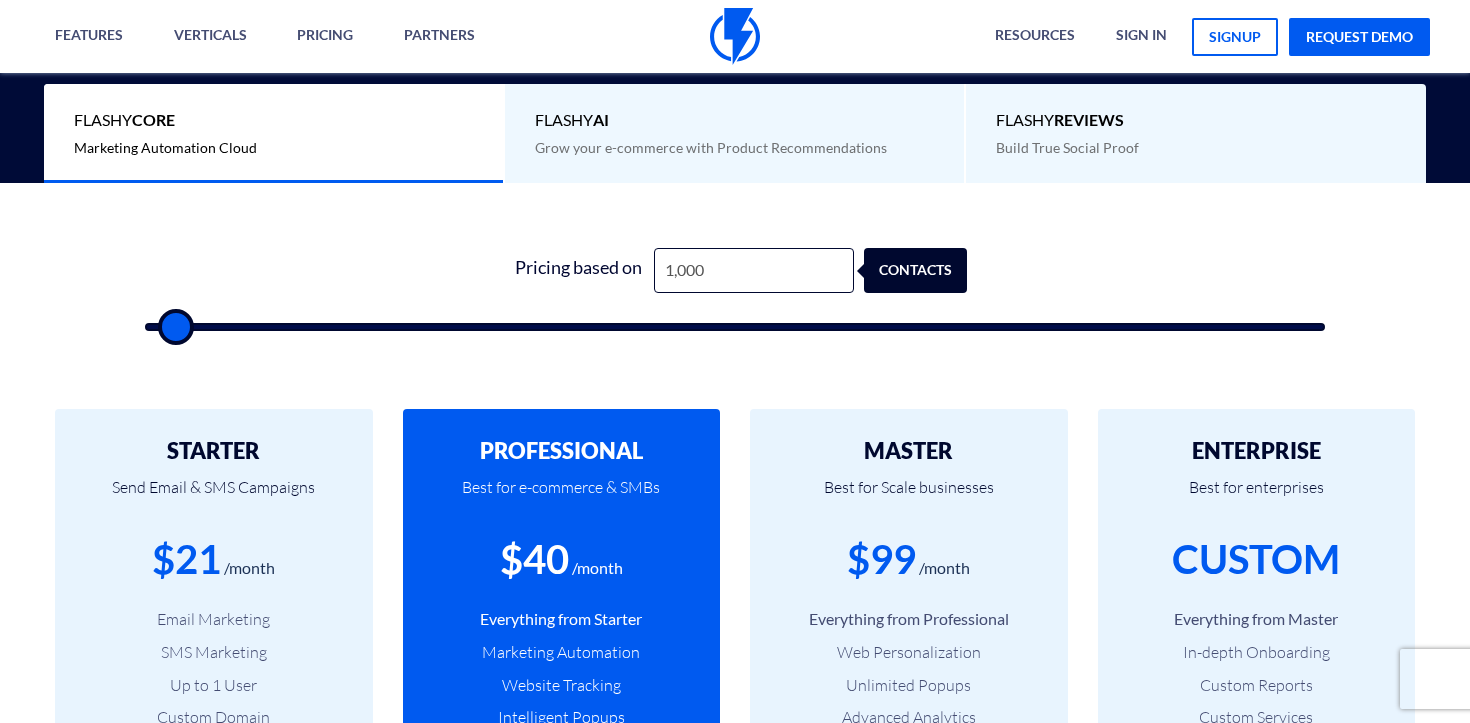 type on "1,500" 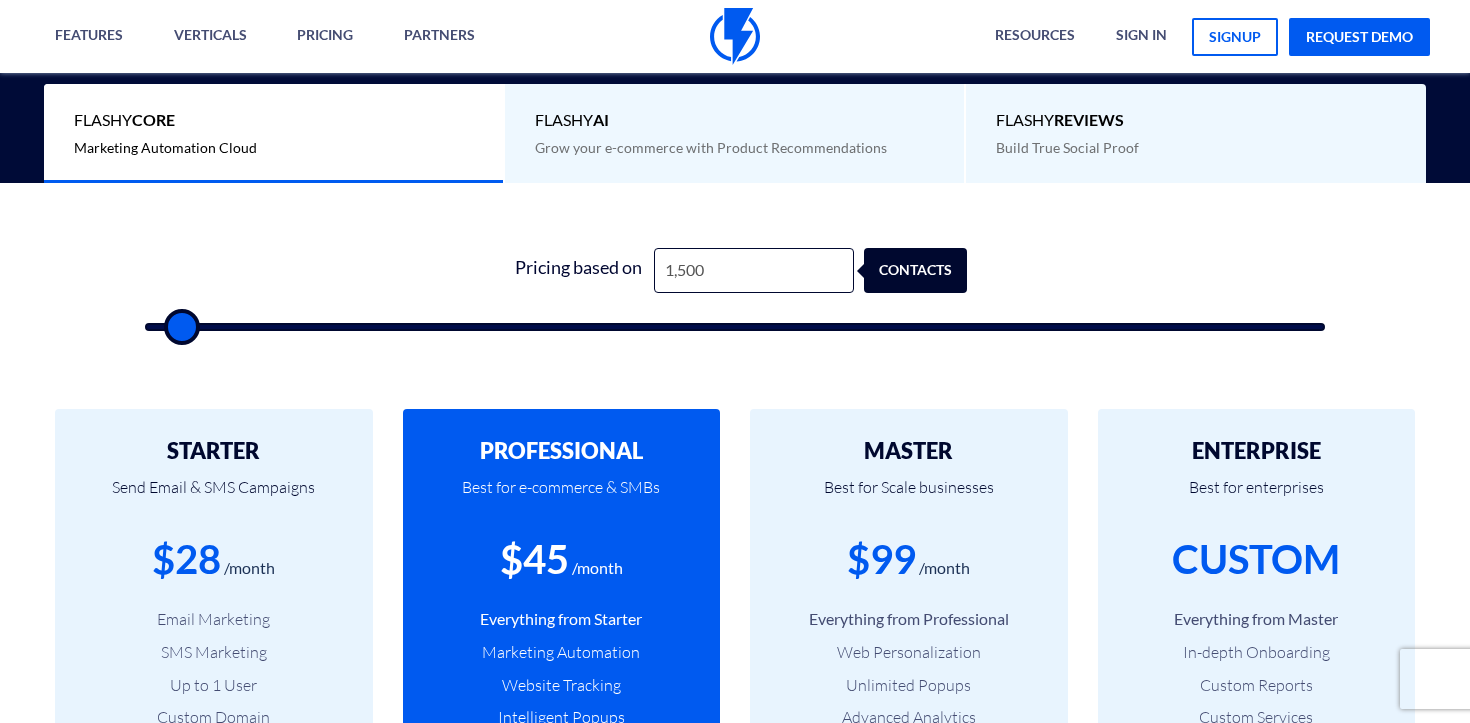 type on "2,000" 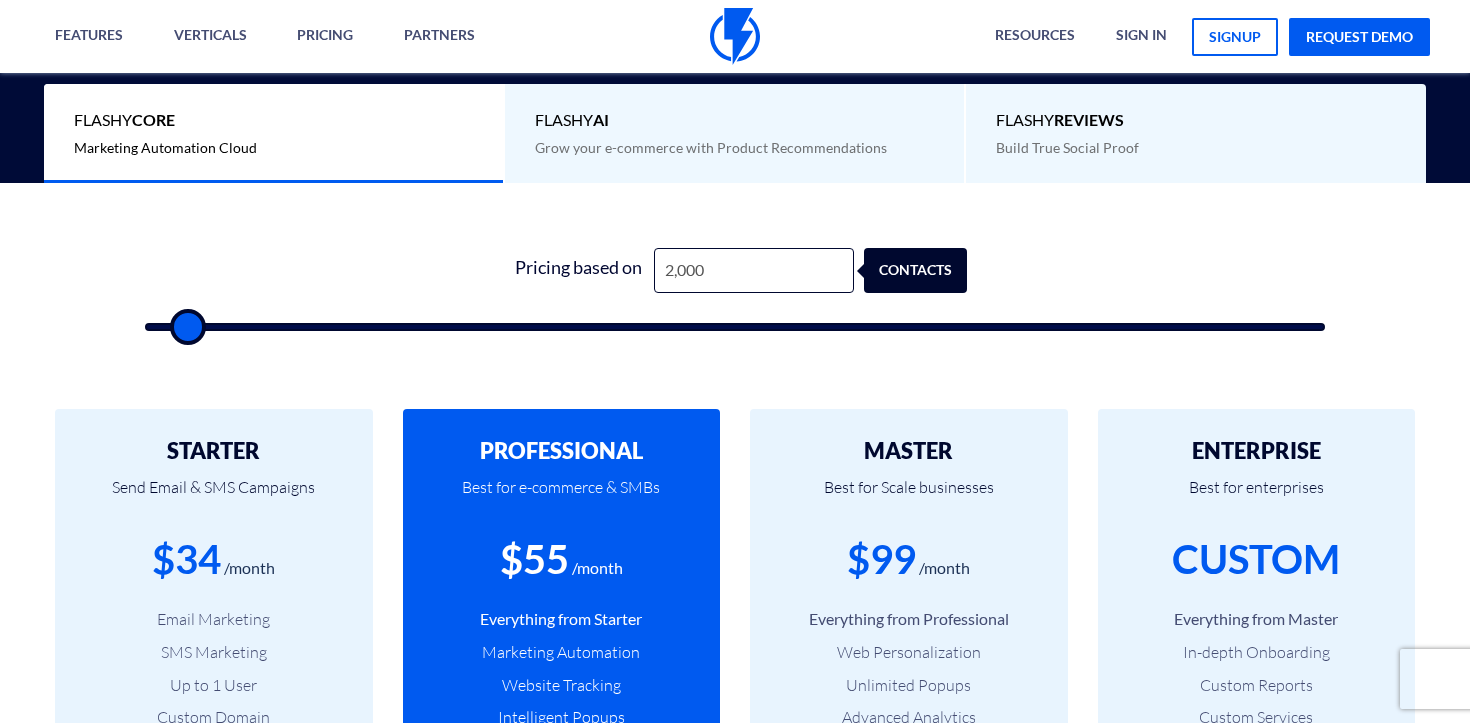 type on "2,500" 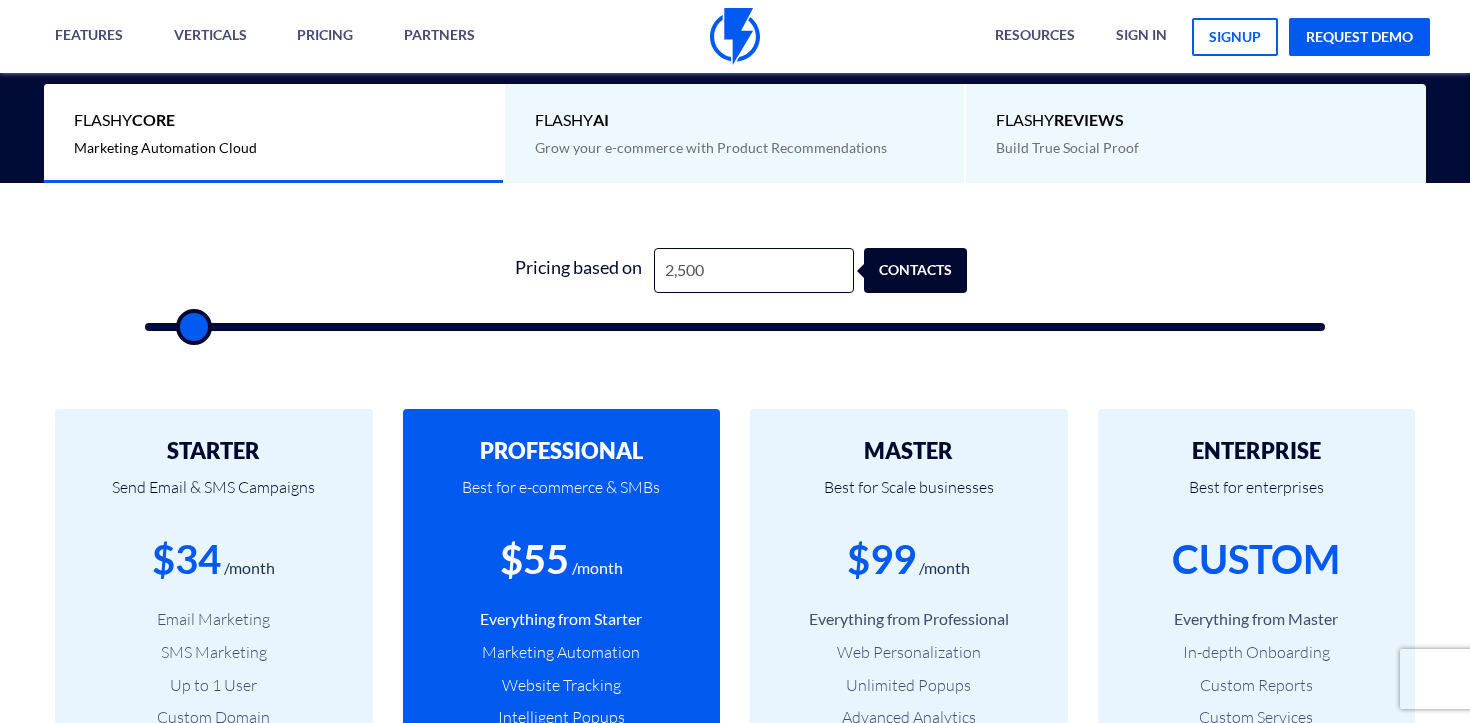 type on "3,000" 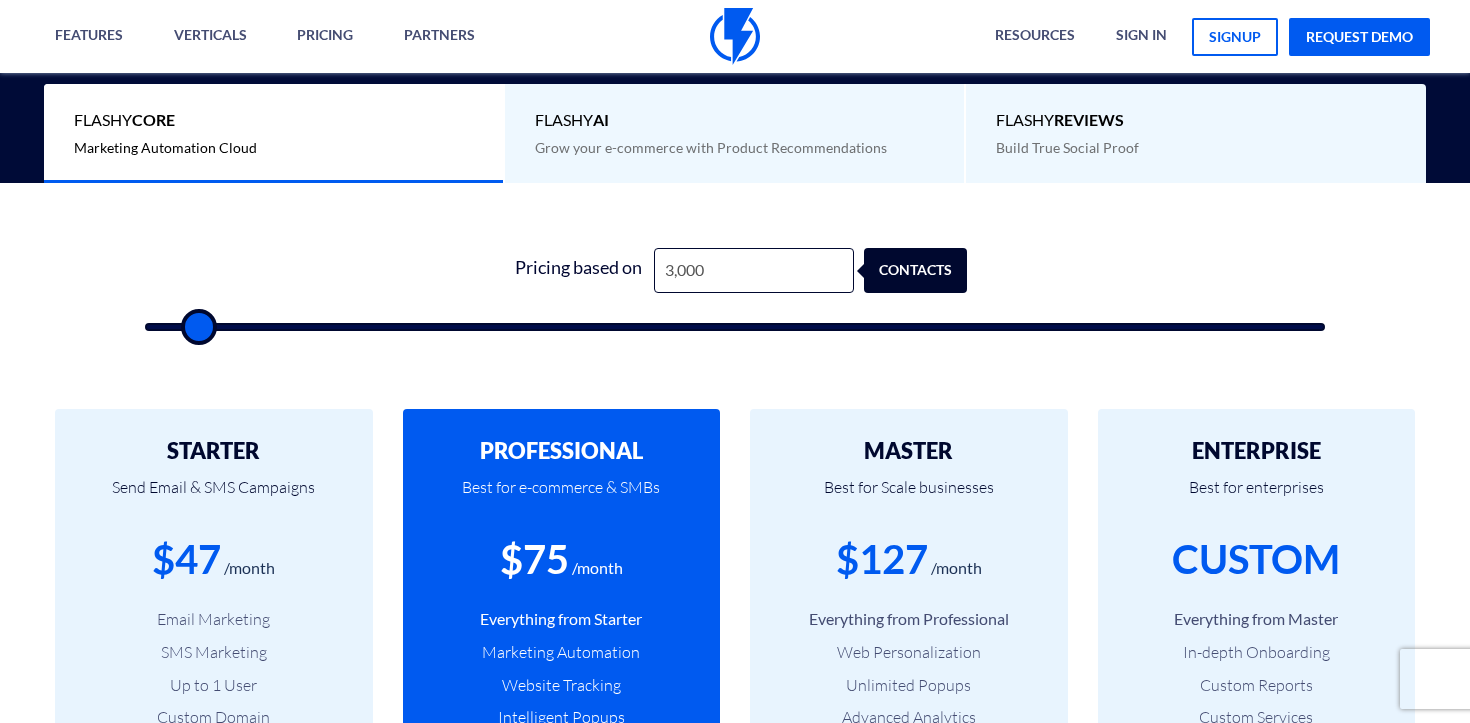 drag, startPoint x: 172, startPoint y: 337, endPoint x: 198, endPoint y: 341, distance: 26.305893 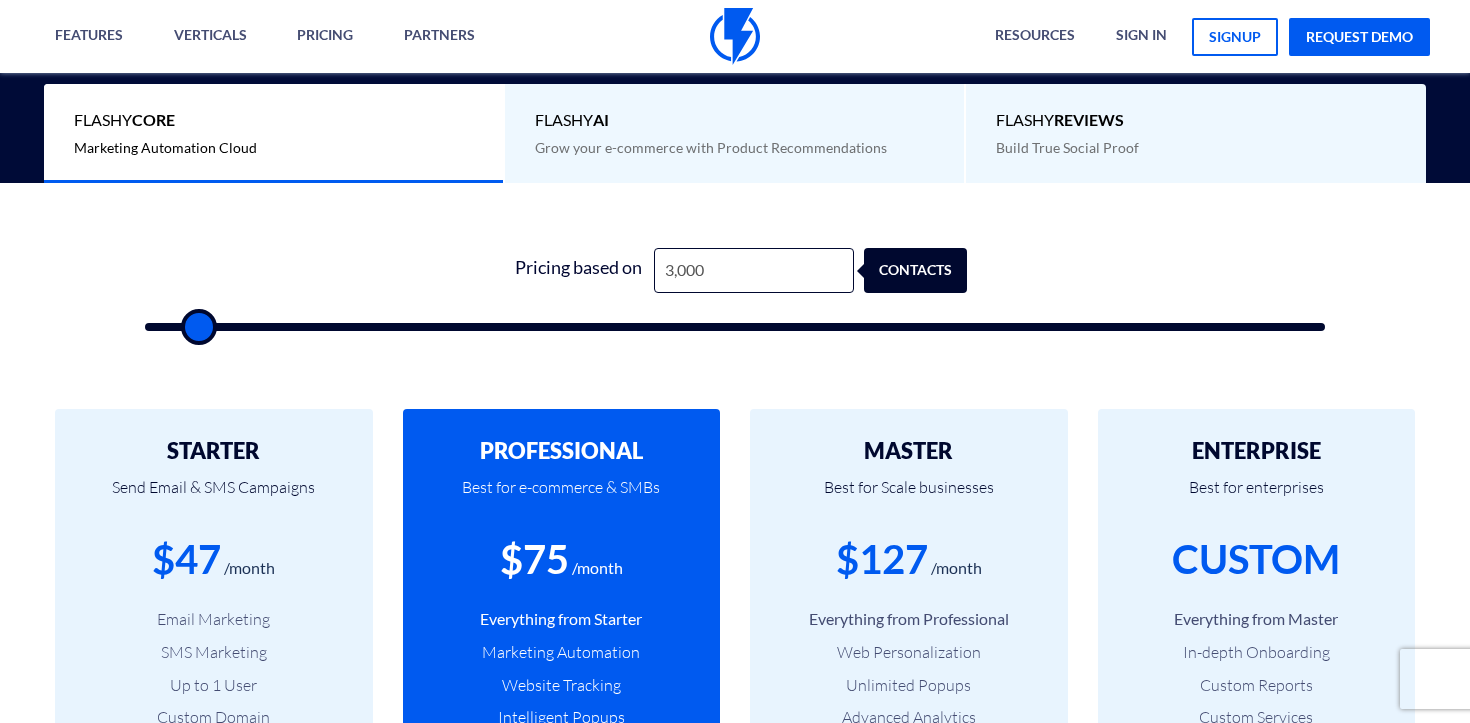 click on "1
Pricing based on
[NUMBER]
contacts" at bounding box center (735, 283) 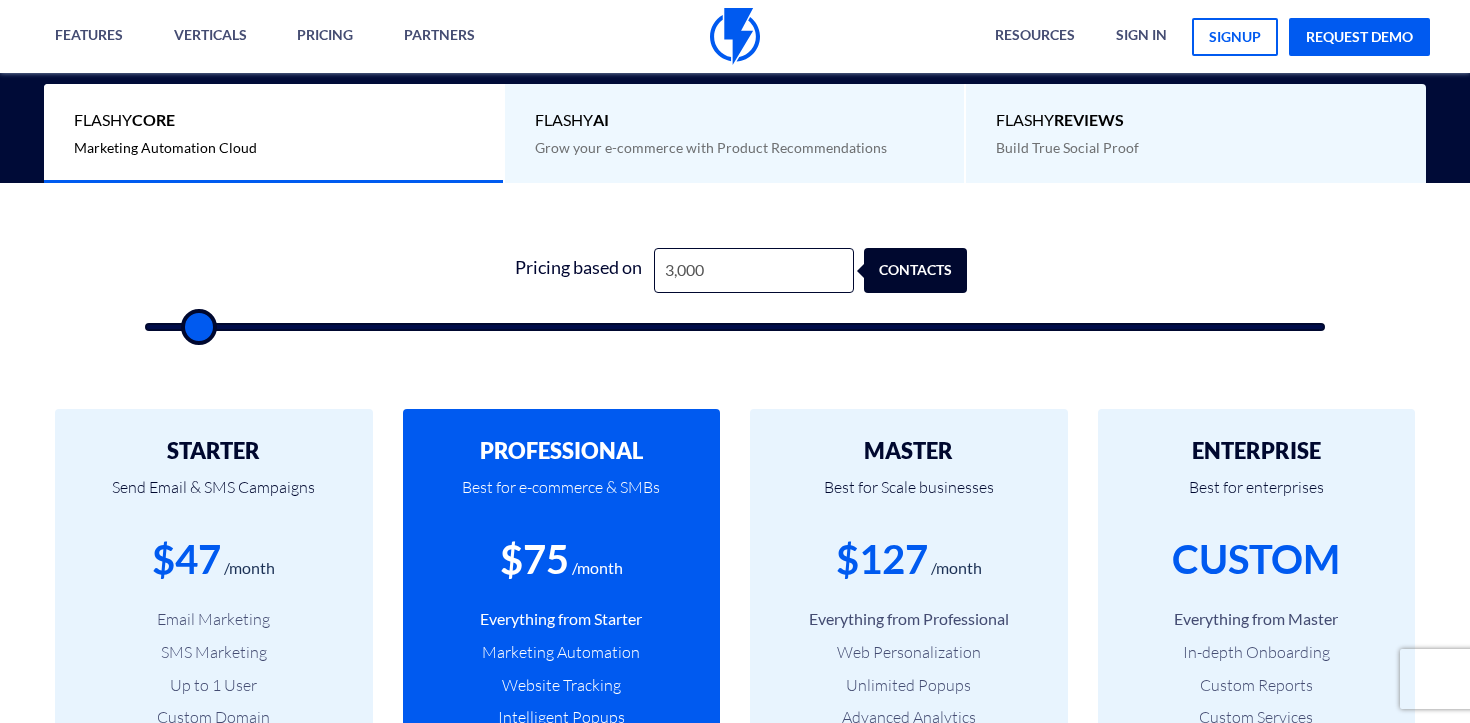 type on "50,000" 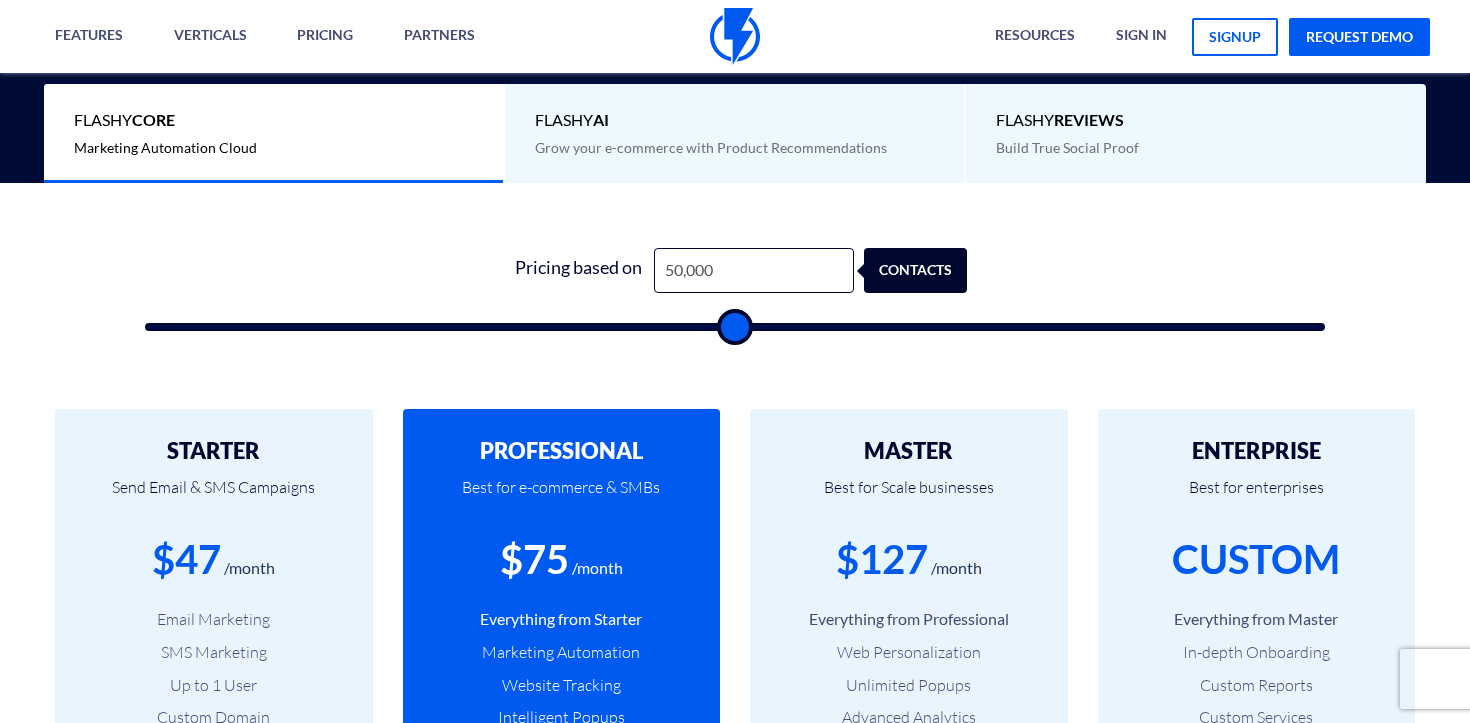 type on "50000" 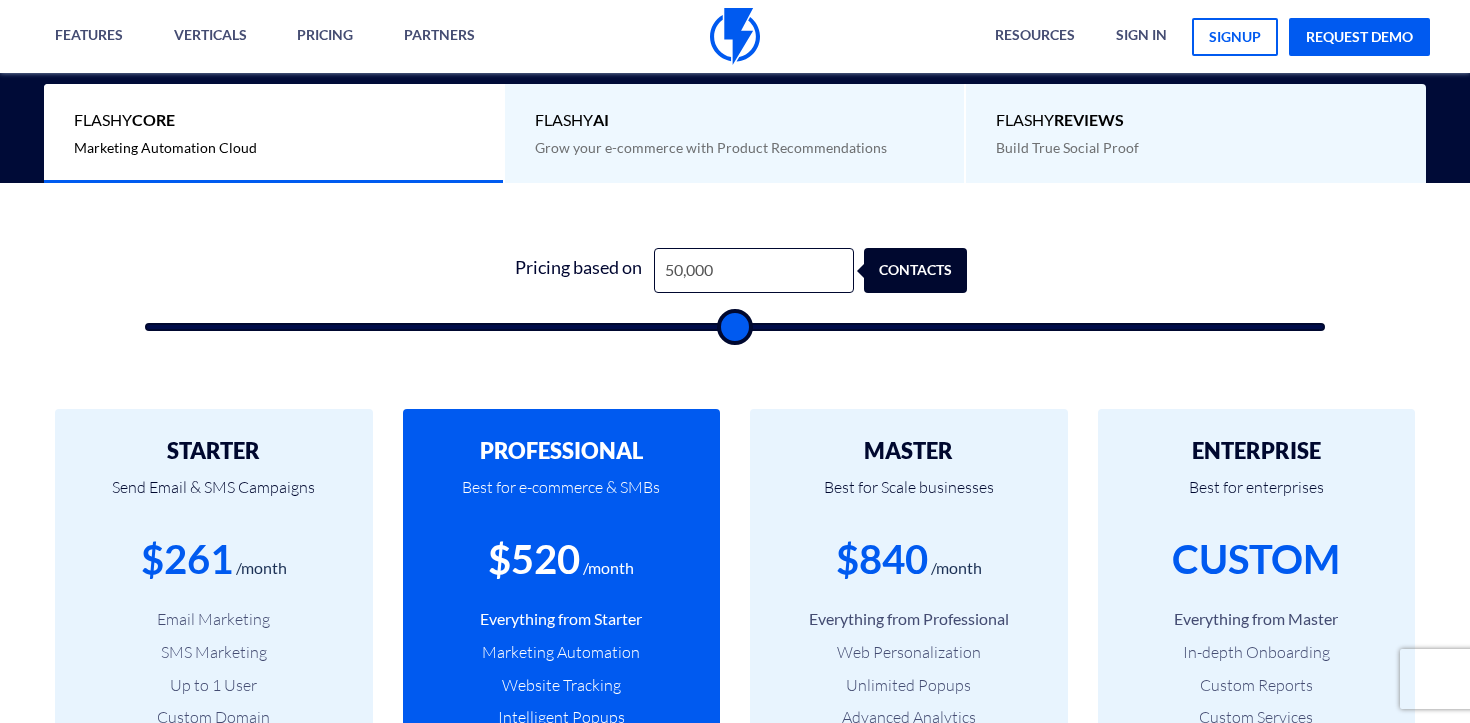 type on "27,500" 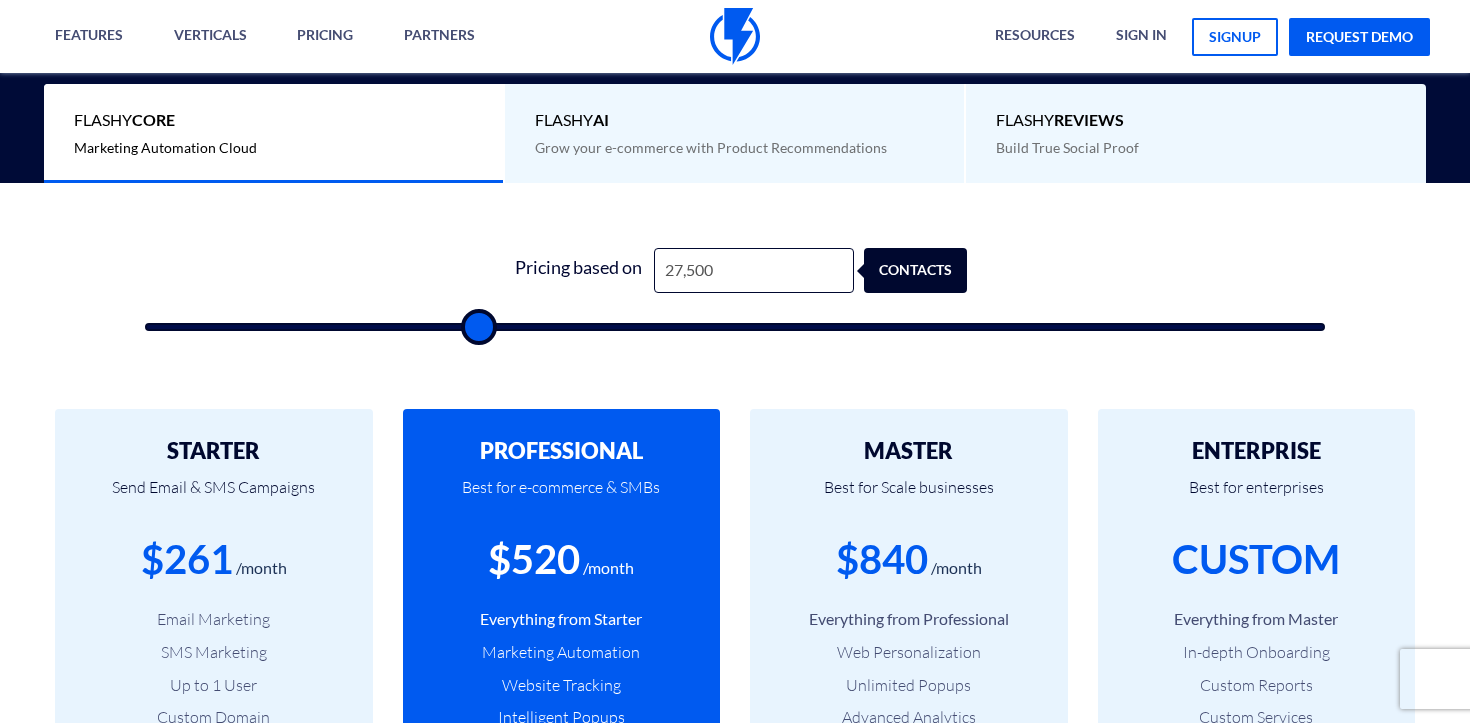 type on "27500" 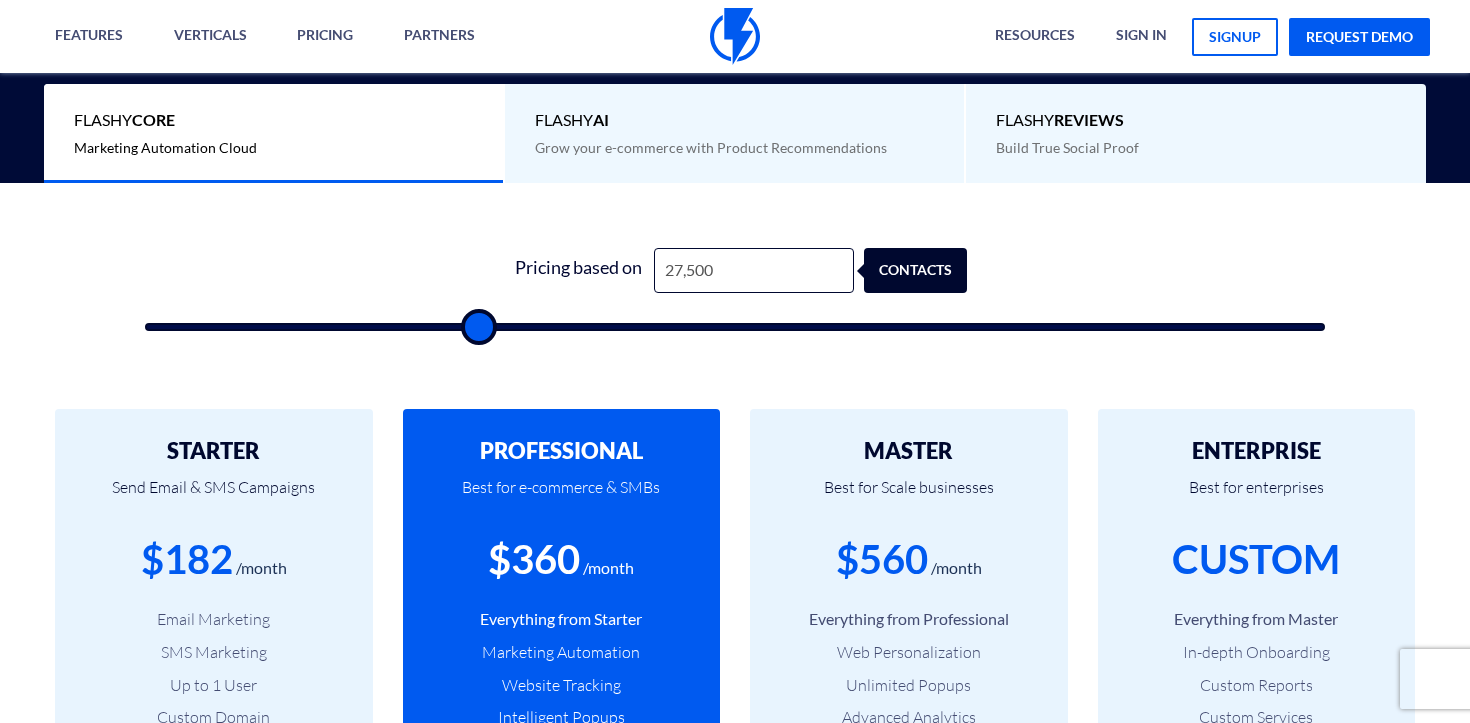 type on "27,000" 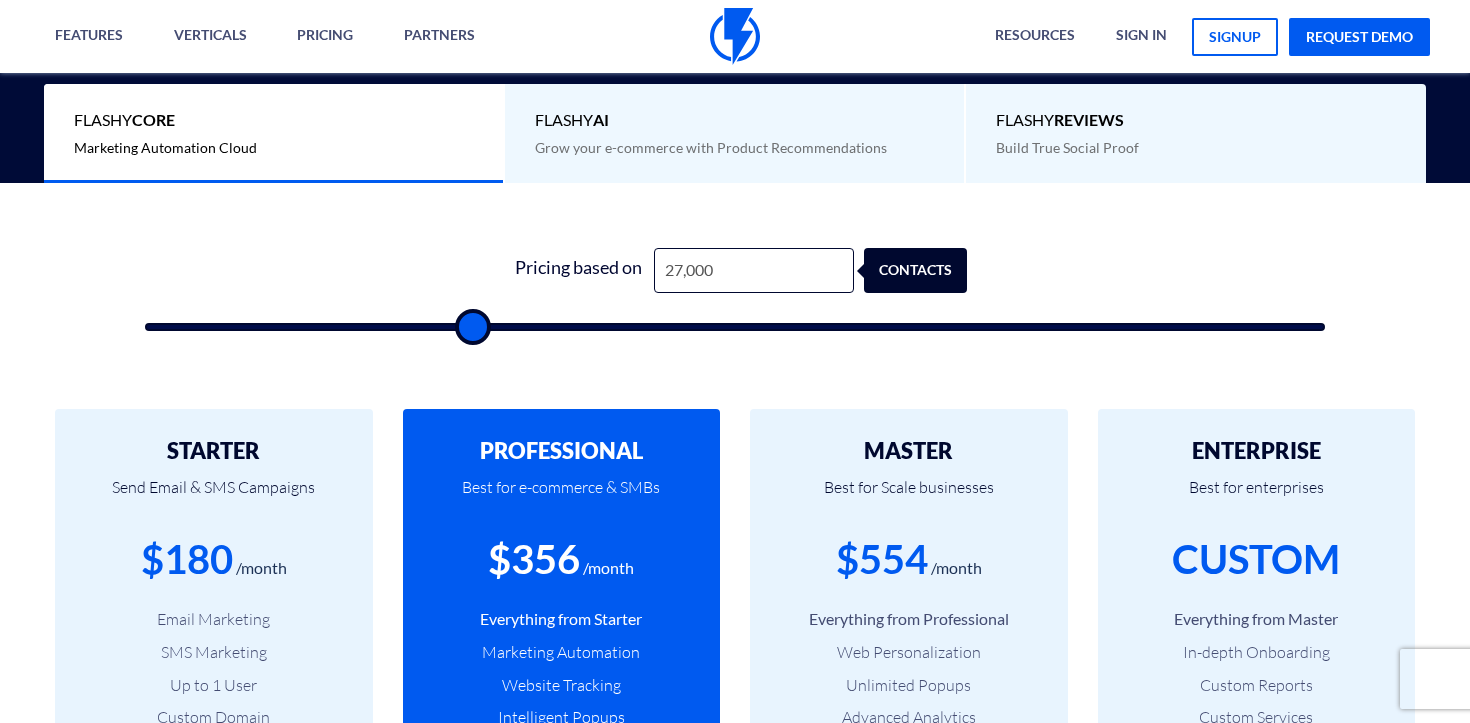 type on "26,500" 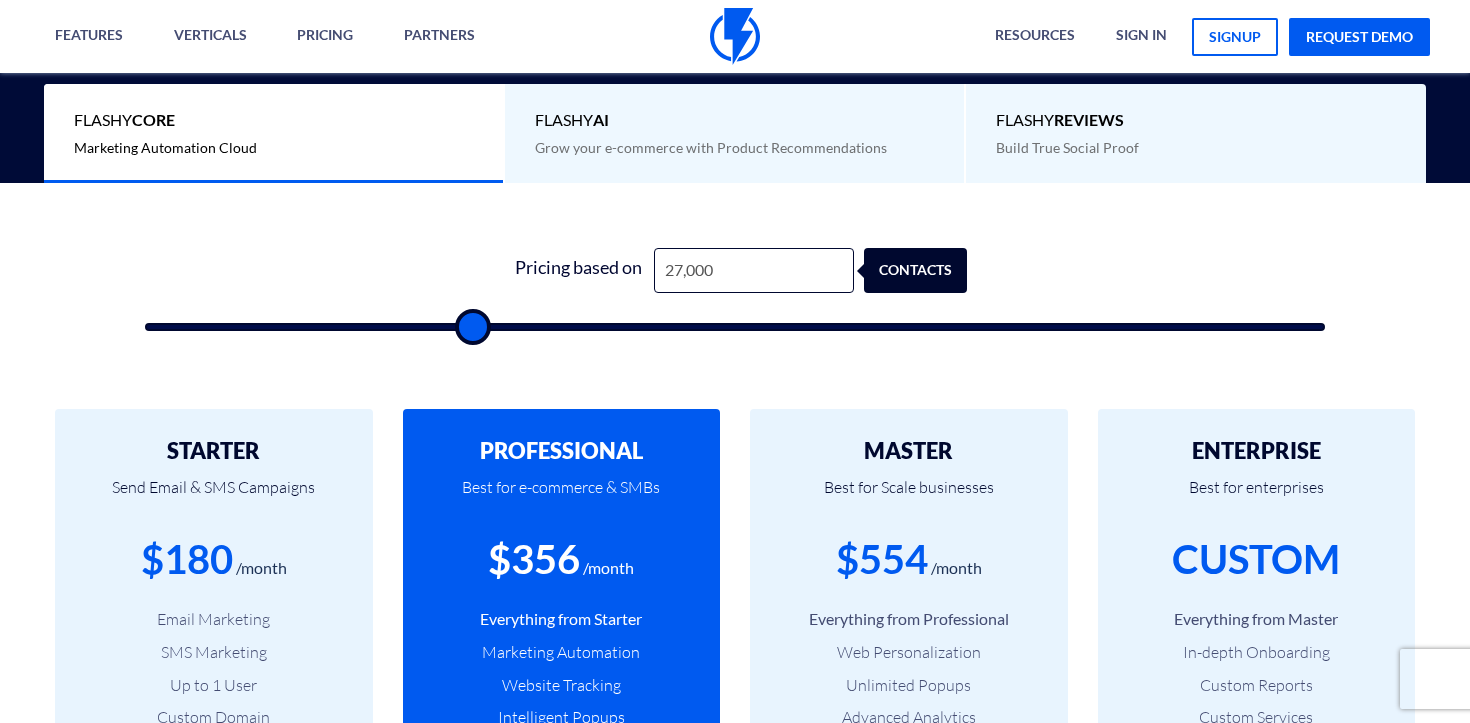 type on "26500" 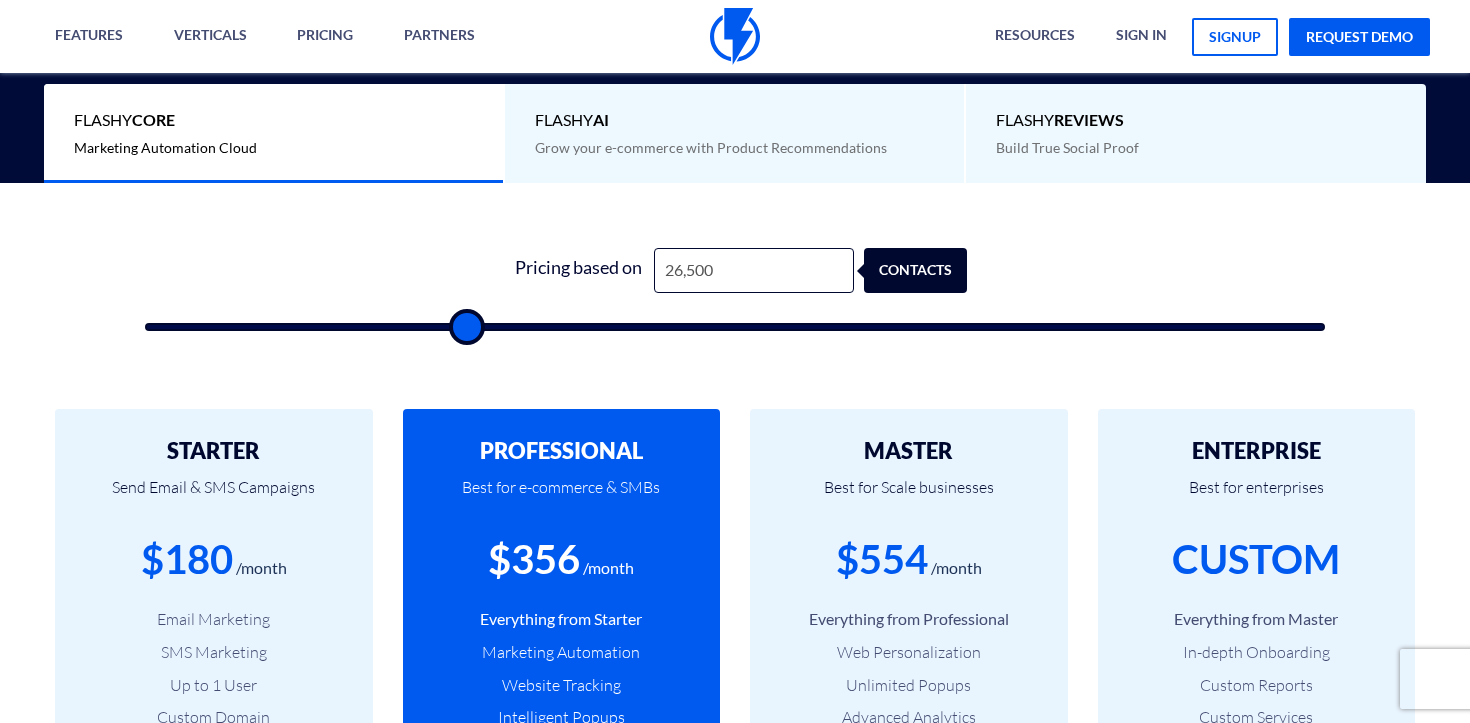 type on "26,000" 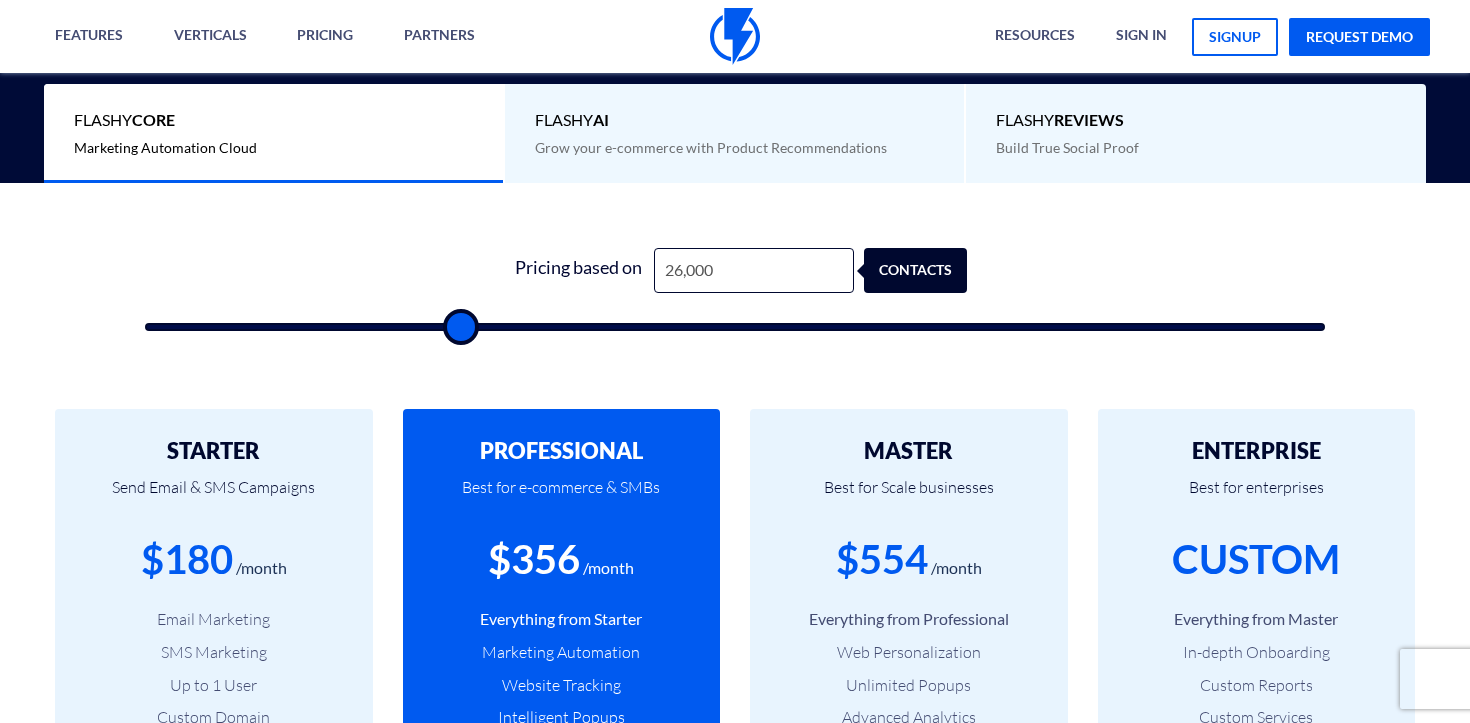 type on "25,500" 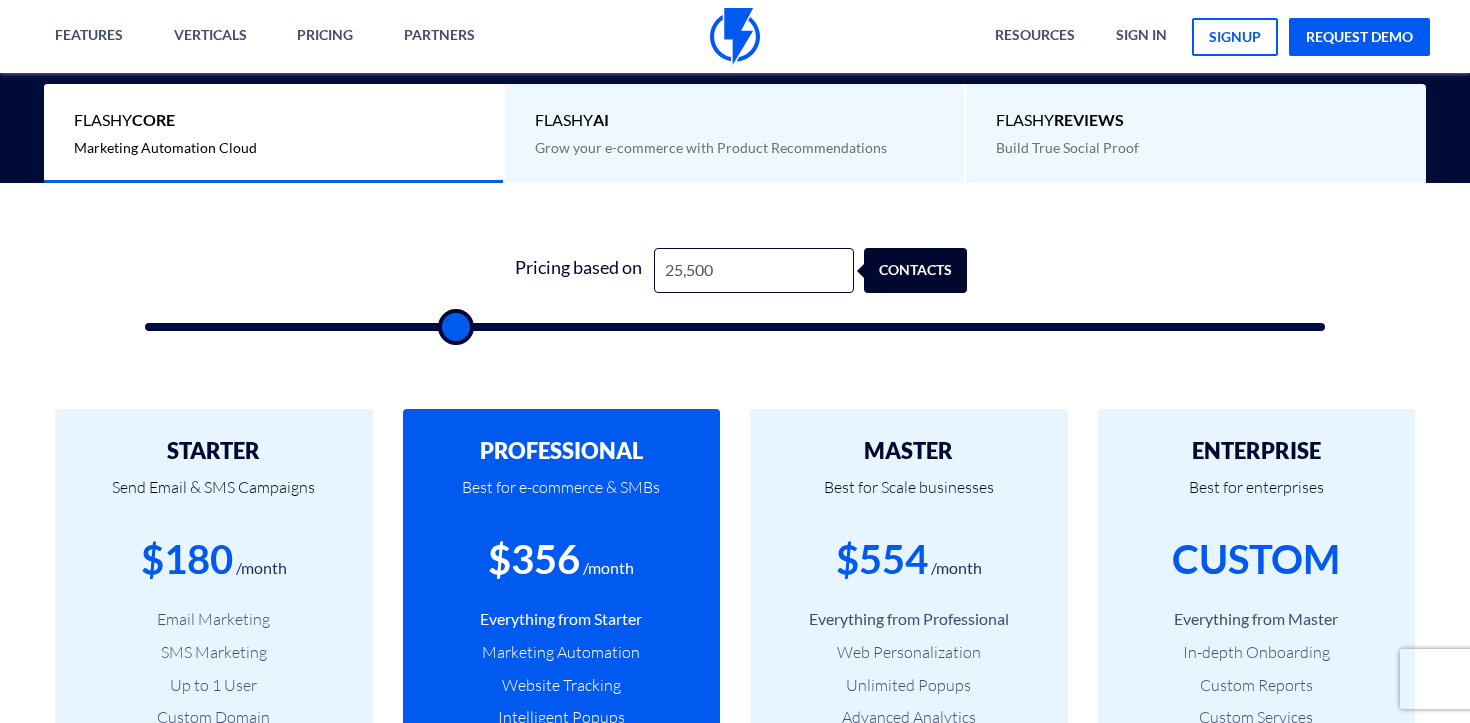 type on "25,000" 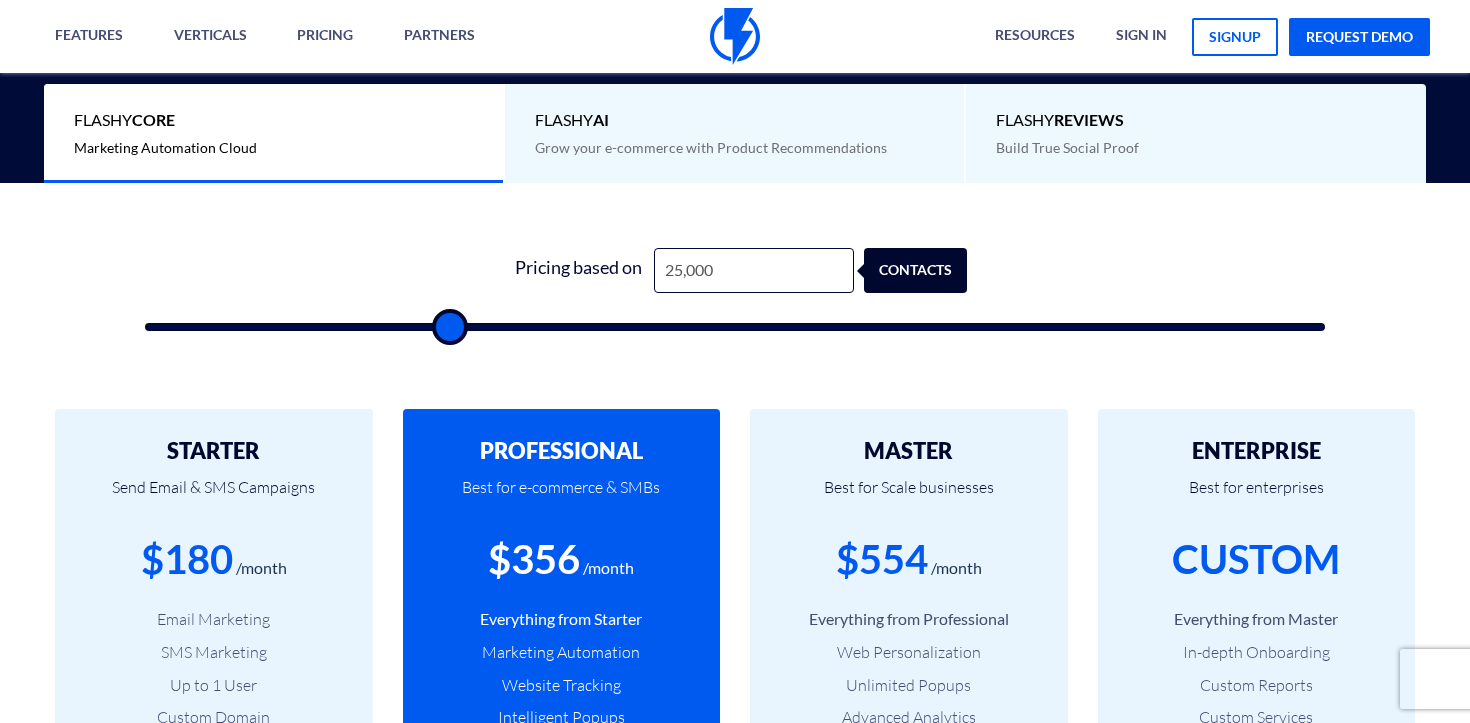 type on "24,500" 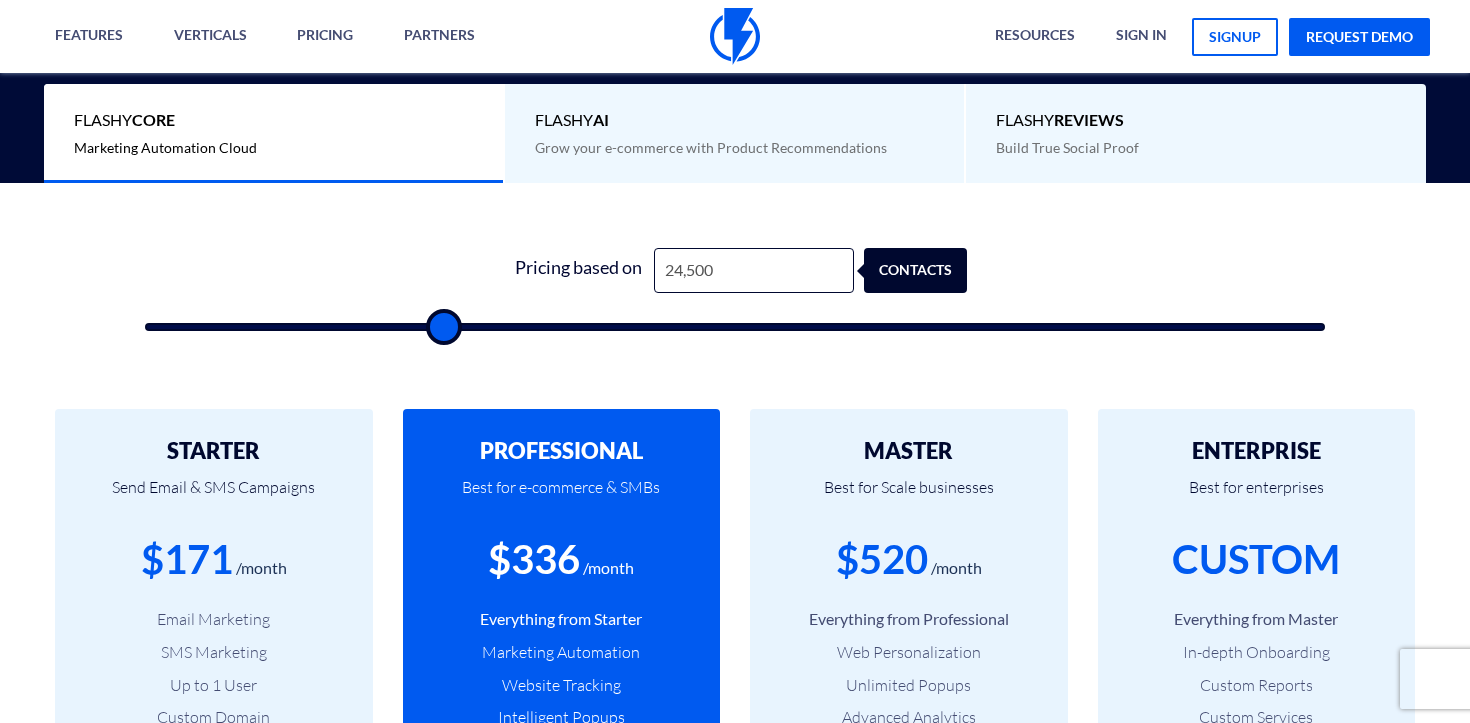 type on "24,000" 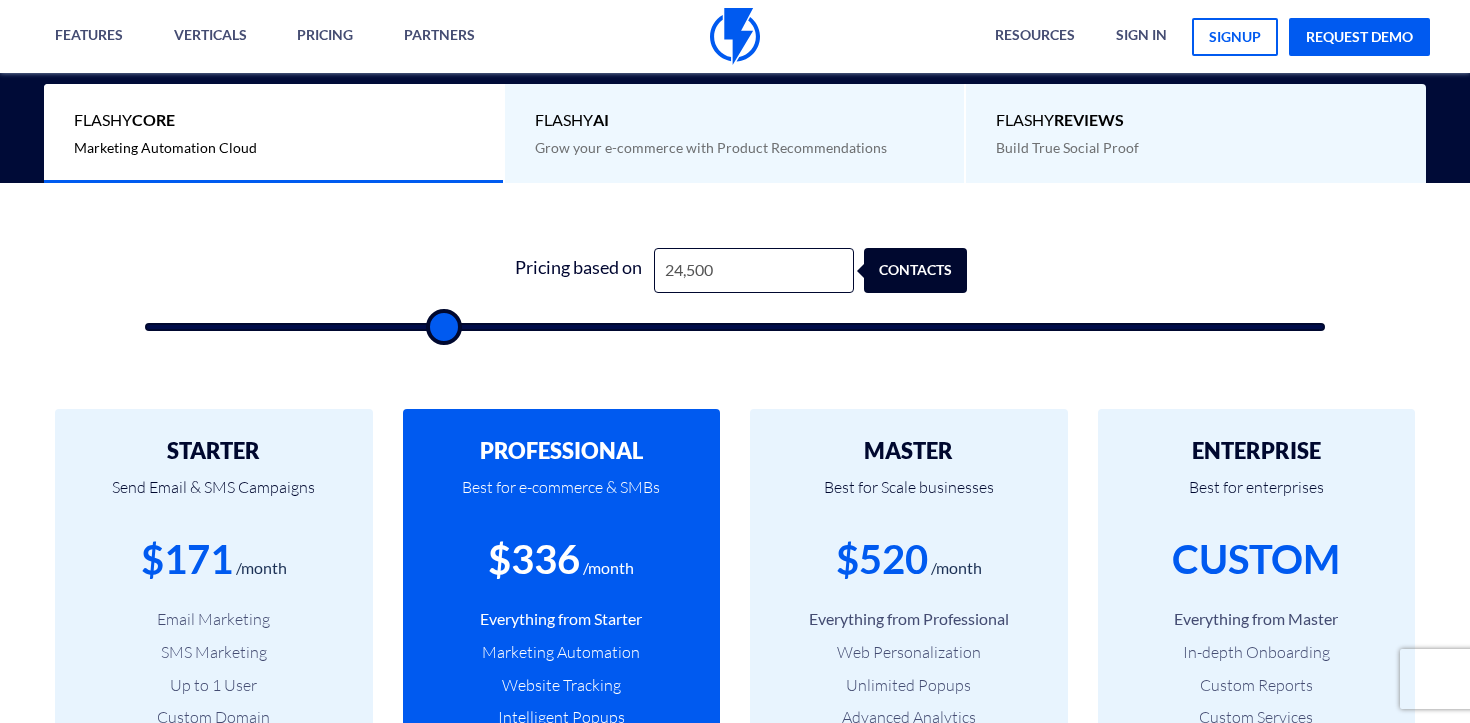 type on "24000" 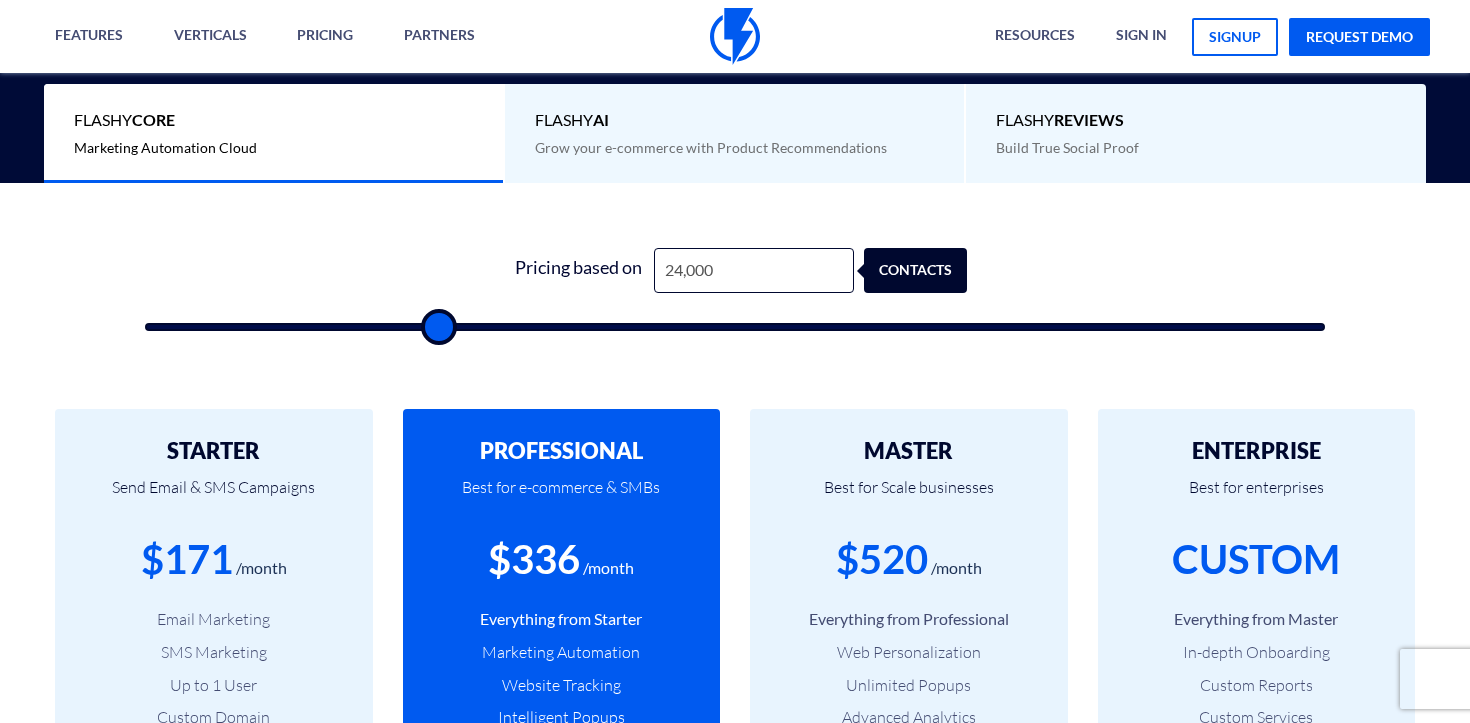 type on "23,500" 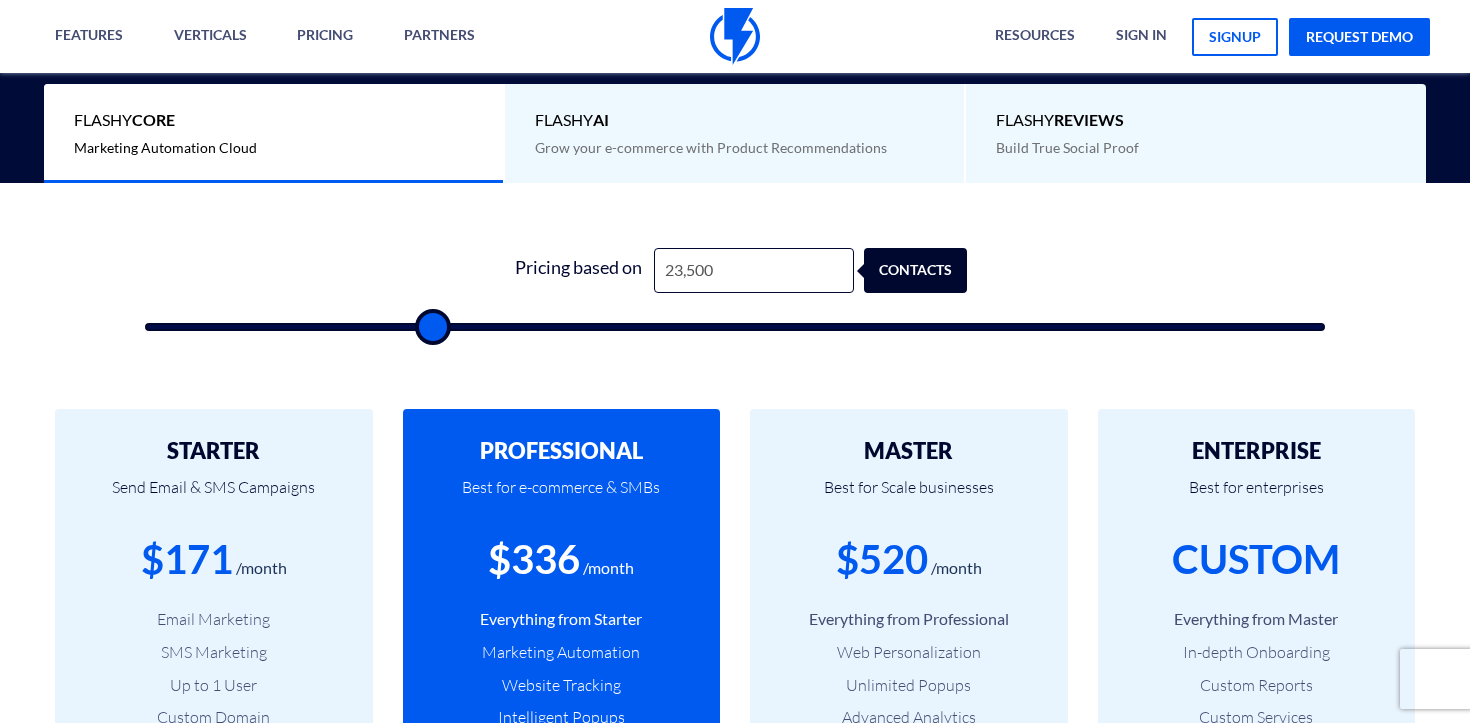 type on "23,000" 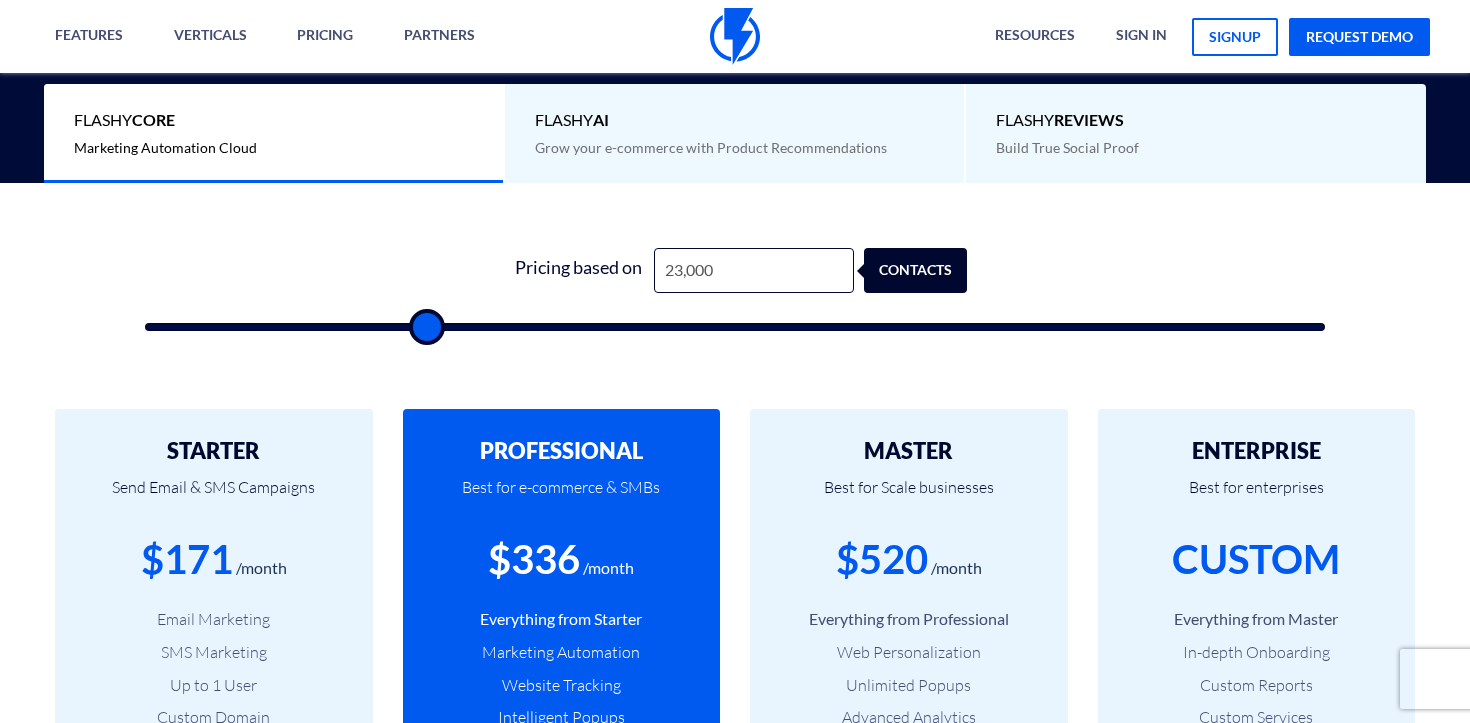 type on "22,500" 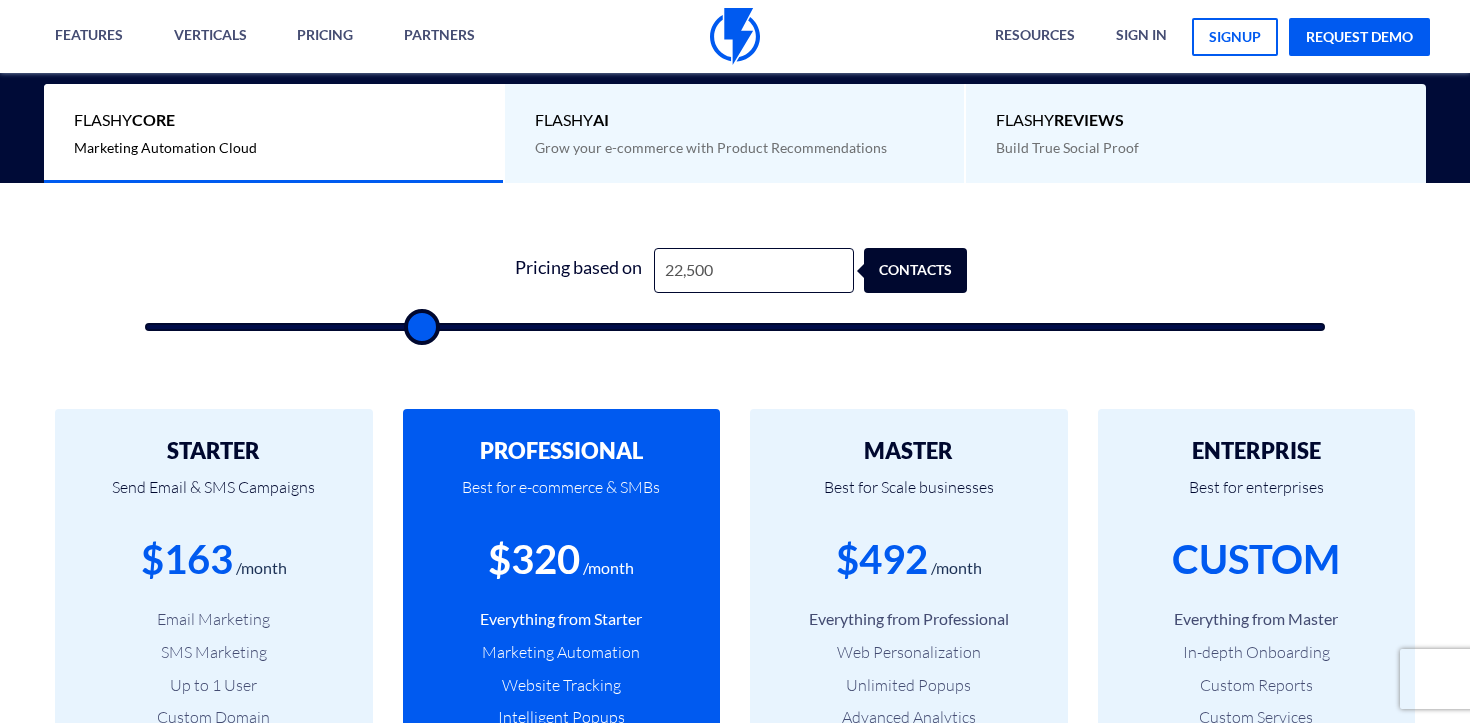 type on "22,000" 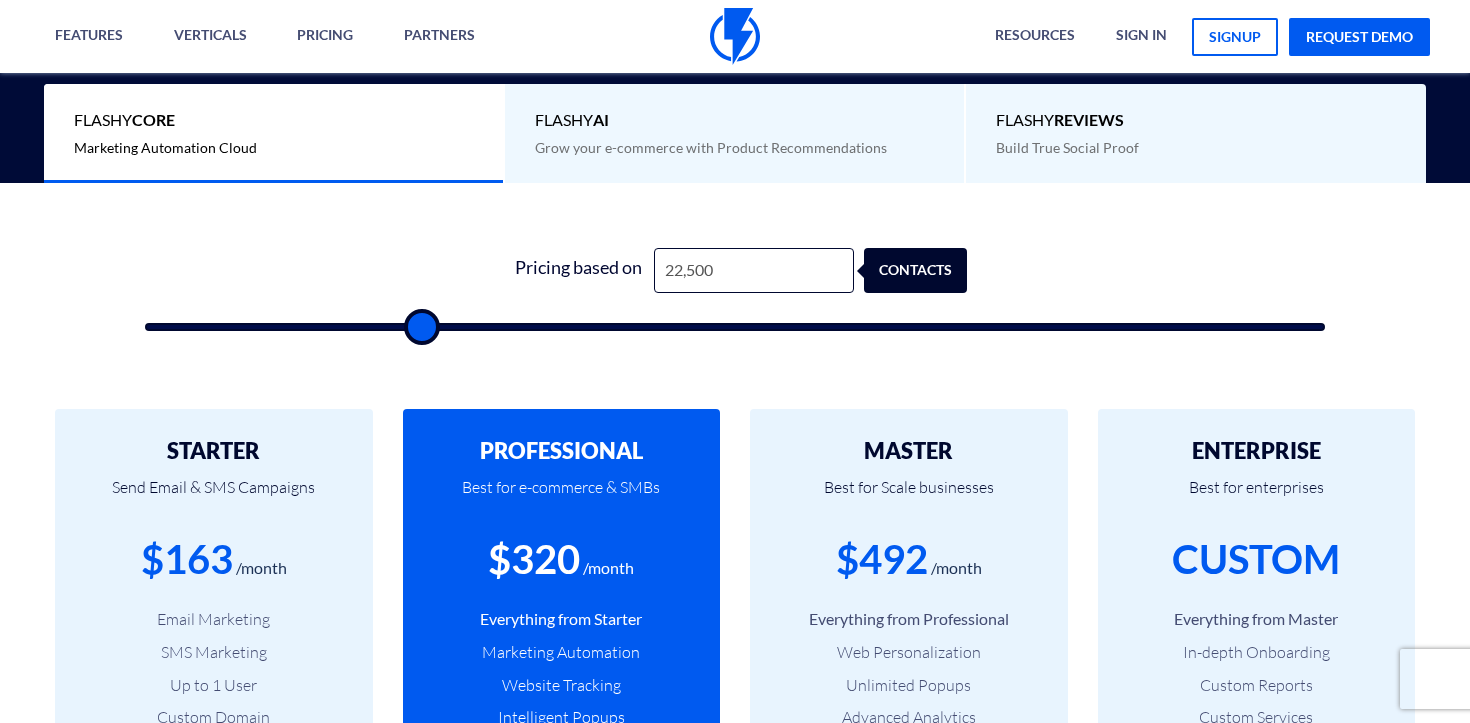 type on "22000" 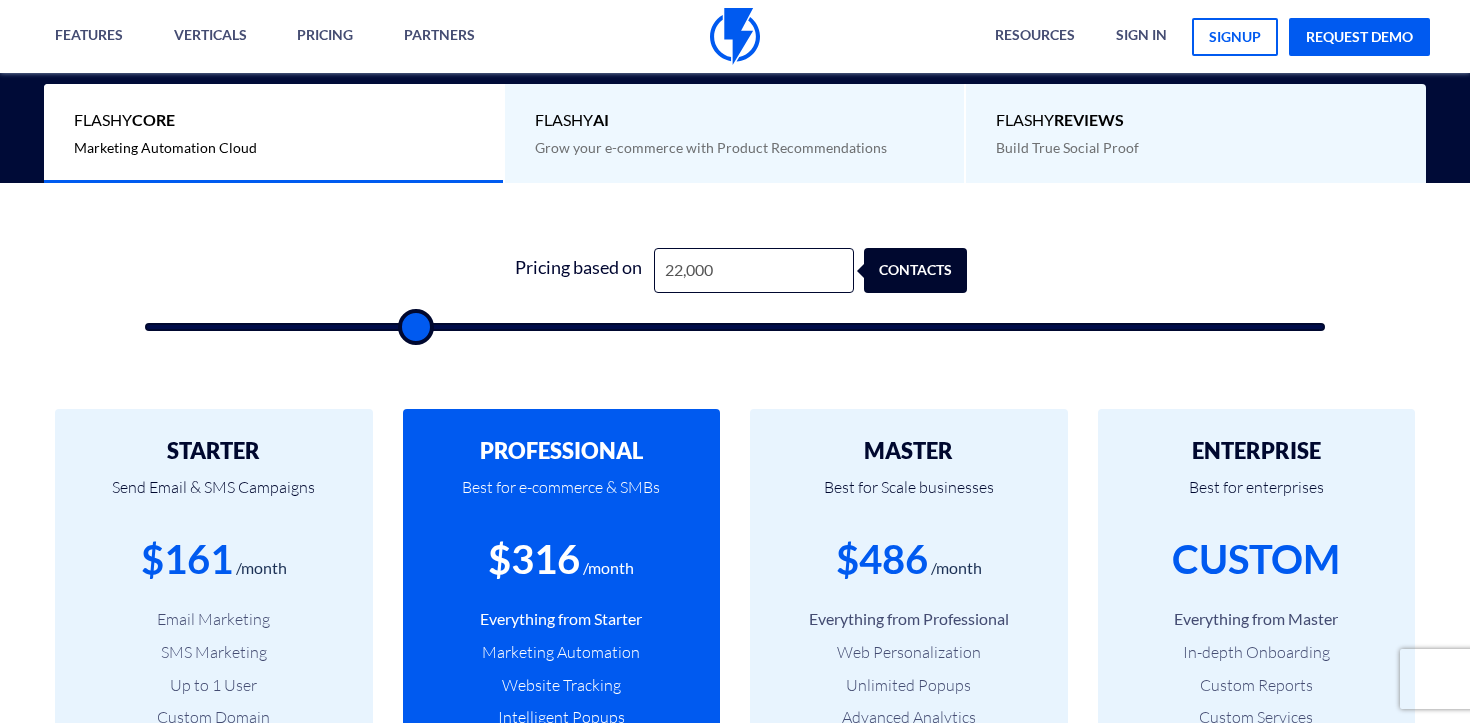 type on "21,500" 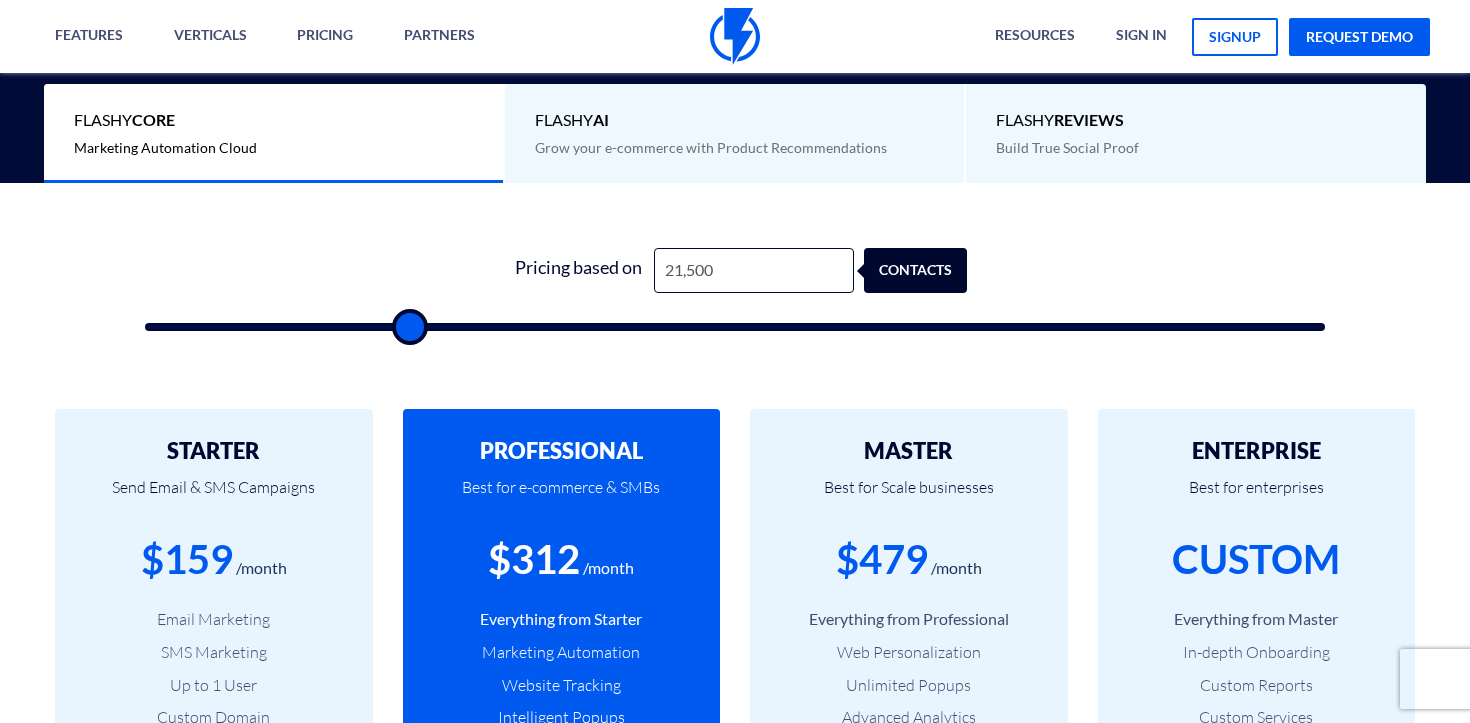 type on "21,000" 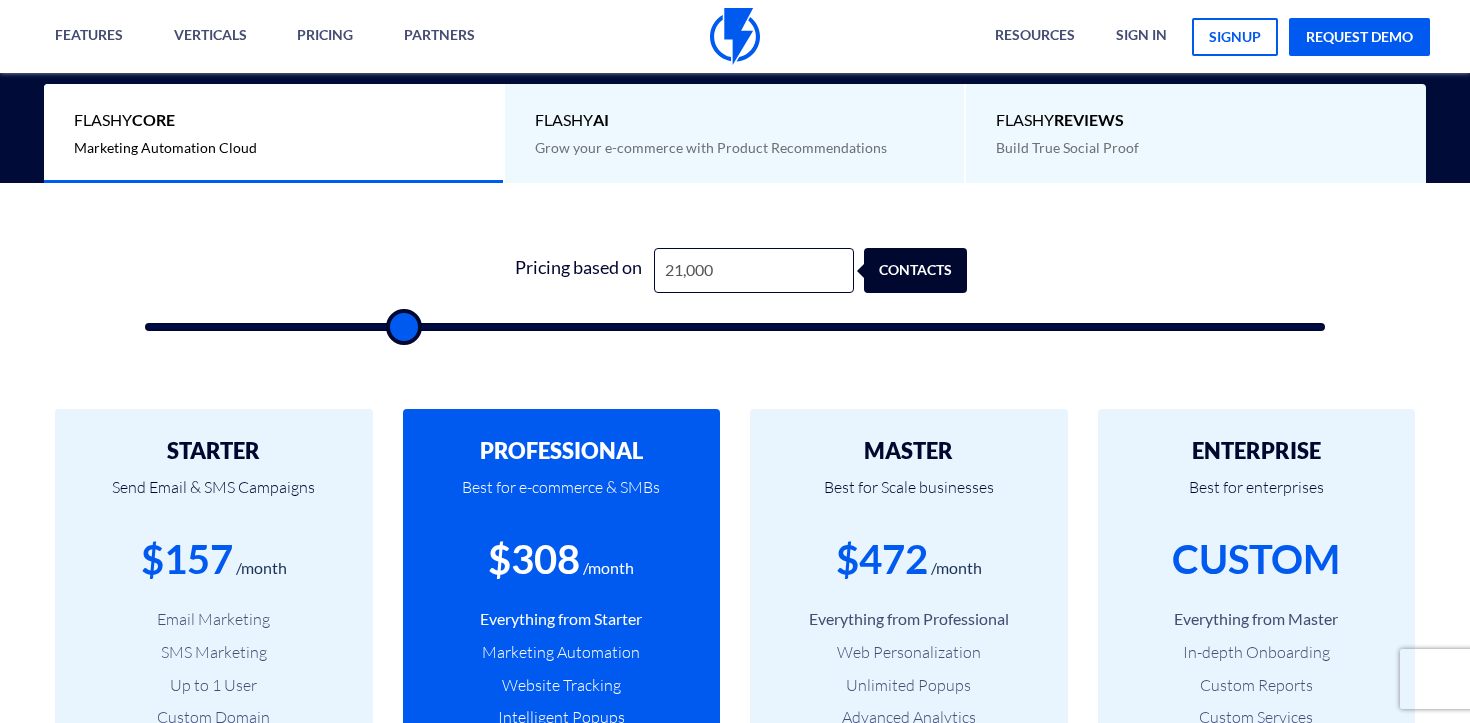 type on "20,500" 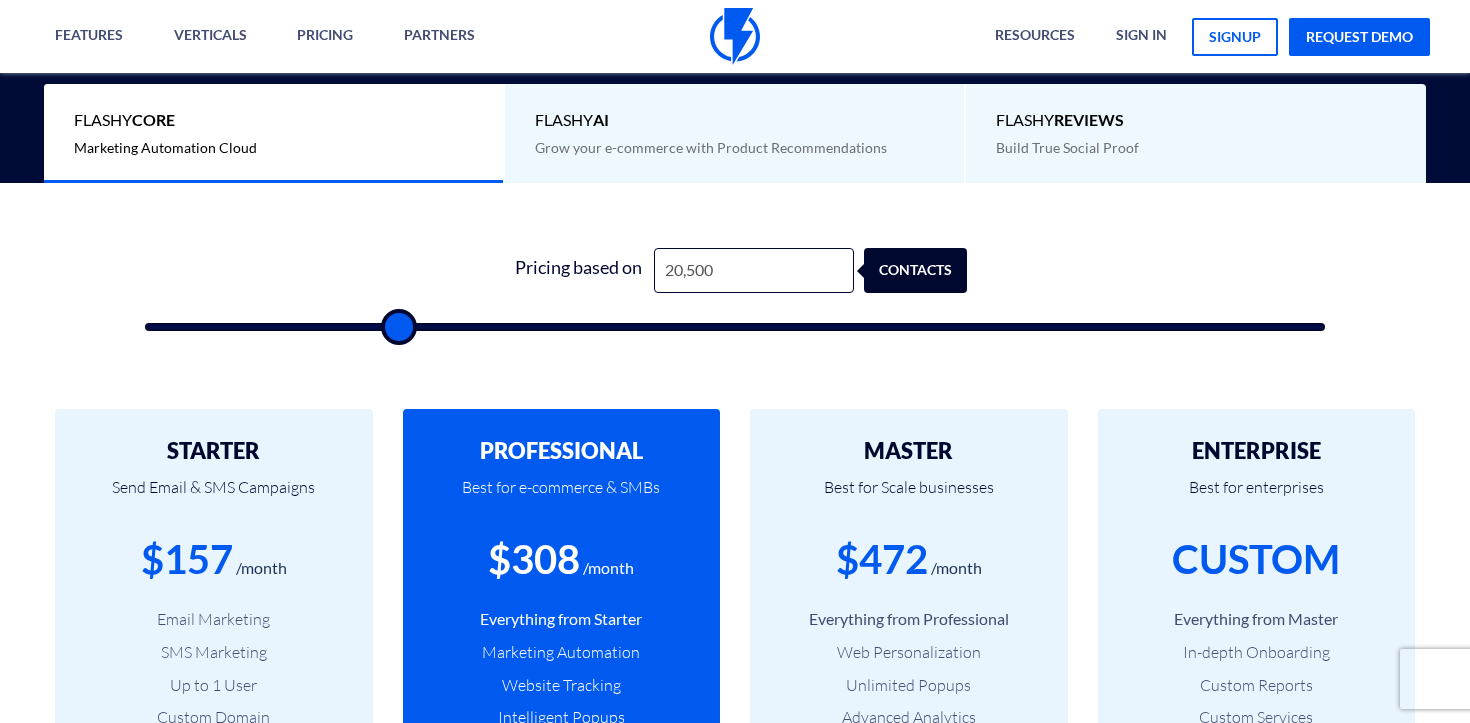 type on "20,000" 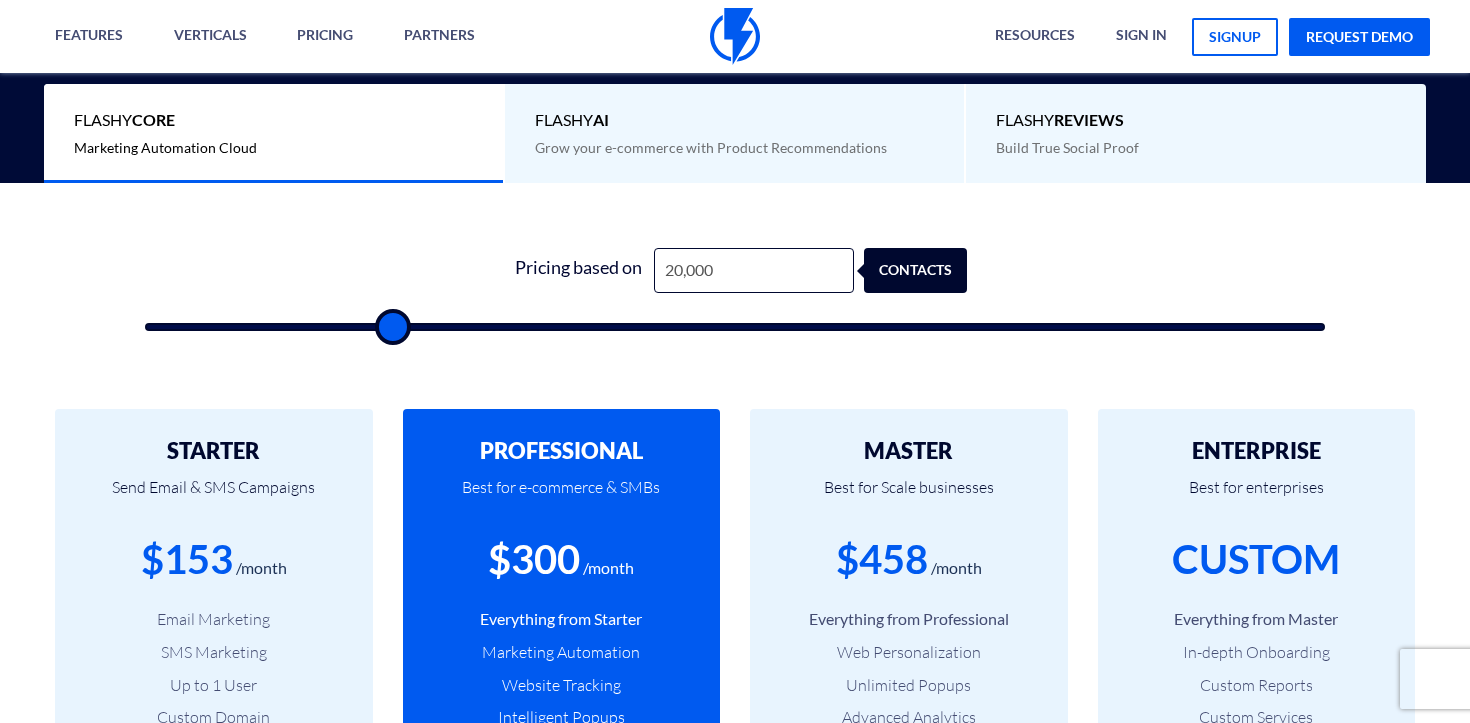 type on "20,500" 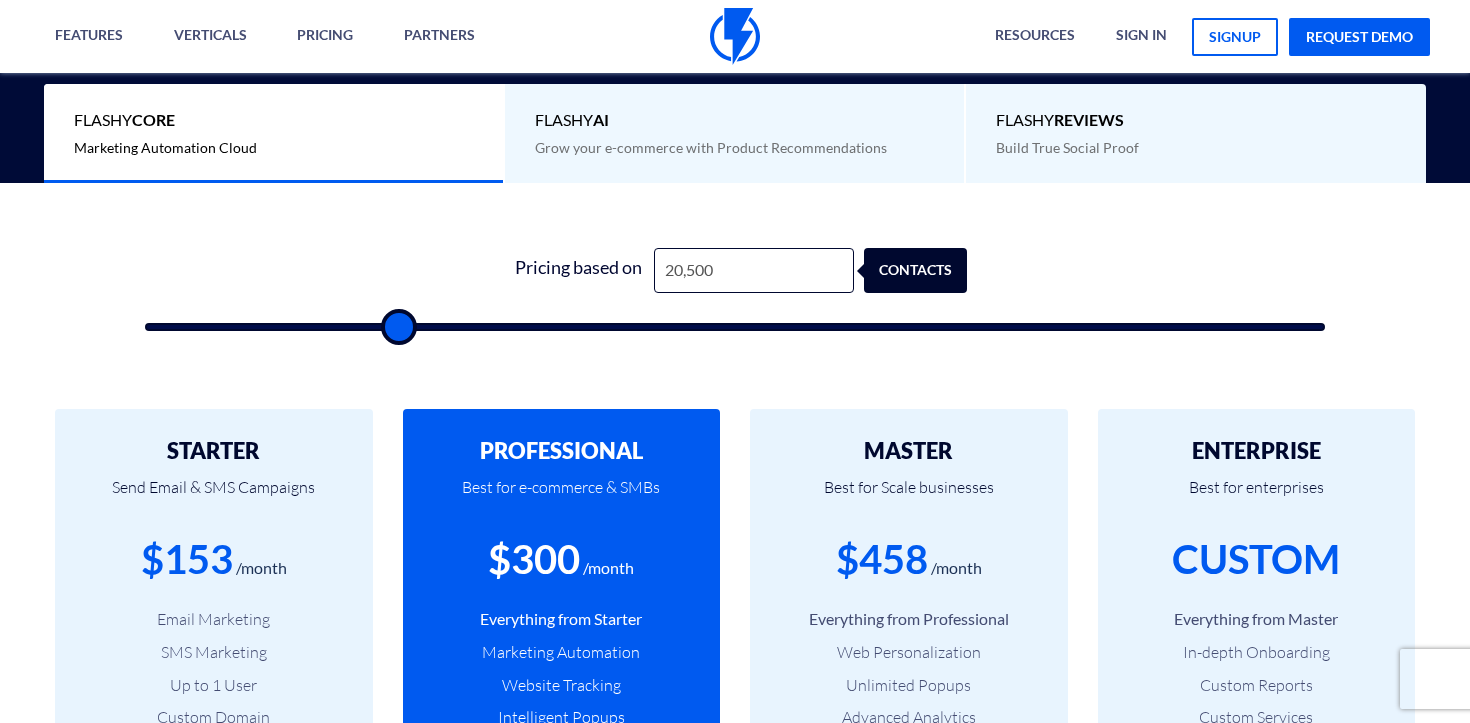 type on "21,000" 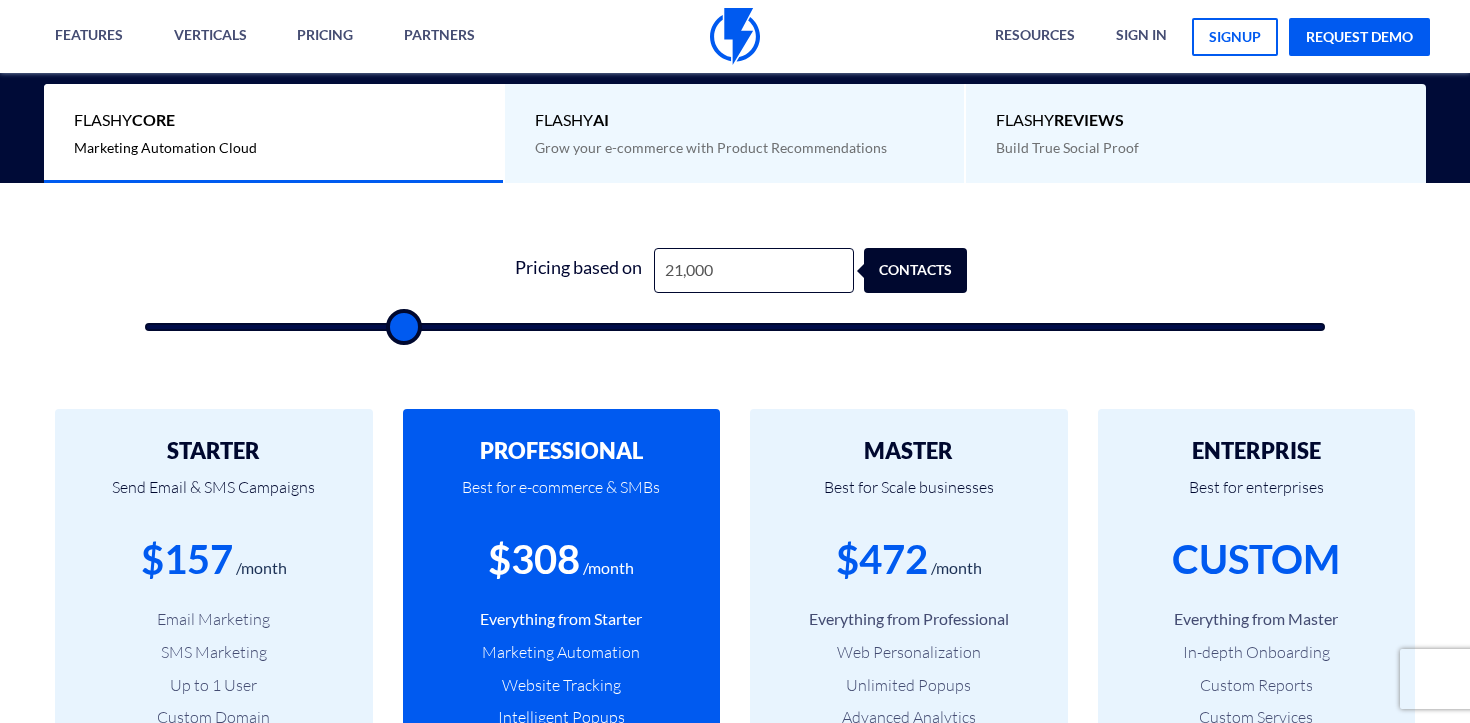 type on "23,000" 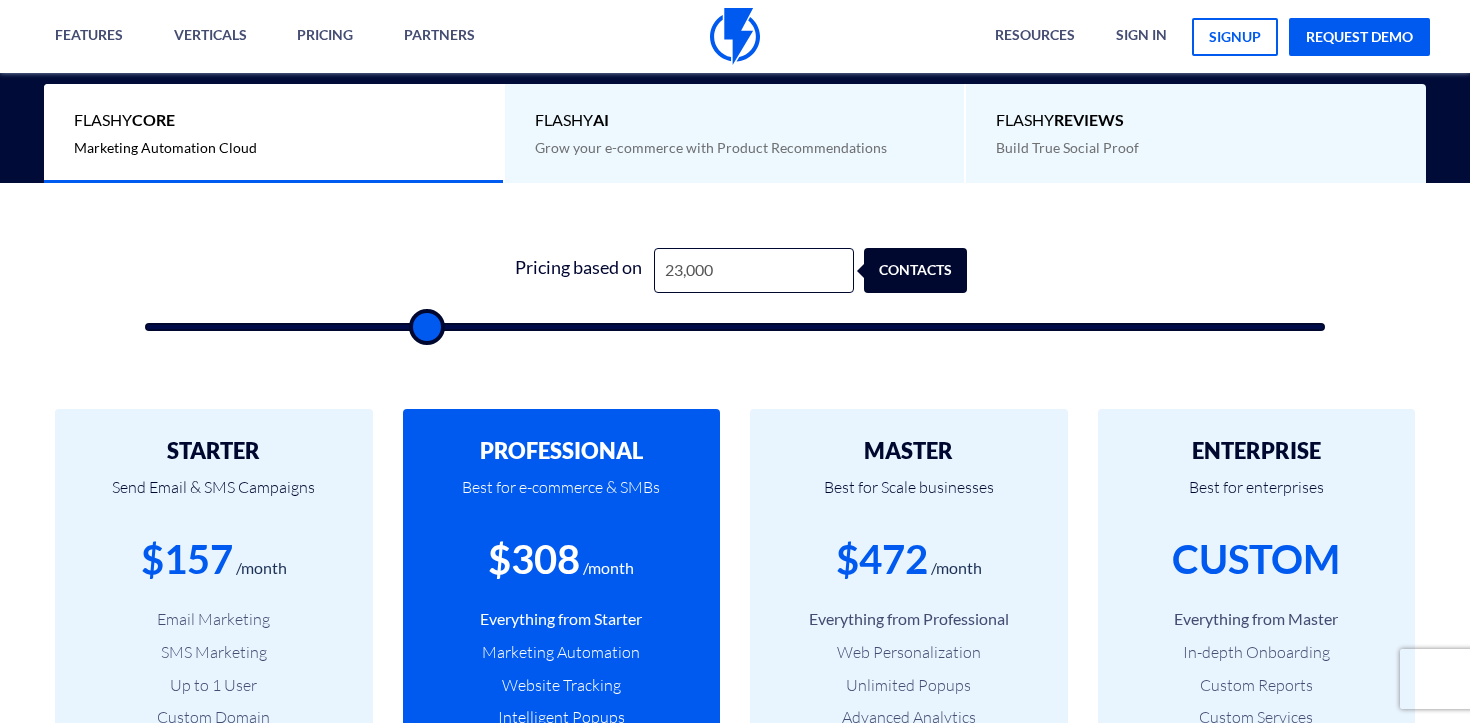type on "27,000" 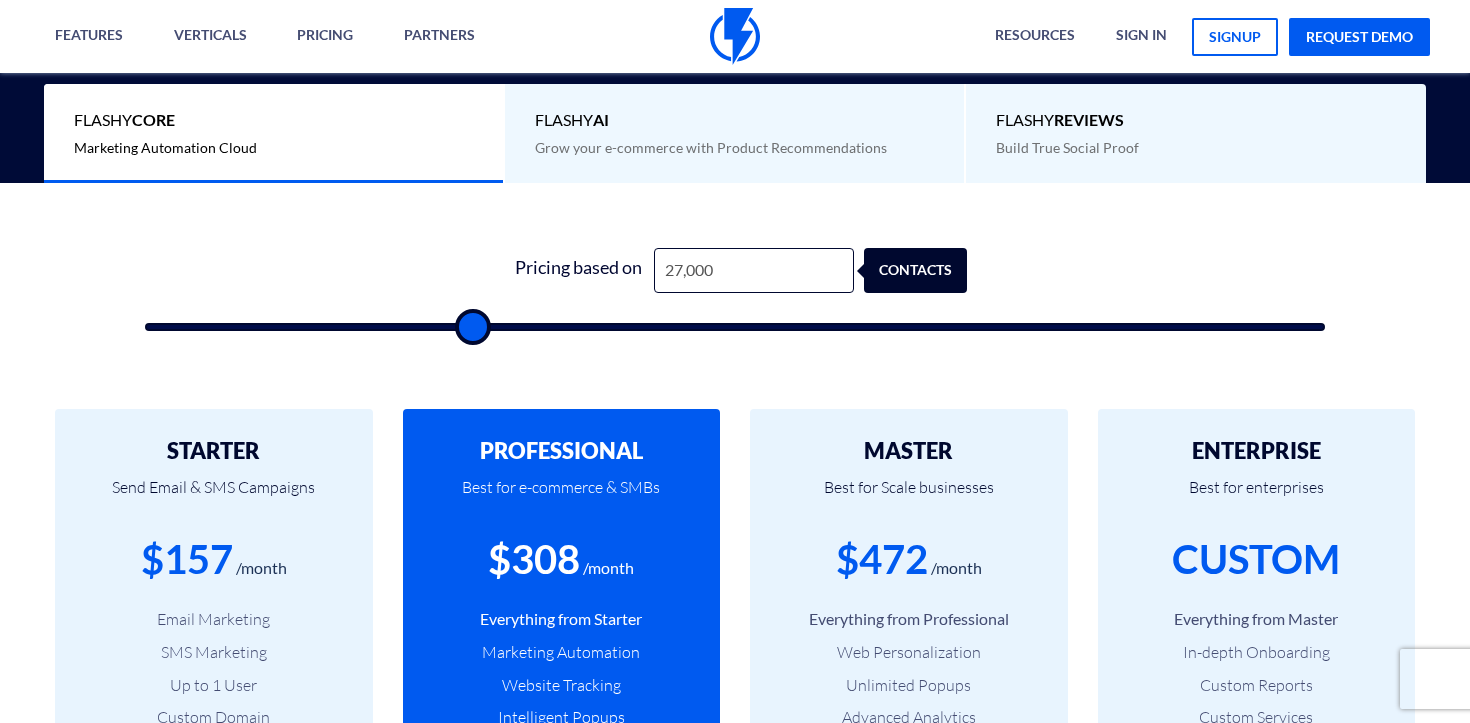 type on "32,500" 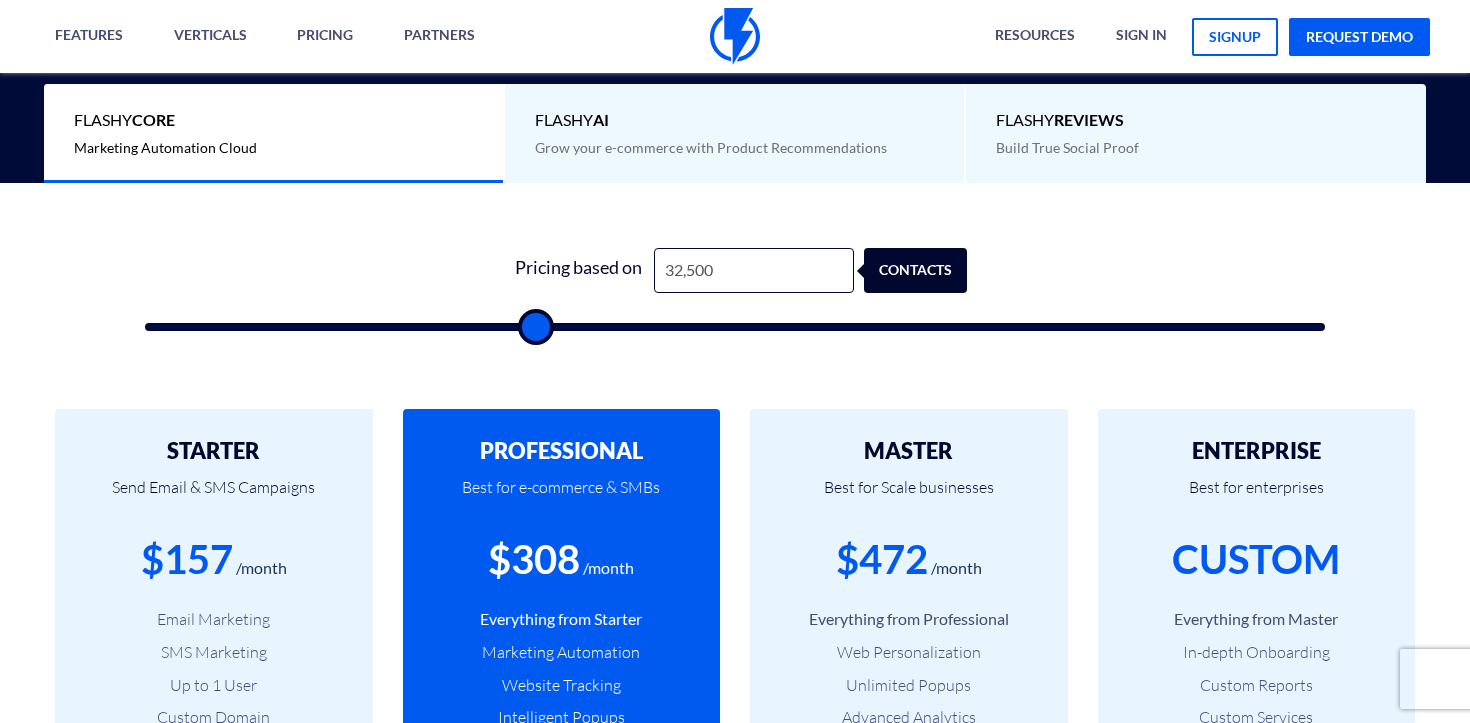 type on "38,500" 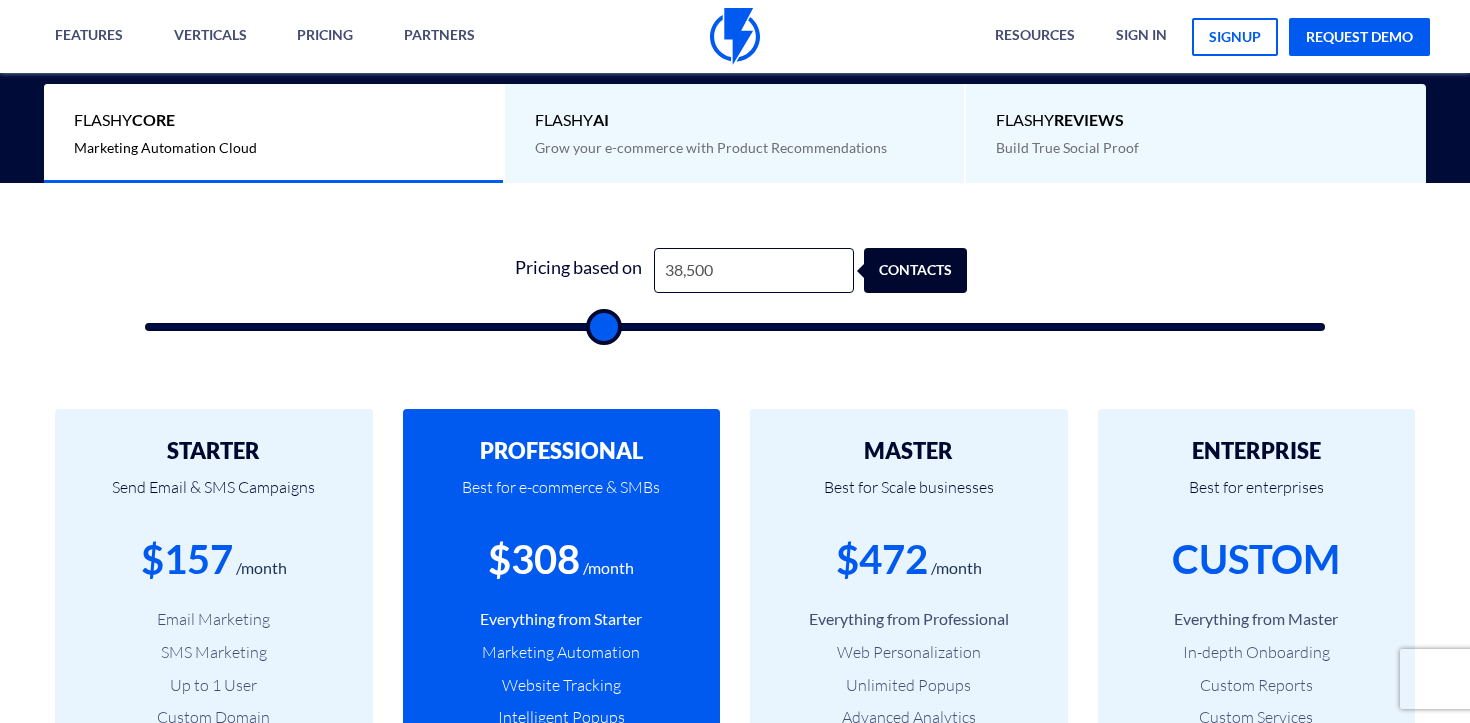 type on "44,000" 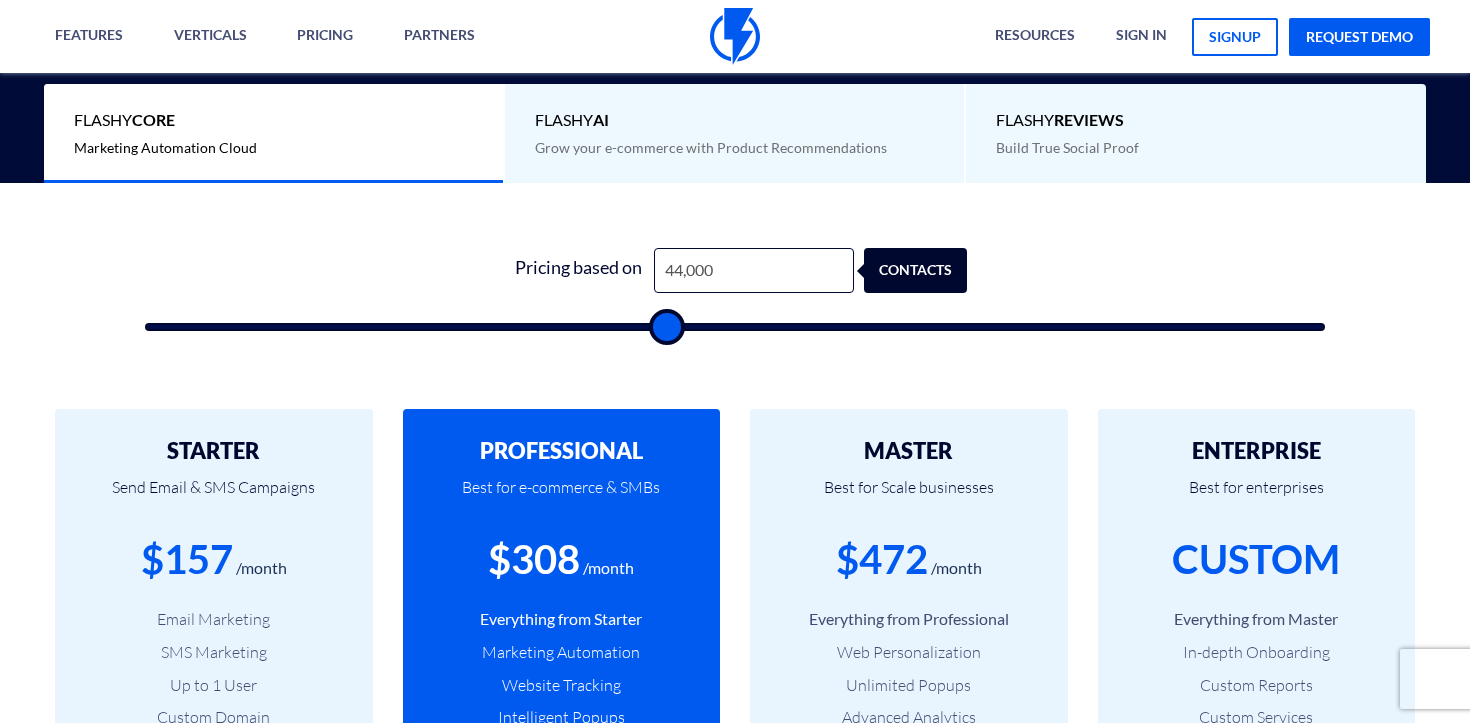 type on "48,000" 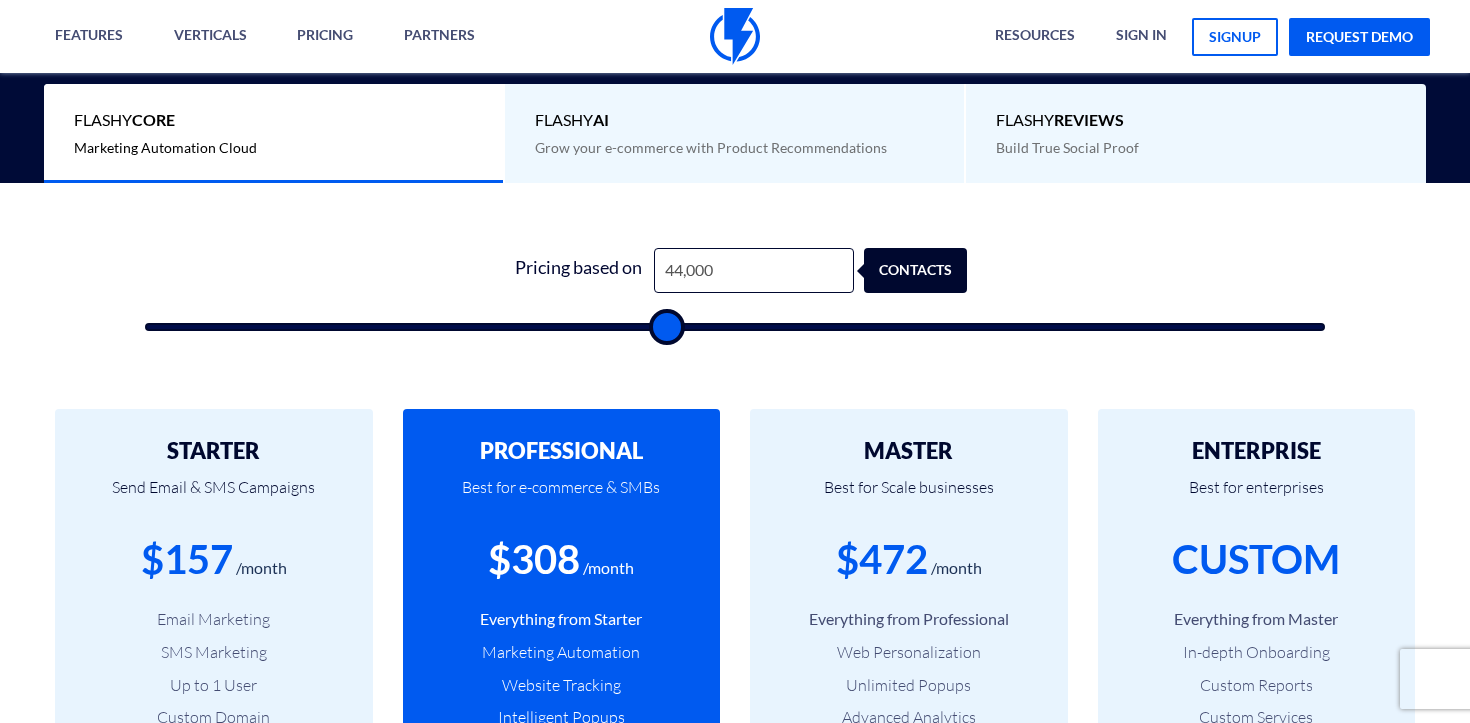 type on "48000" 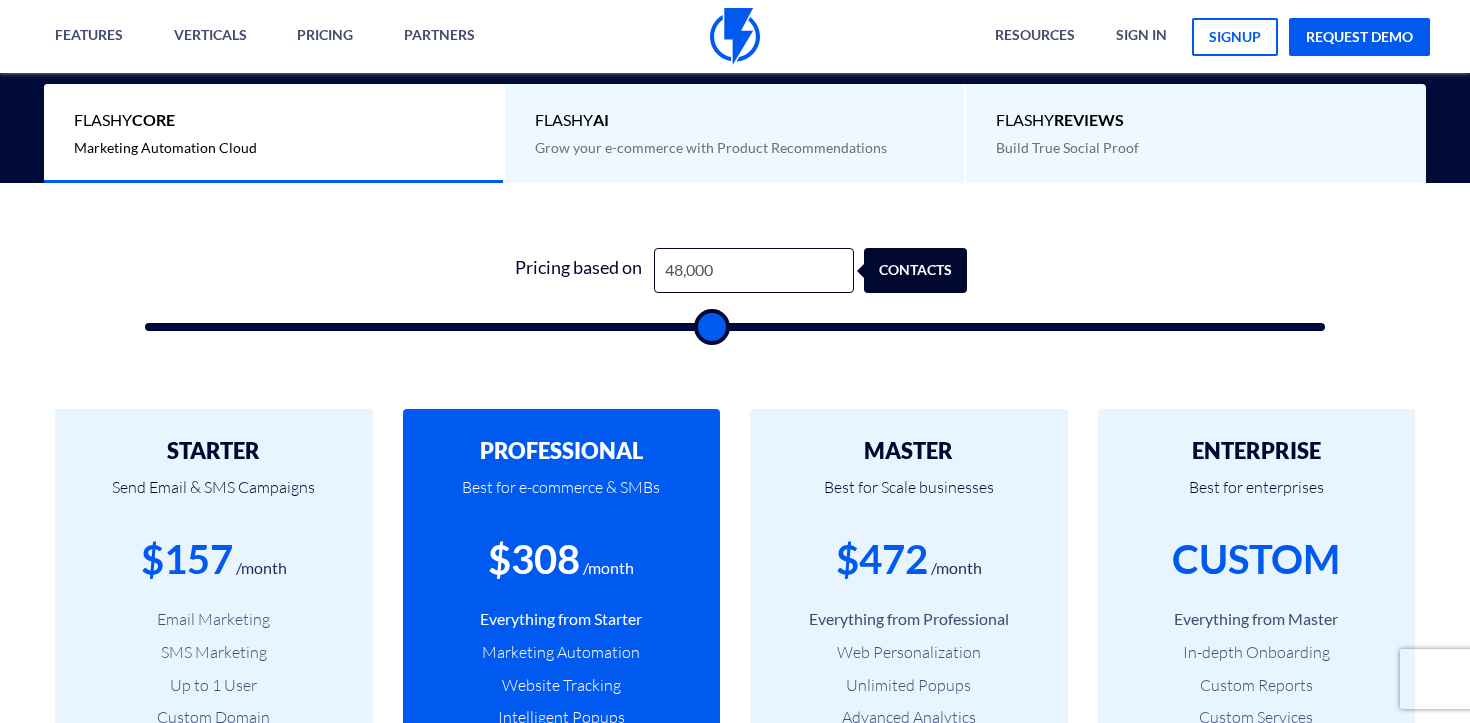 type on "51,000" 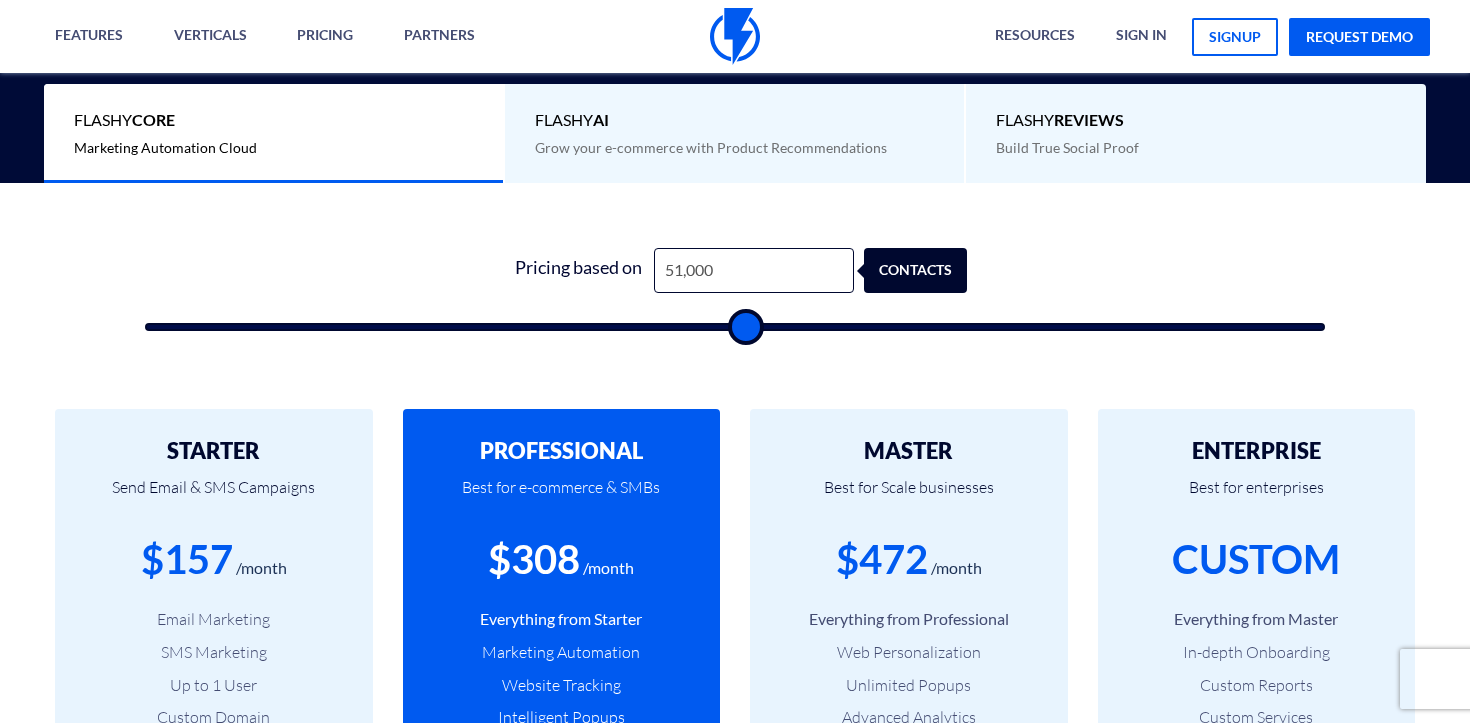 type on "53,500" 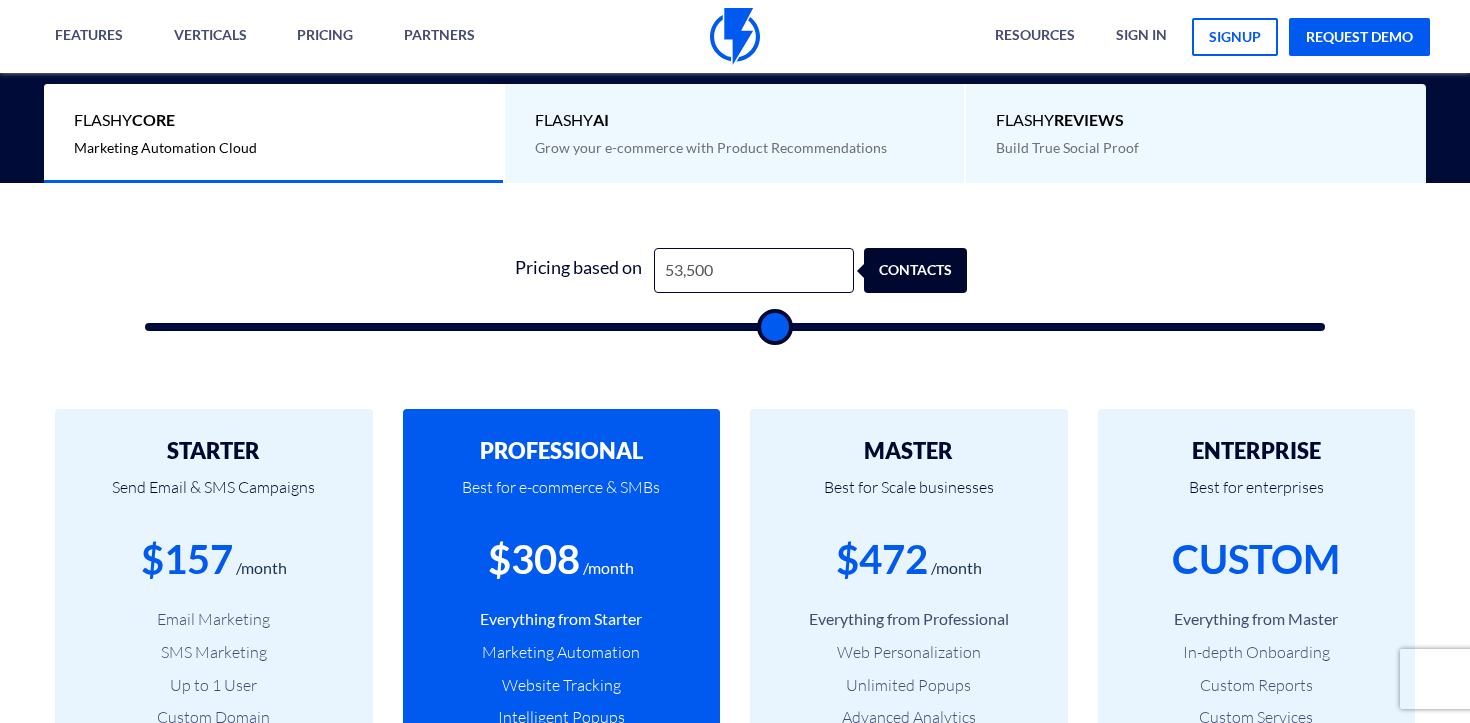 type on "55,000" 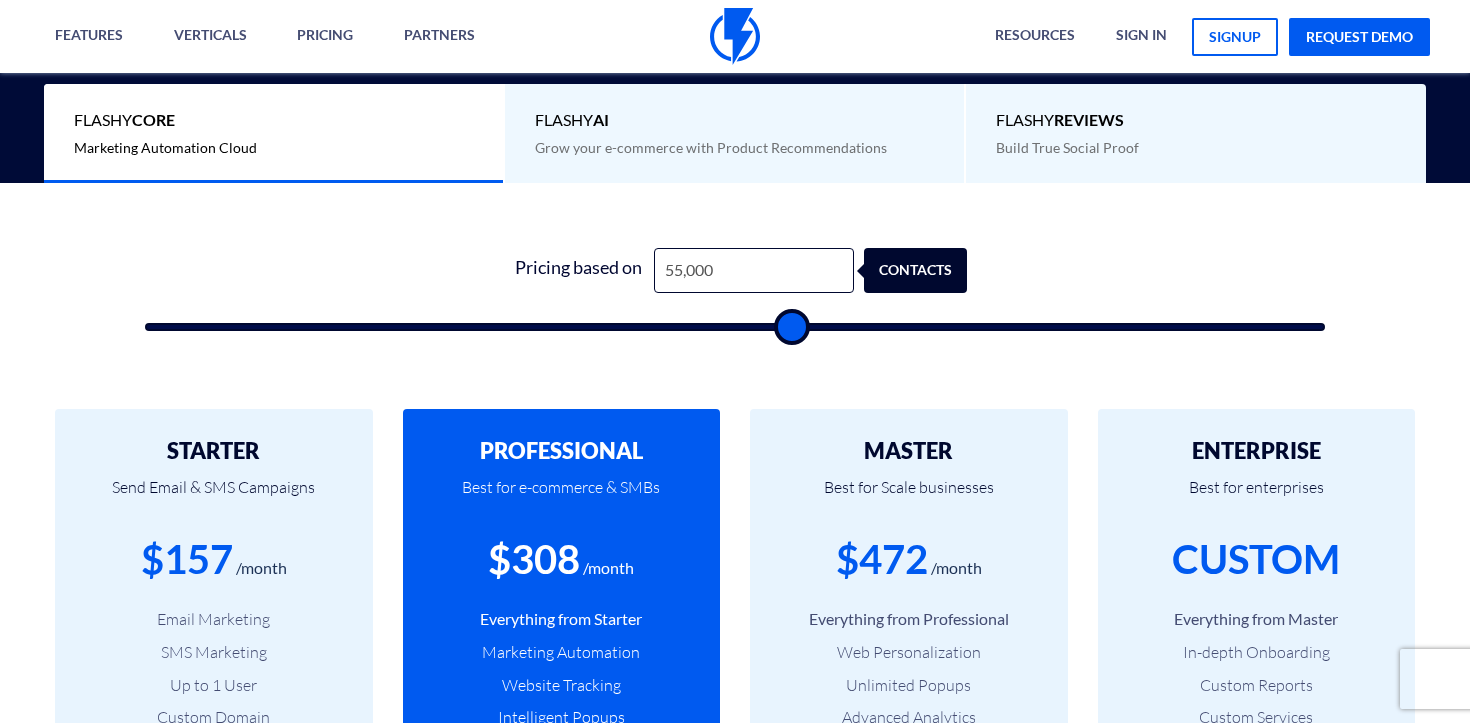 type on "55,500" 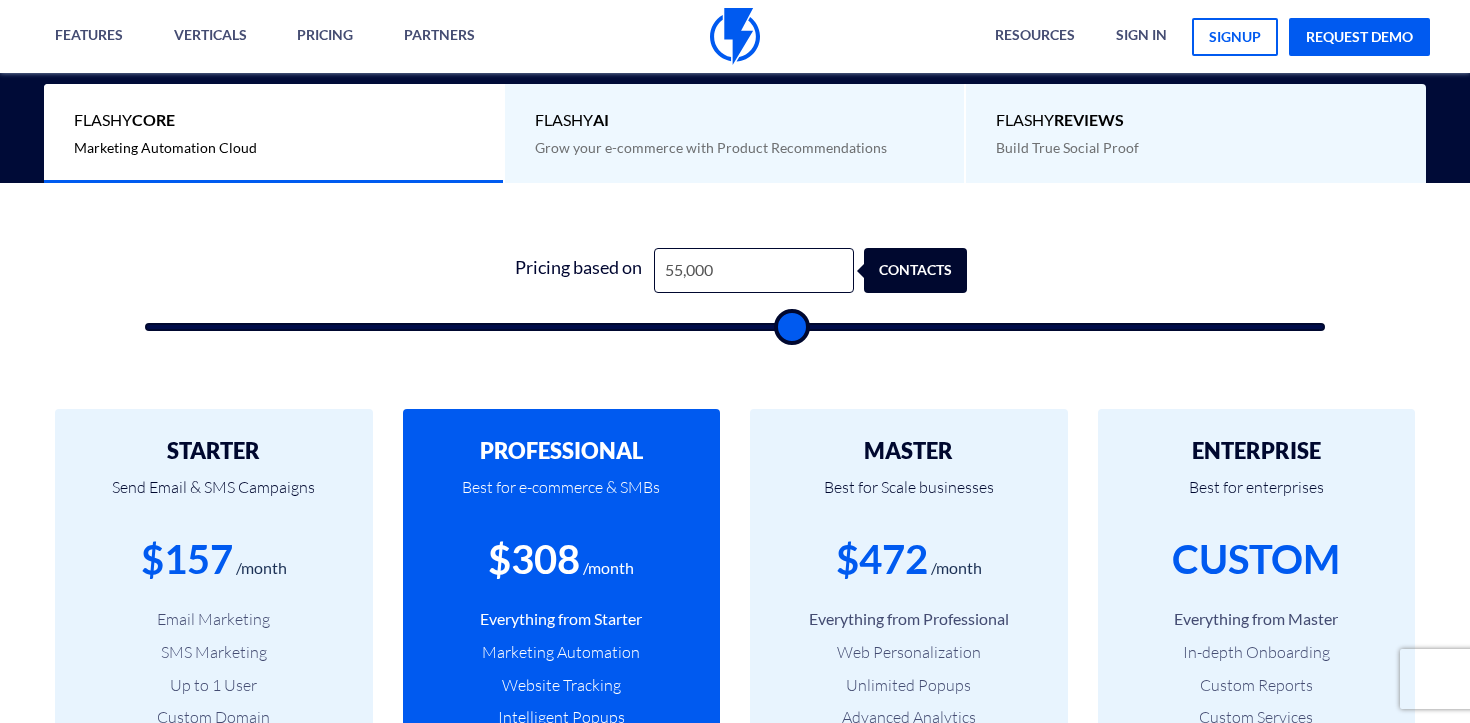 type on "55500" 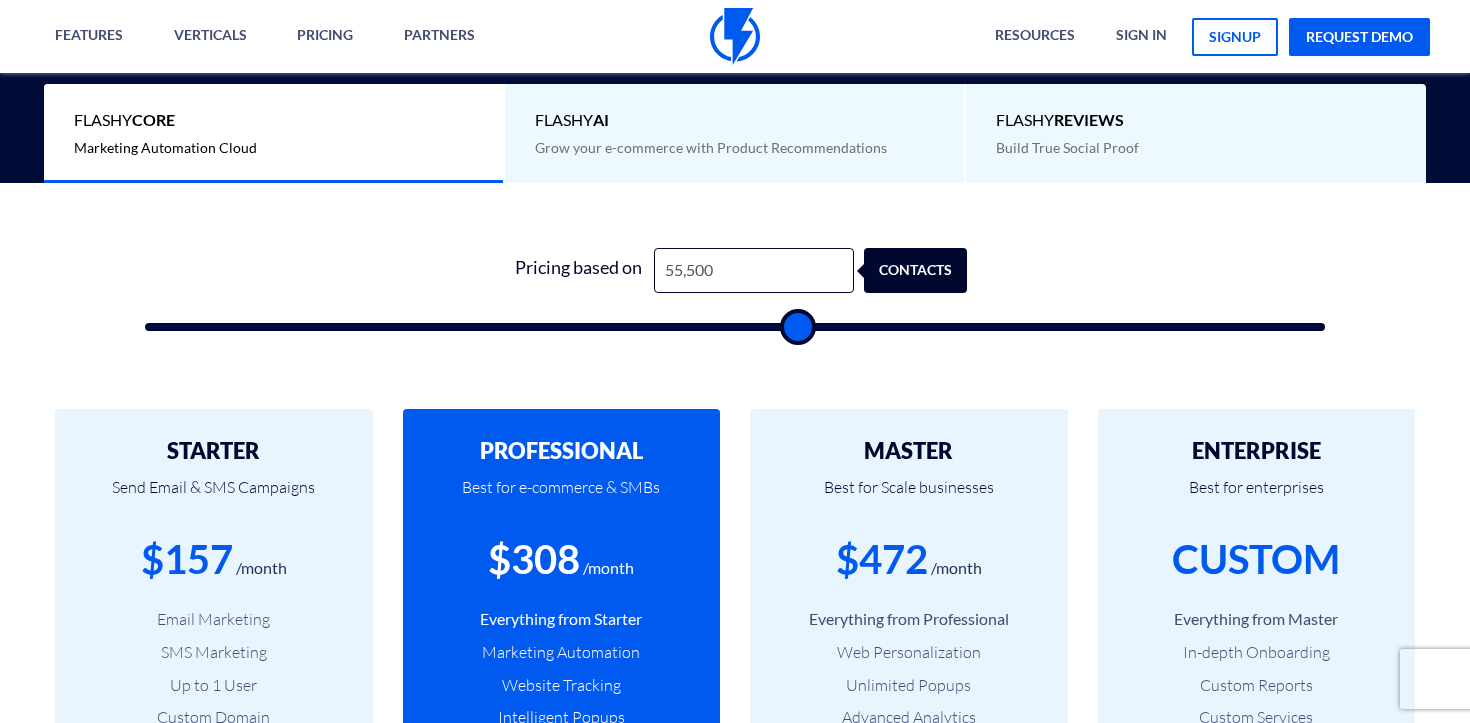 type on "56,000" 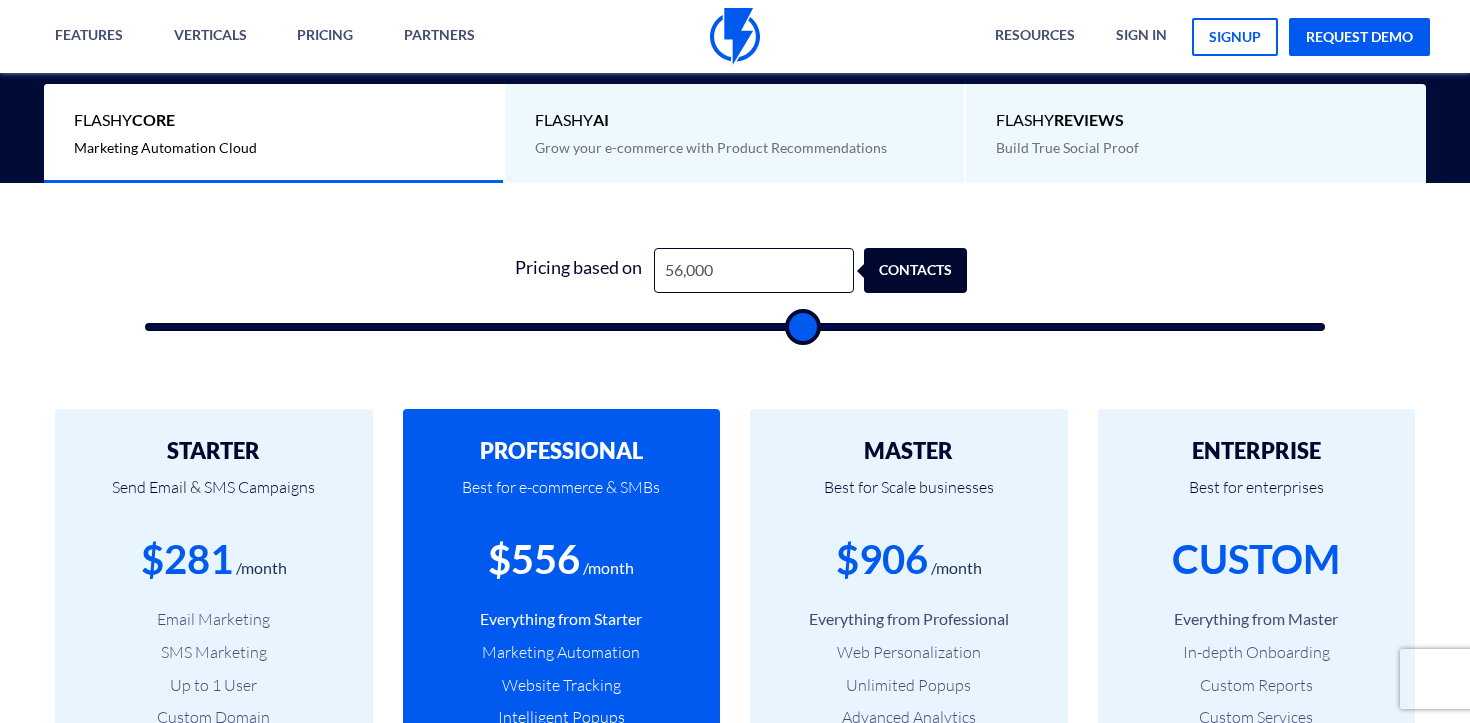 type on "55,500" 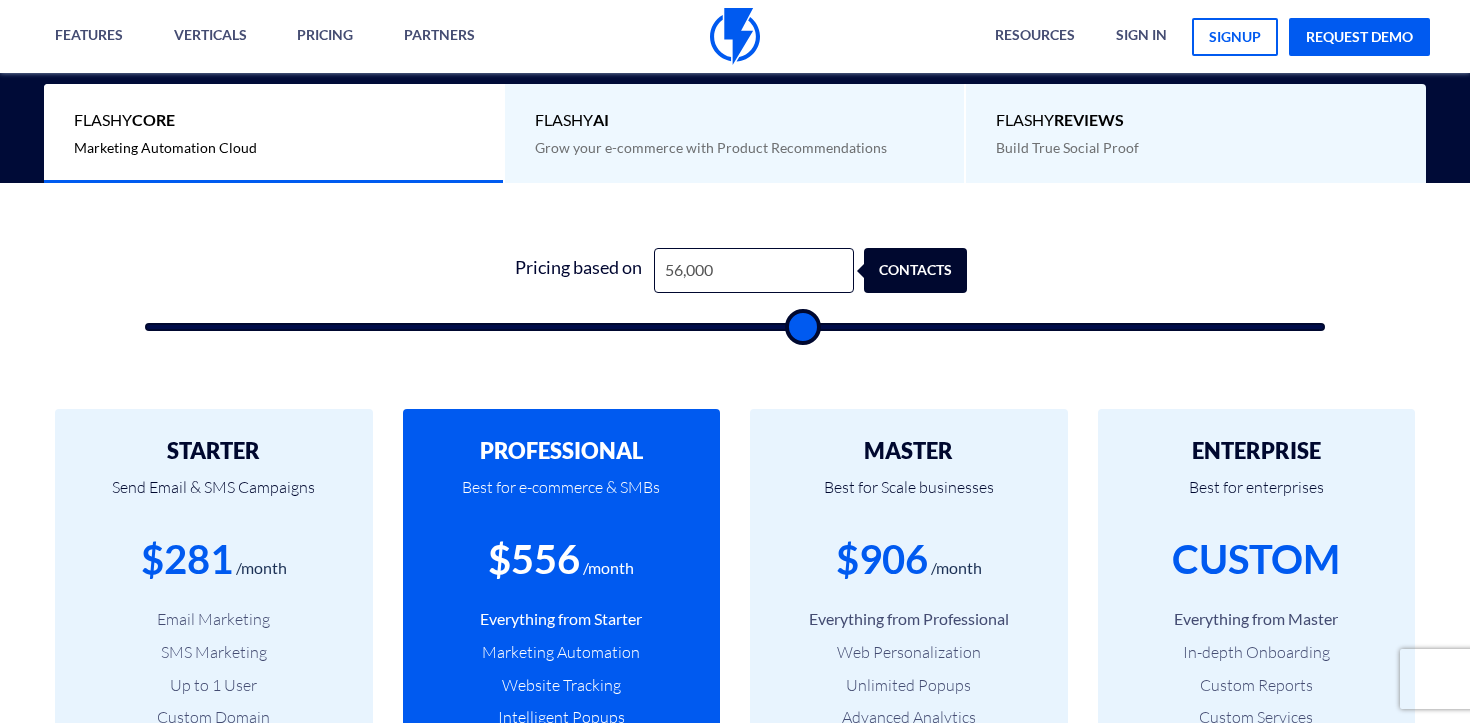 type on "55500" 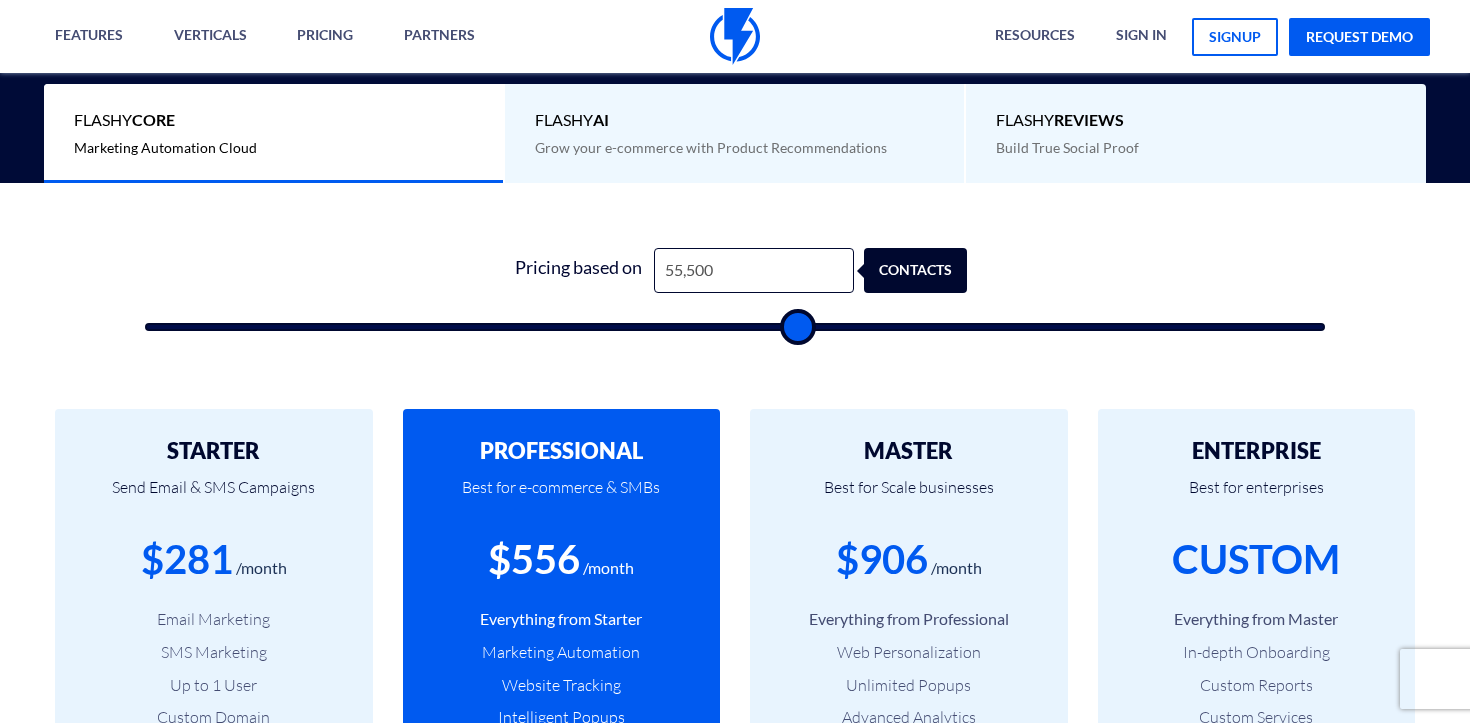 type on "55,000" 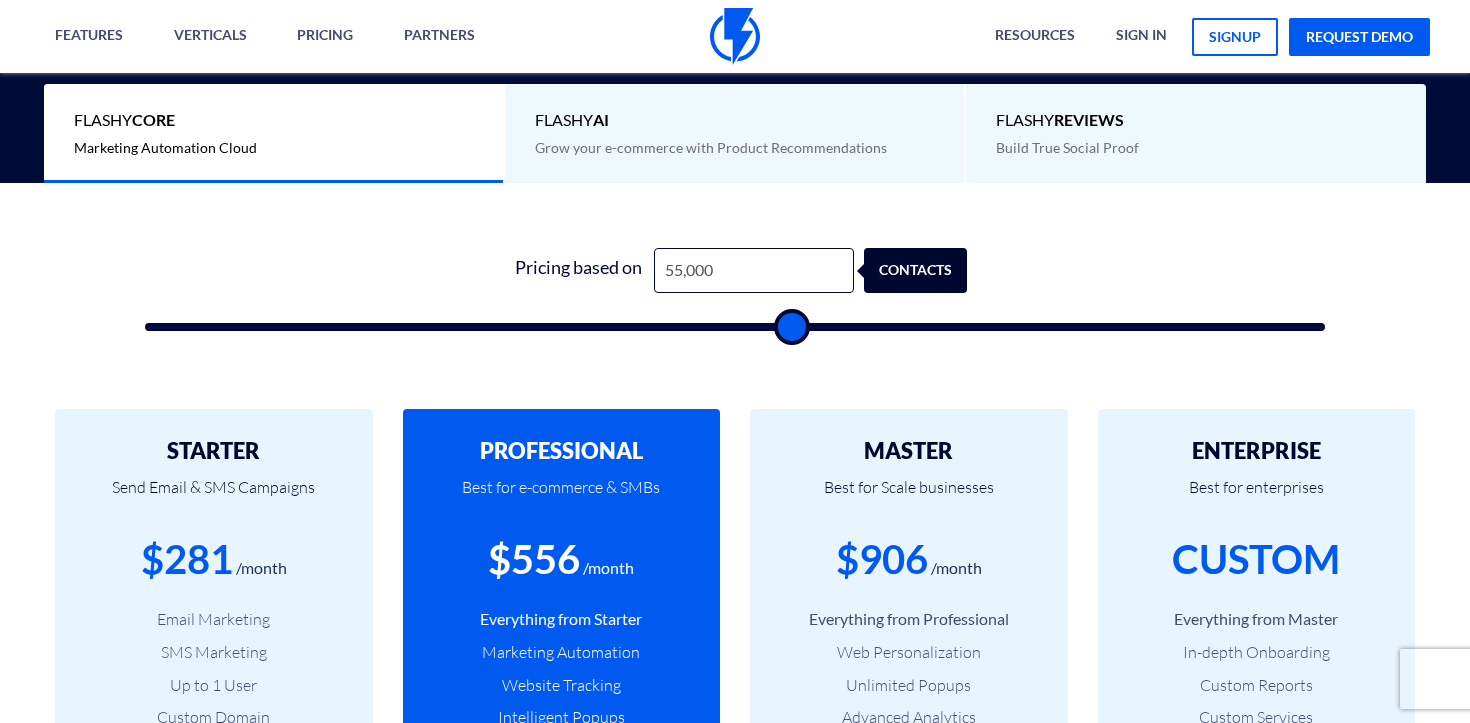 type on "54,500" 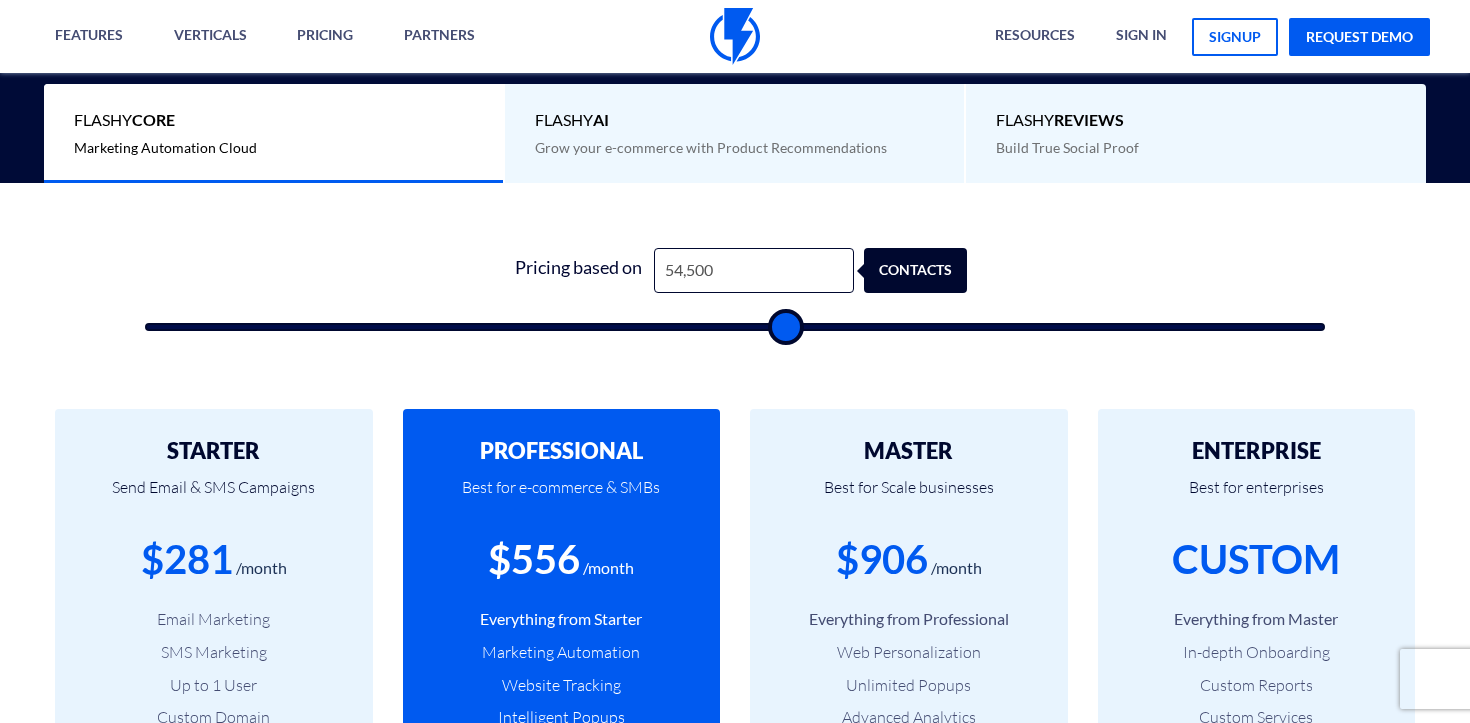 type on "54,000" 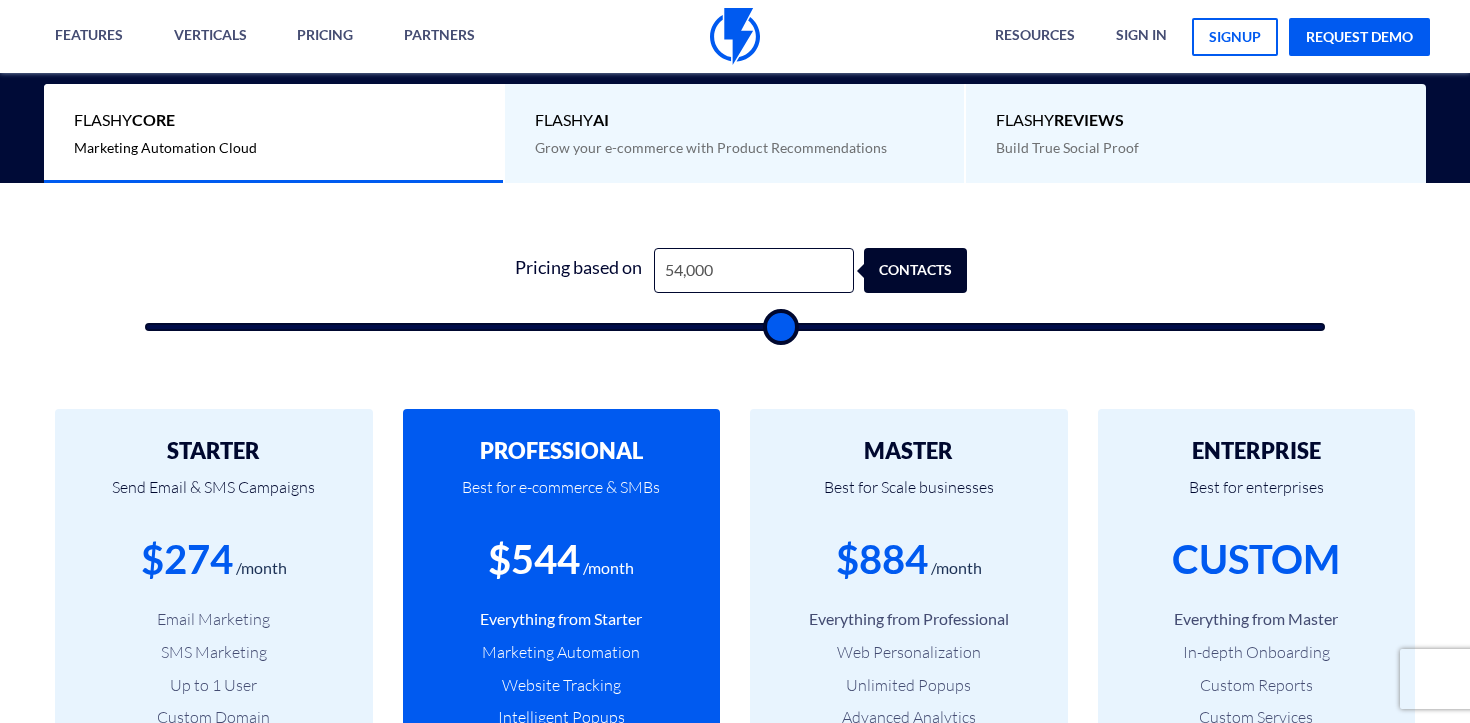 type on "53,500" 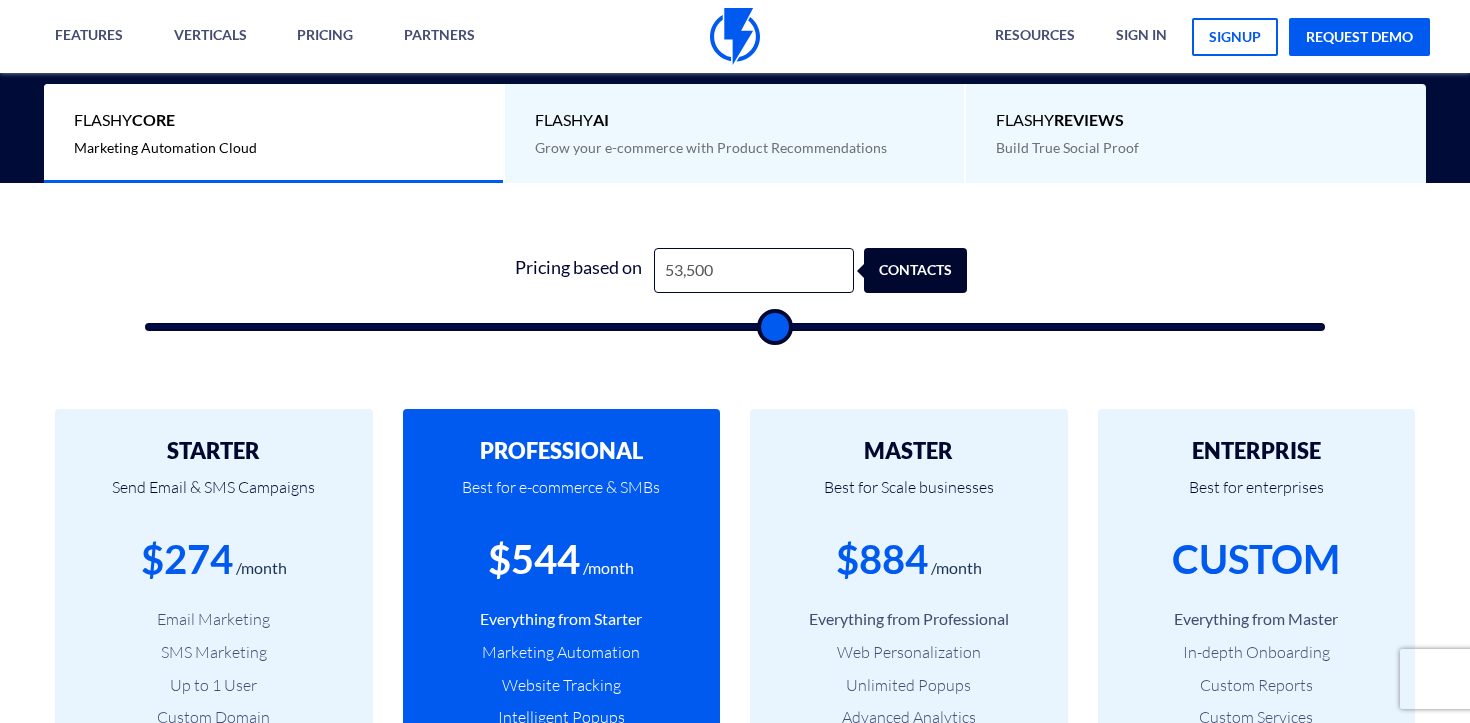 type on "53,000" 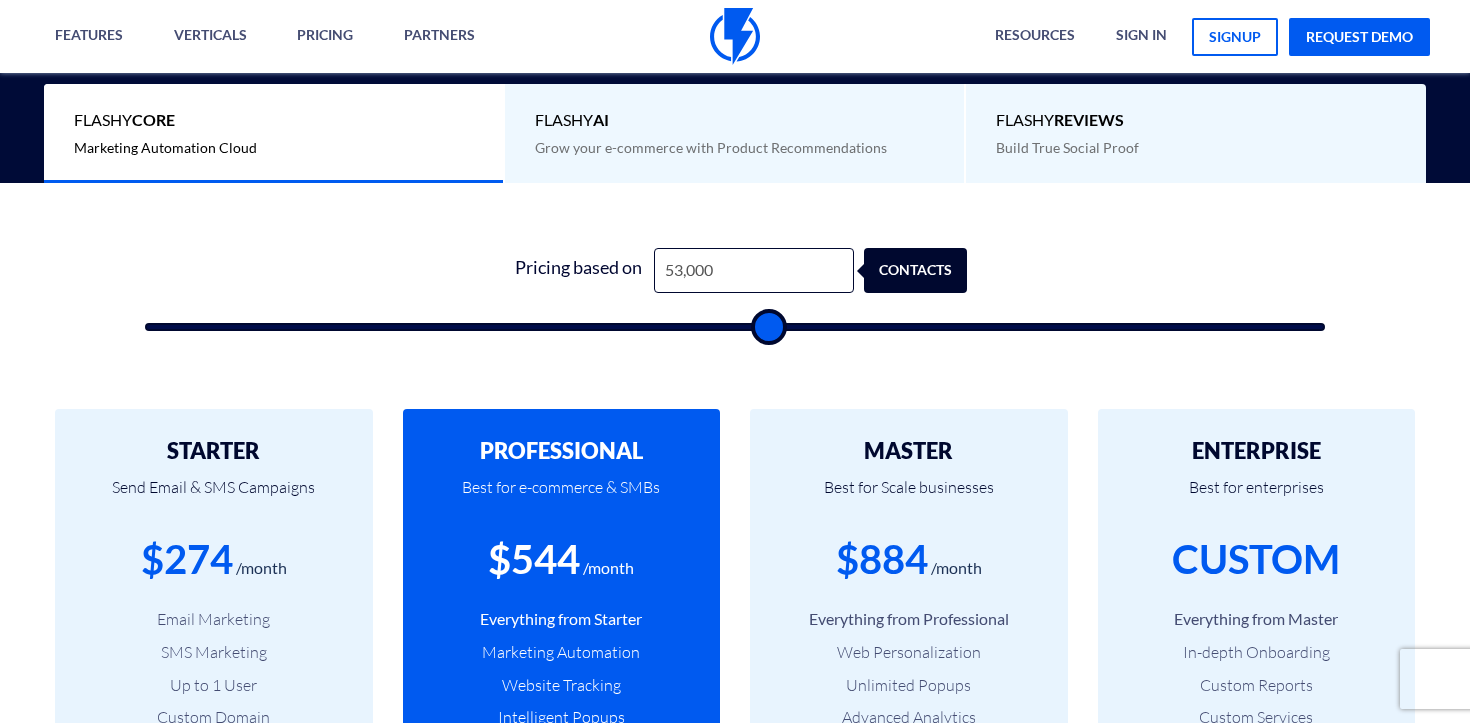 type on "52,500" 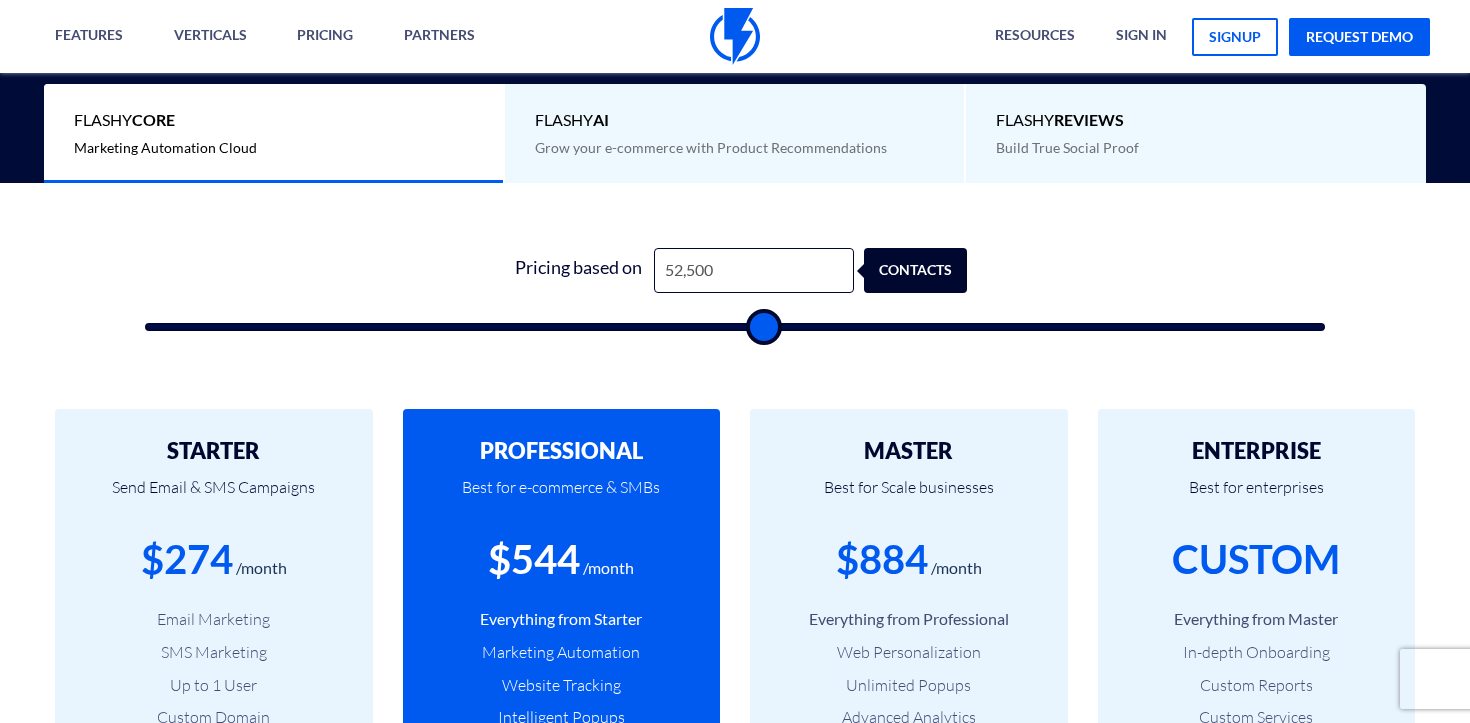 type on "52,000" 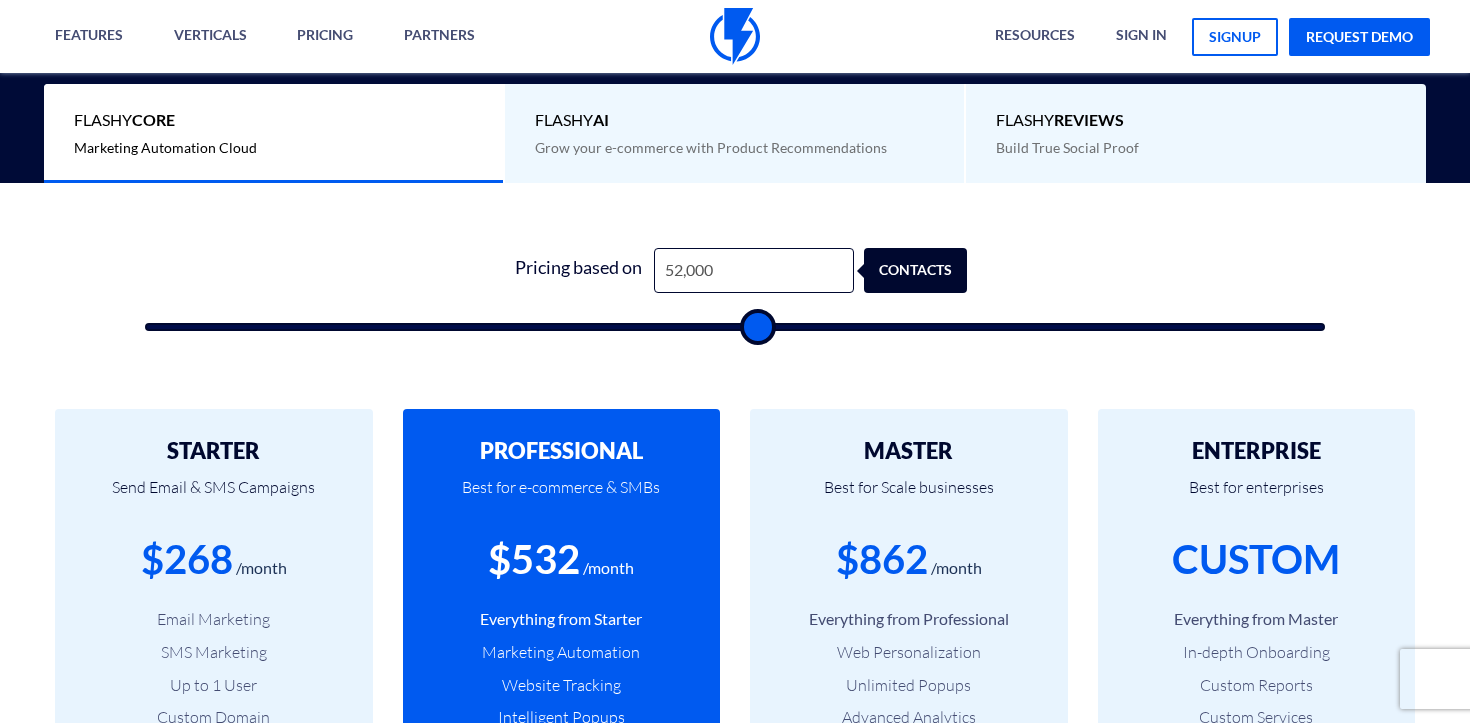 type on "51,500" 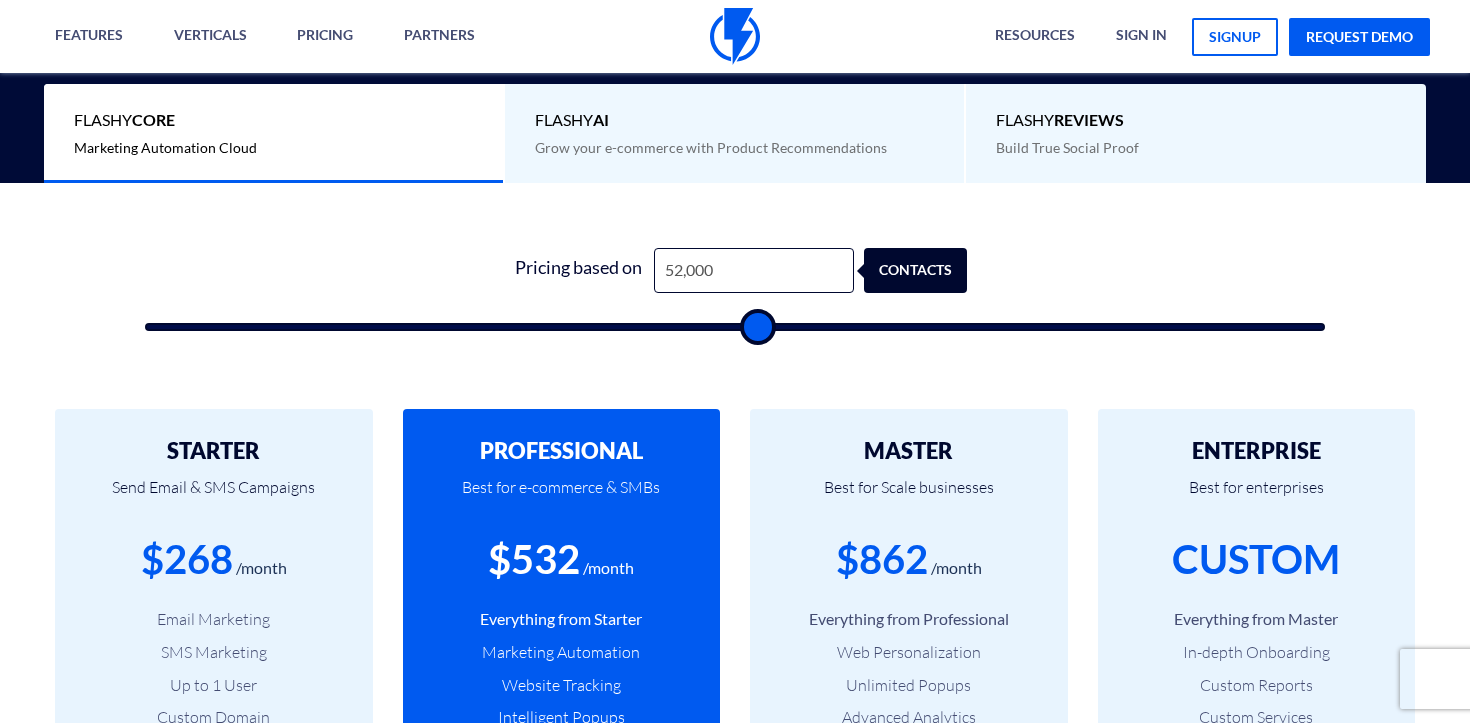 type on "51500" 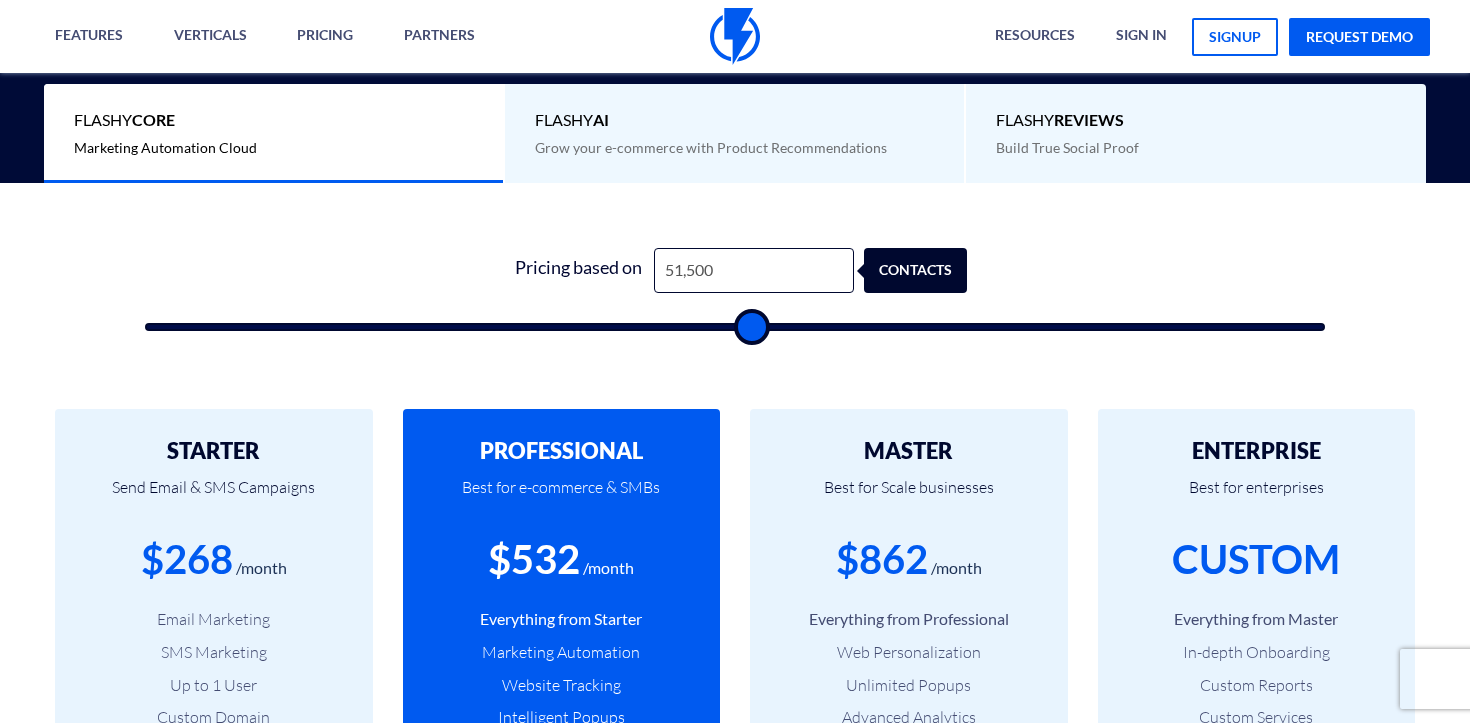 type on "51,000" 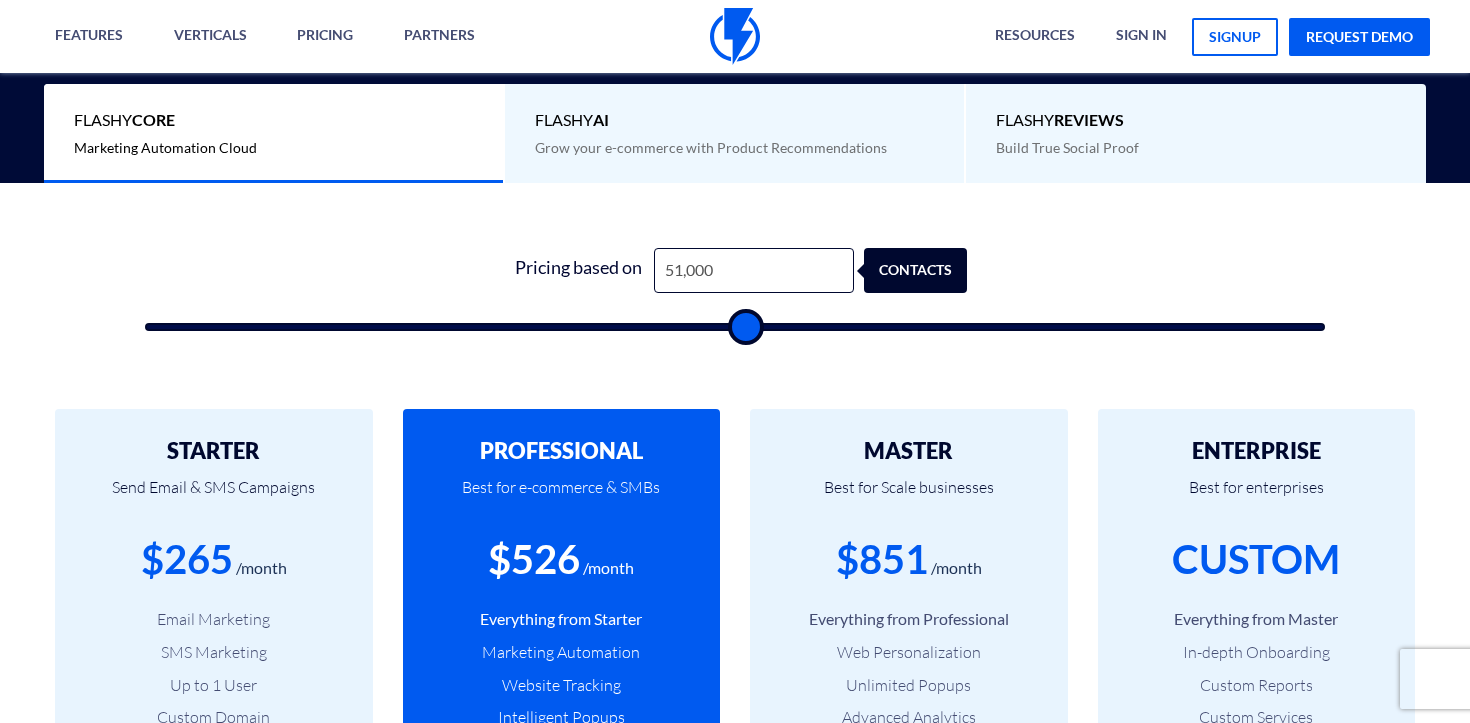 type on "50,500" 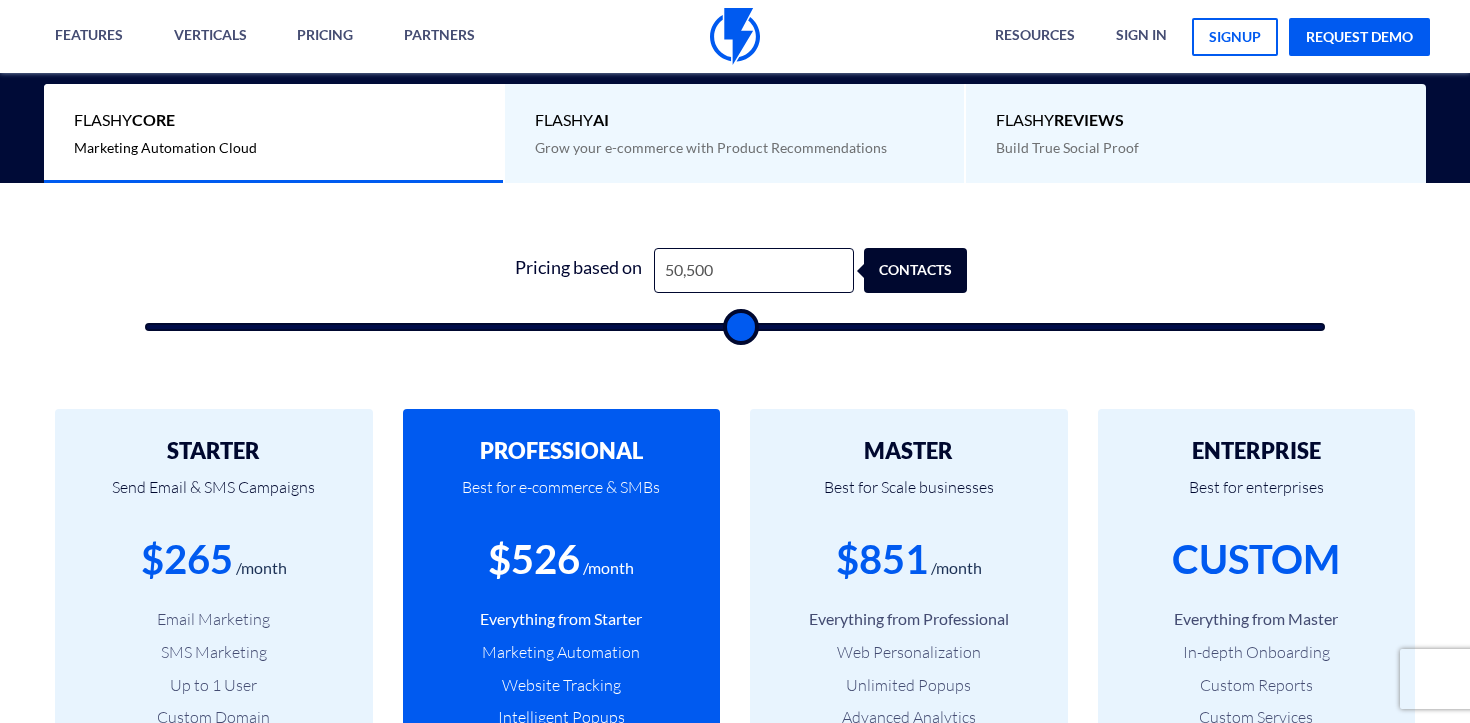 type on "50,000" 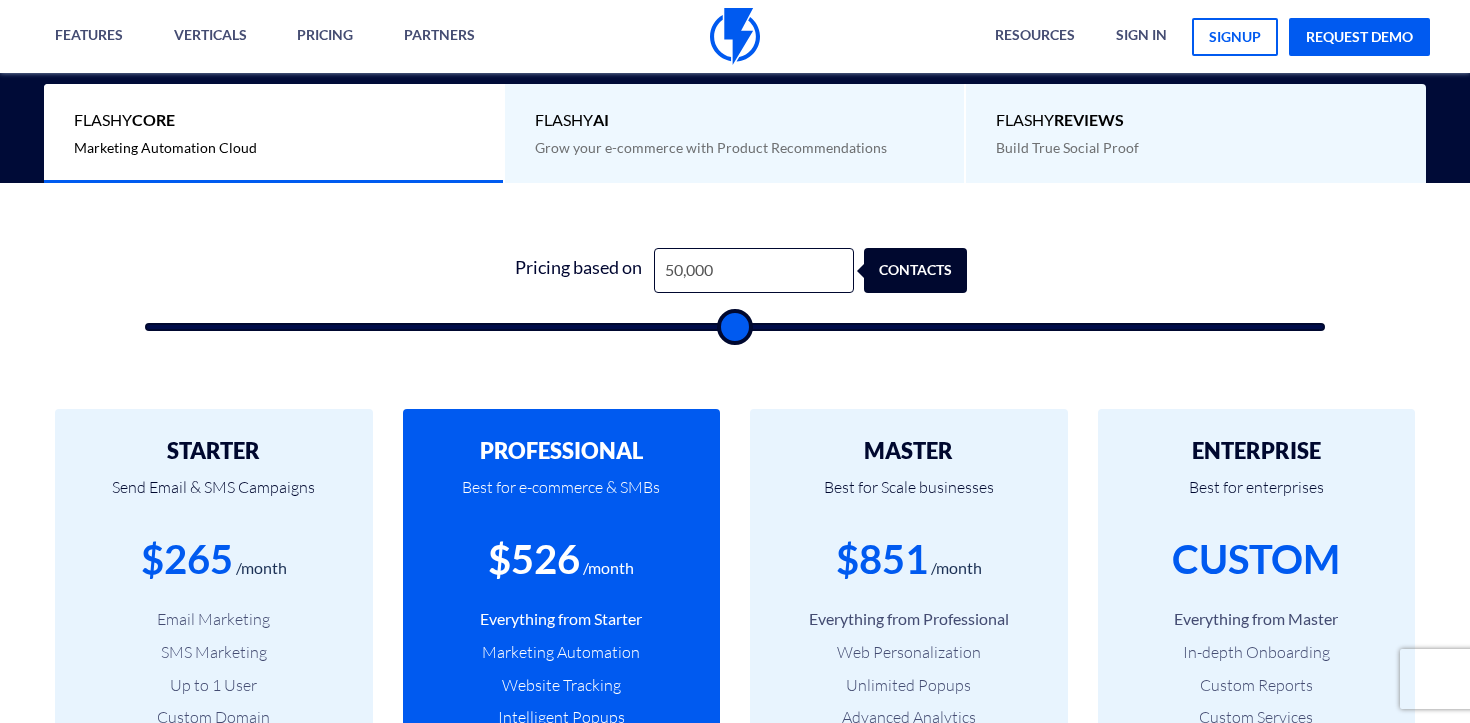 type on "49,500" 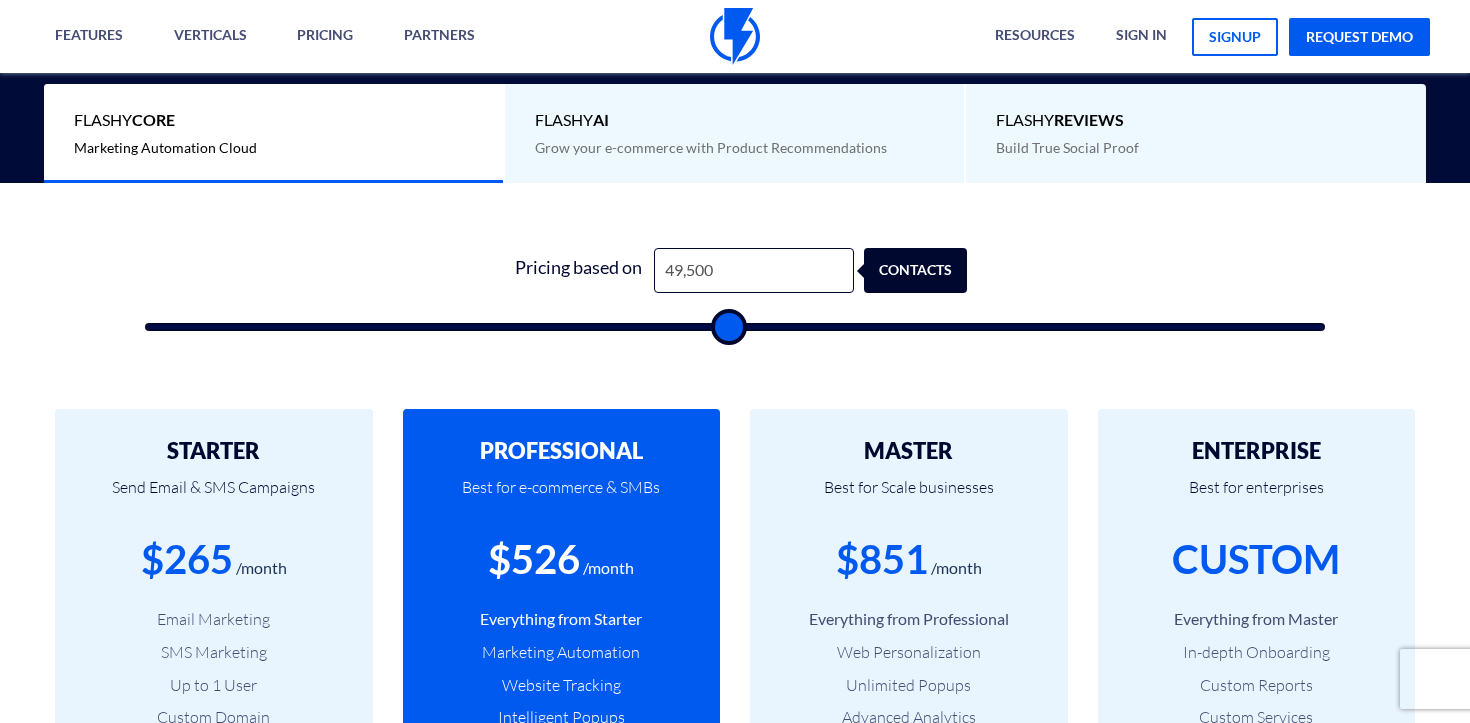 type on "49,000" 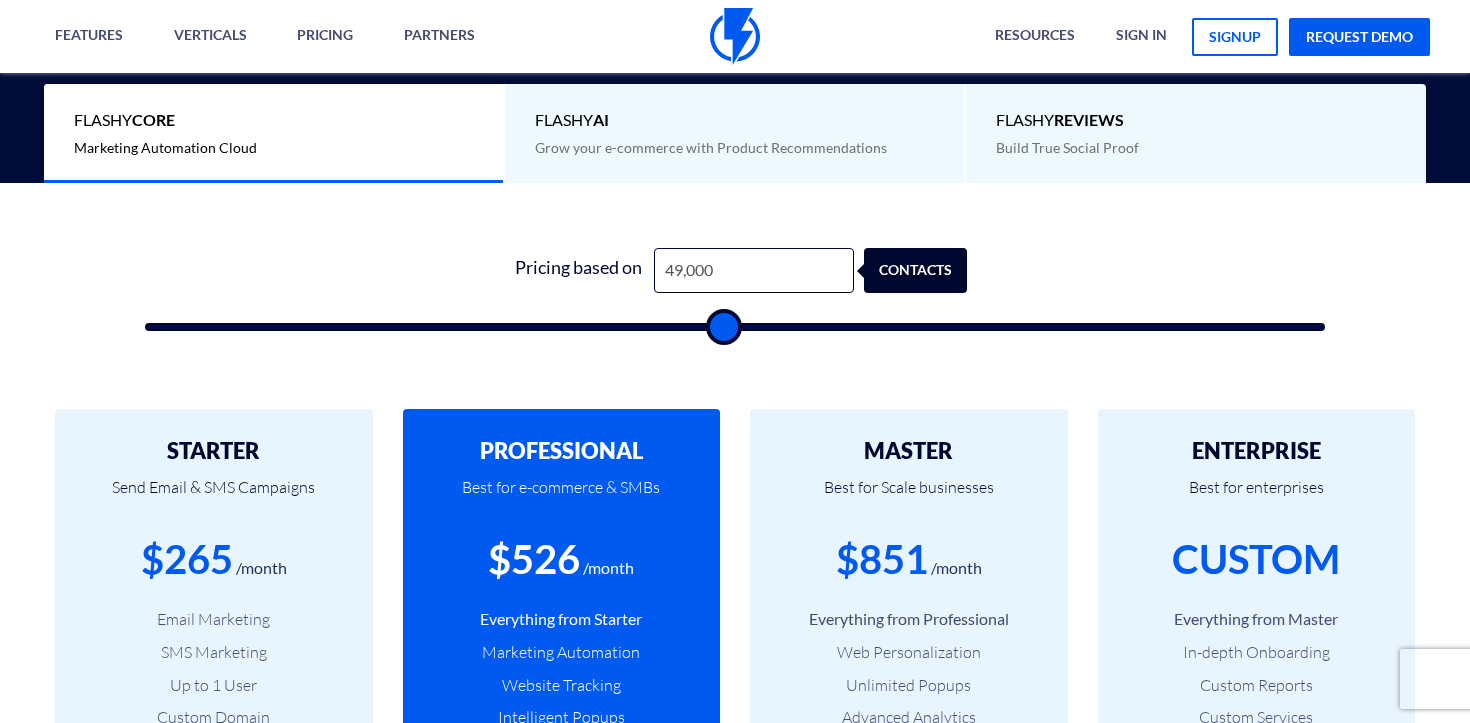 type on "48,500" 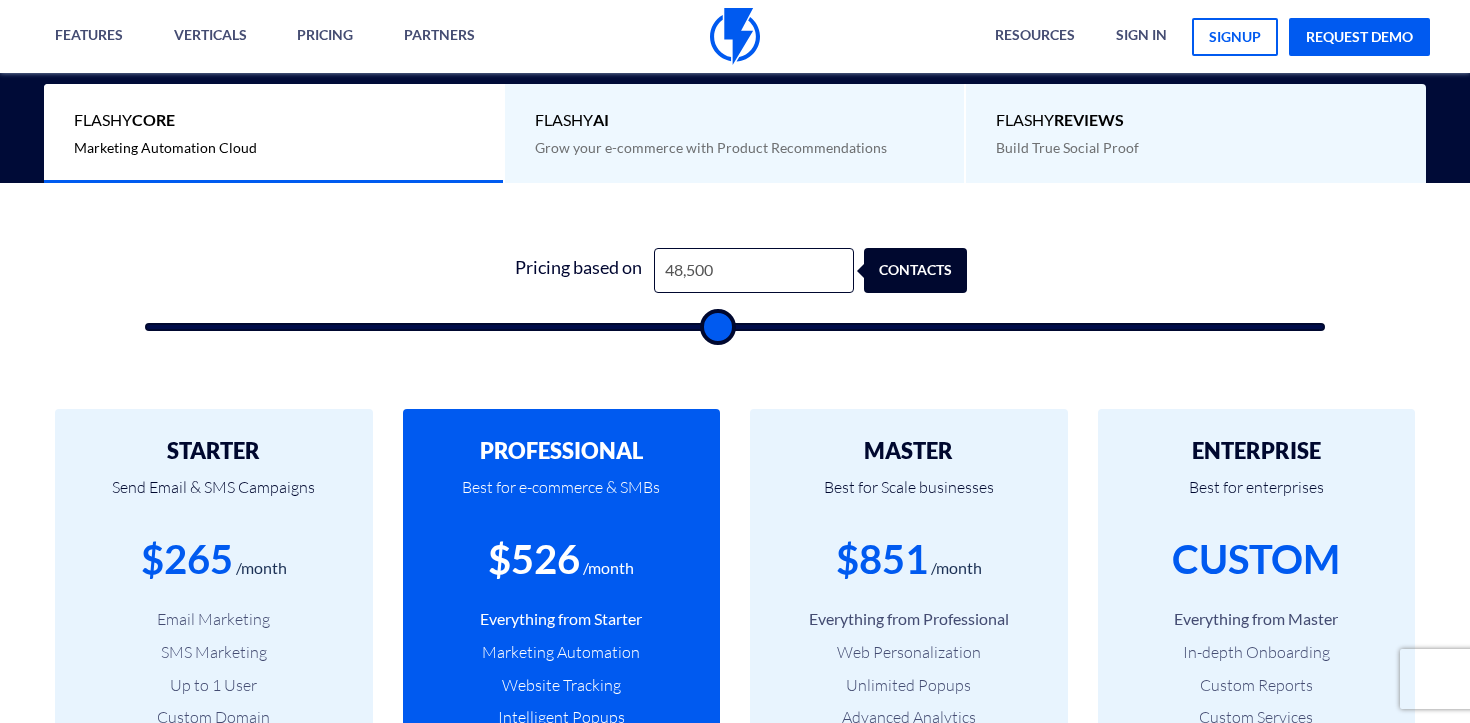 type on "48,000" 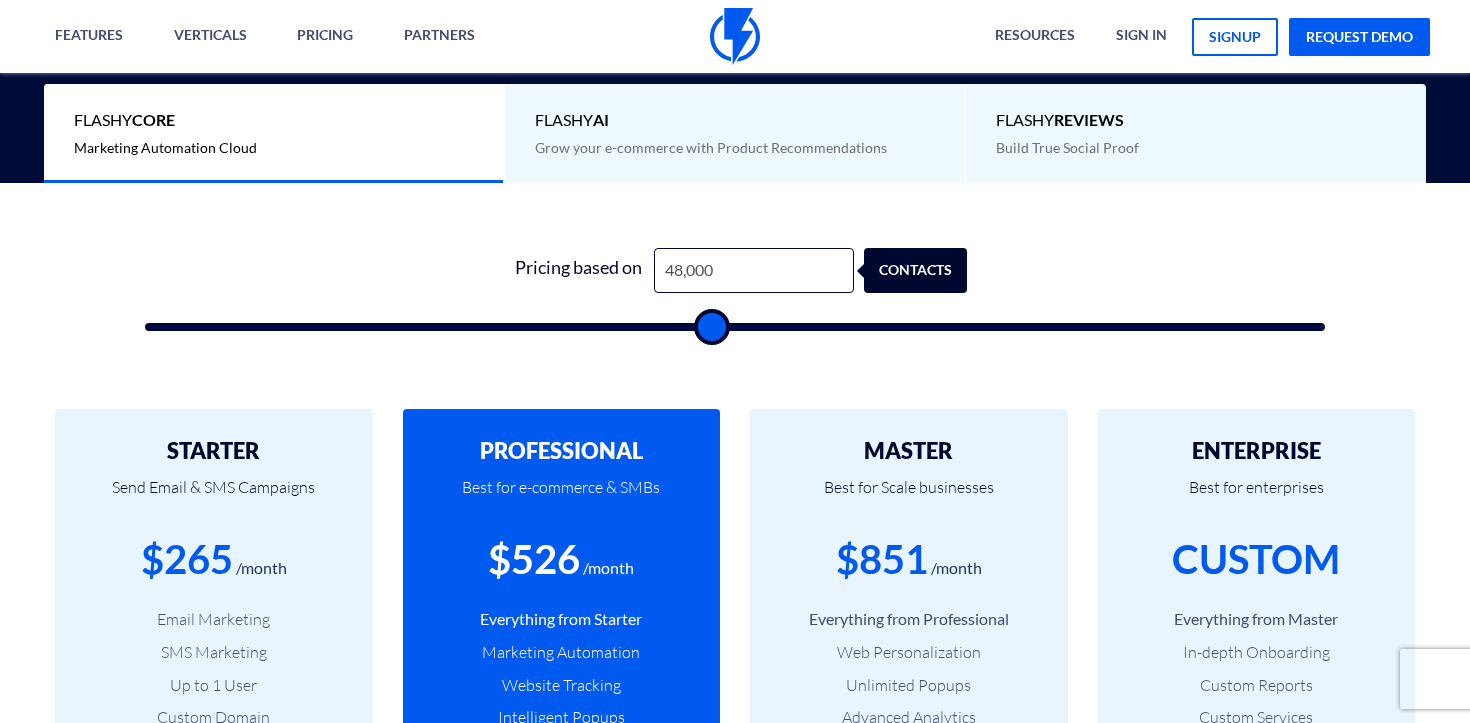 type on "47,500" 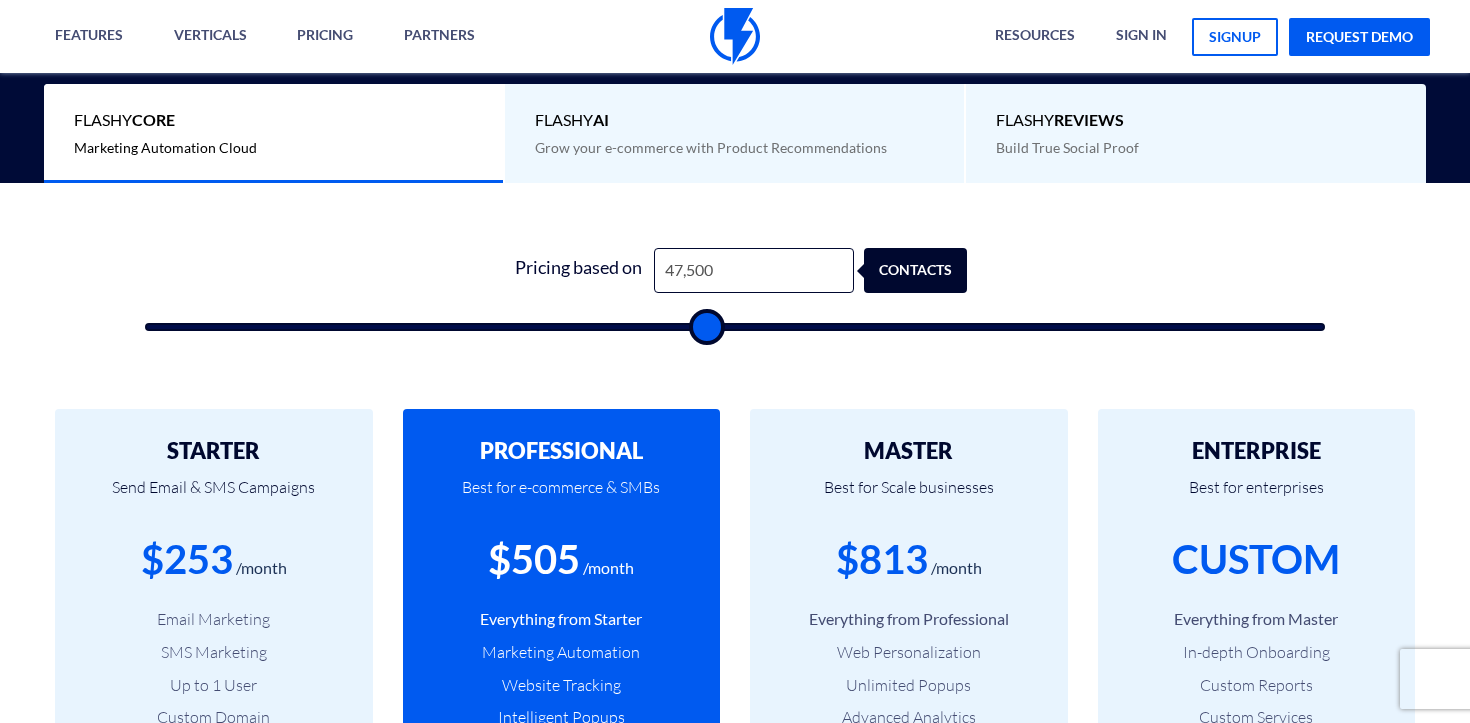 type on "47,000" 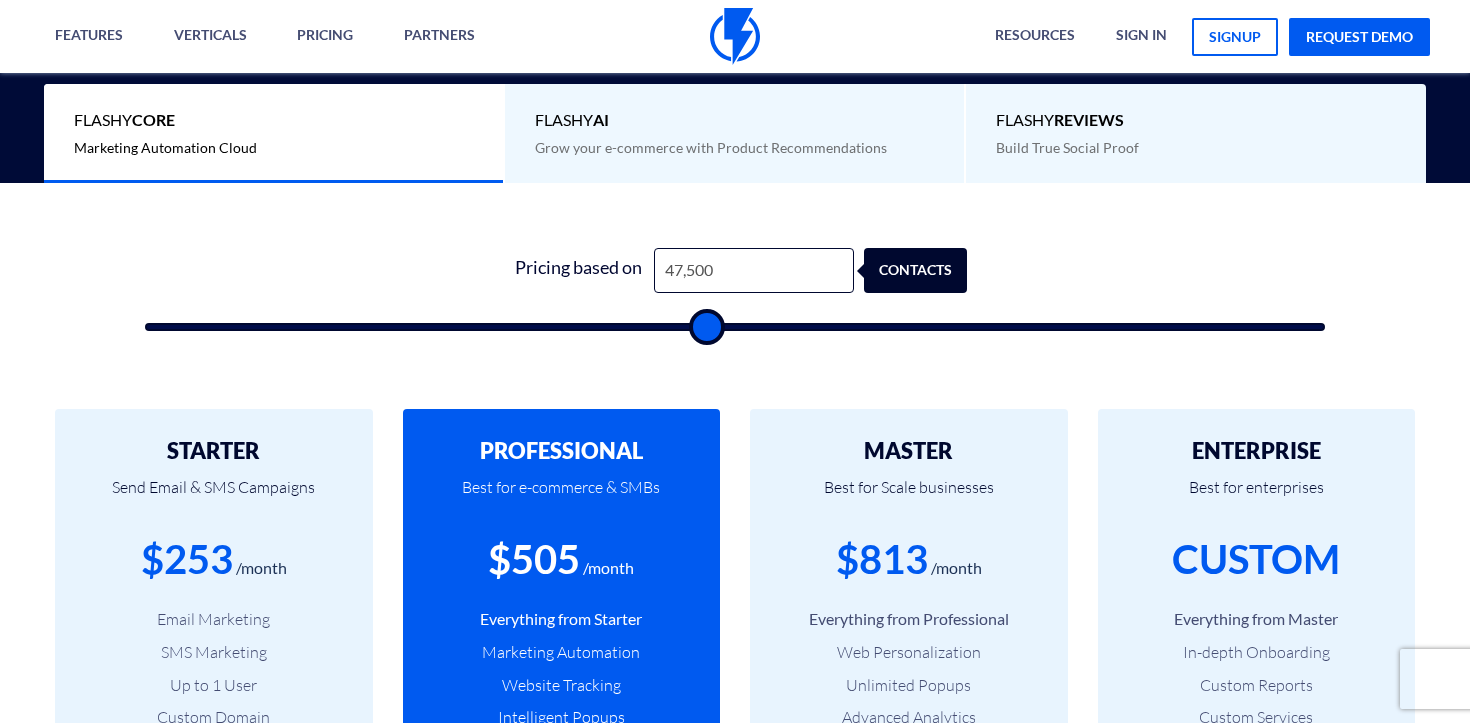 type on "47000" 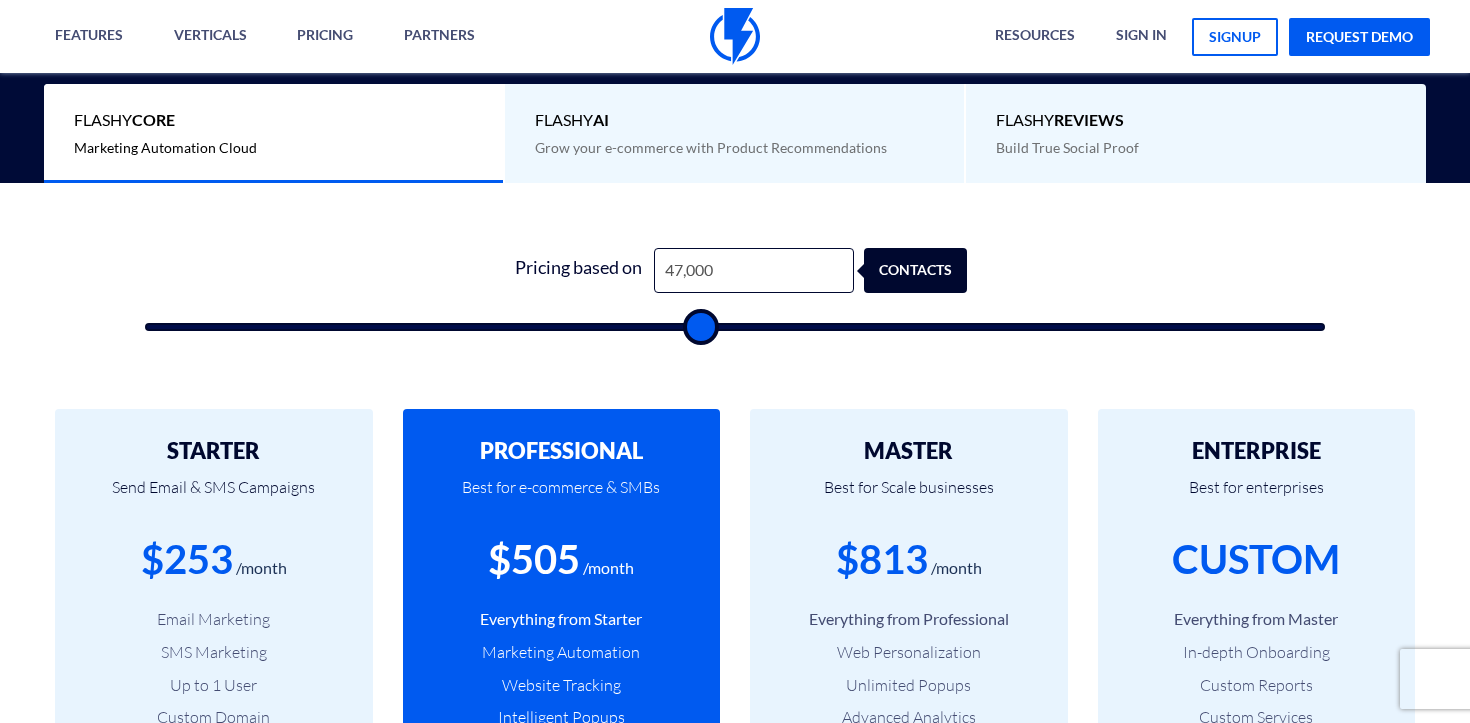 type on "46,500" 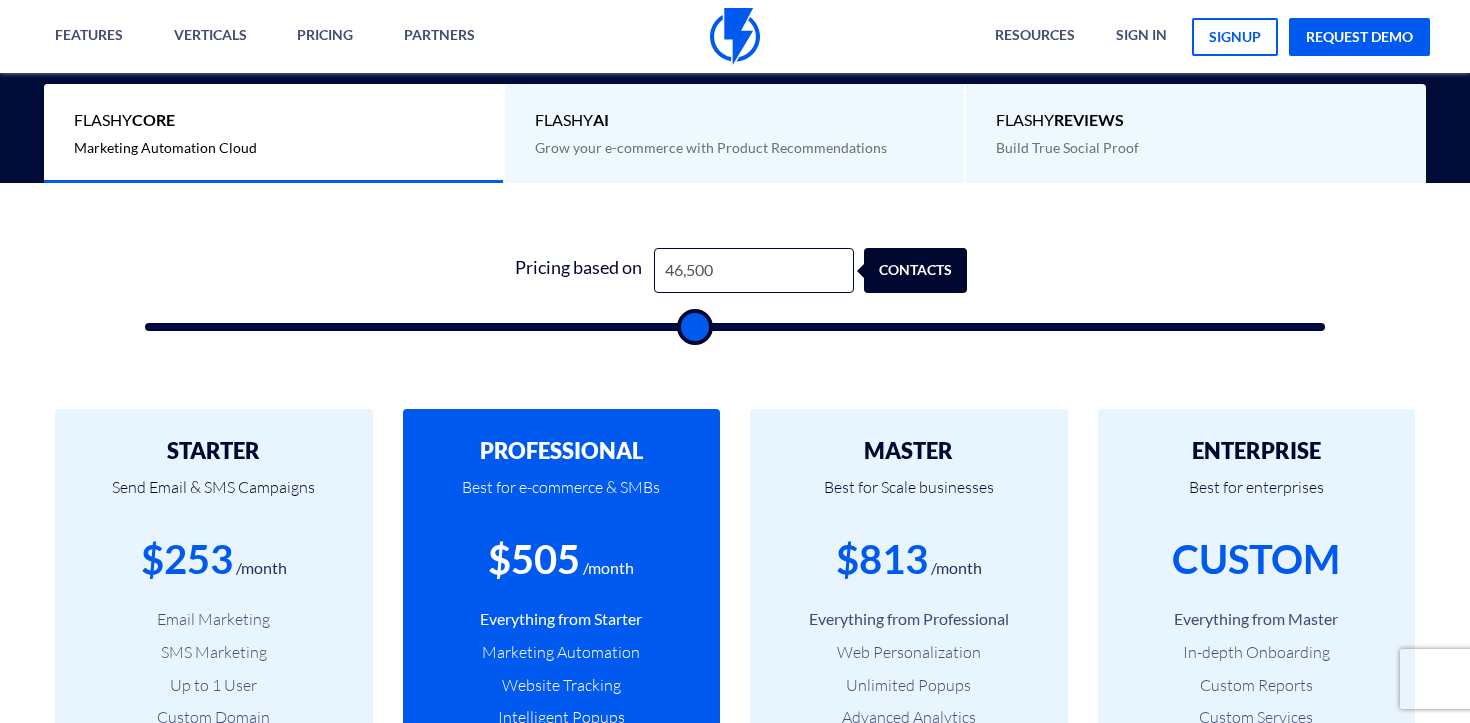 type on "46,000" 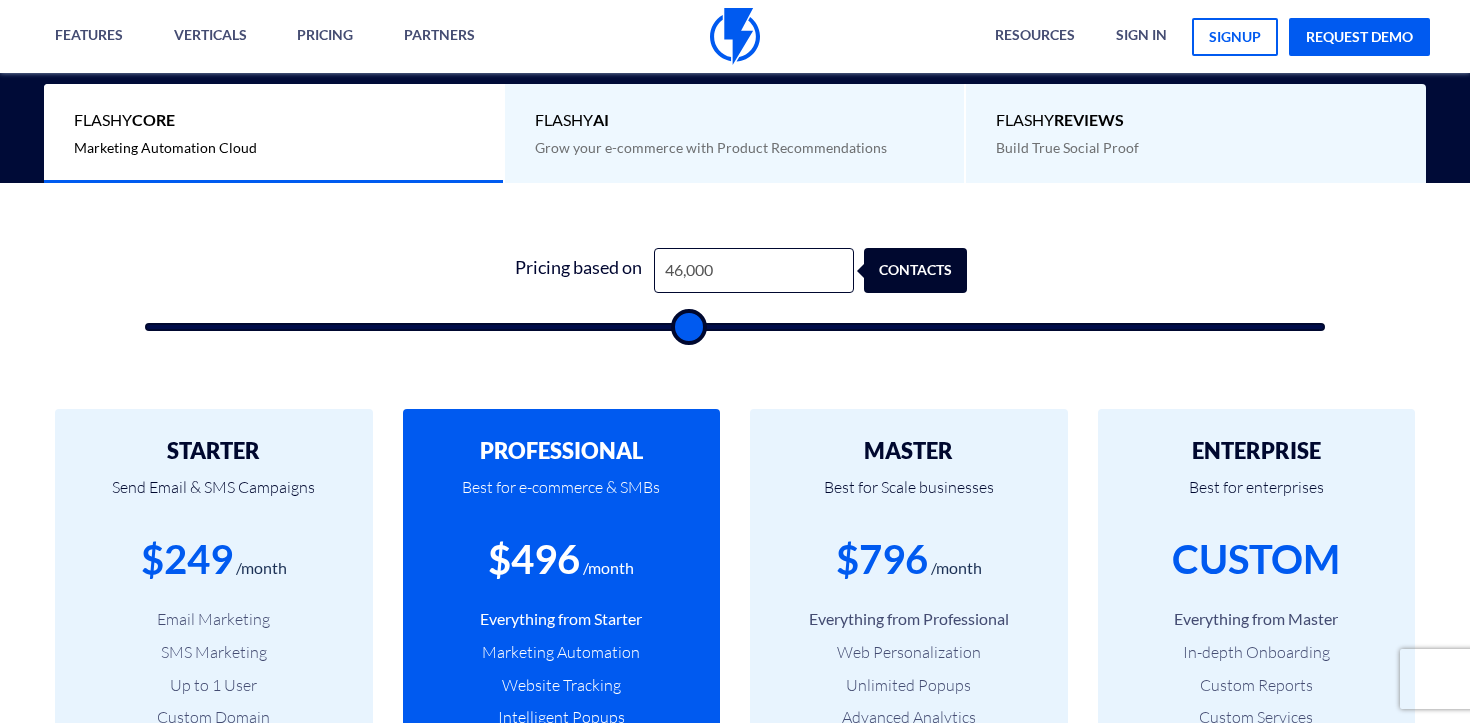 type on "45,500" 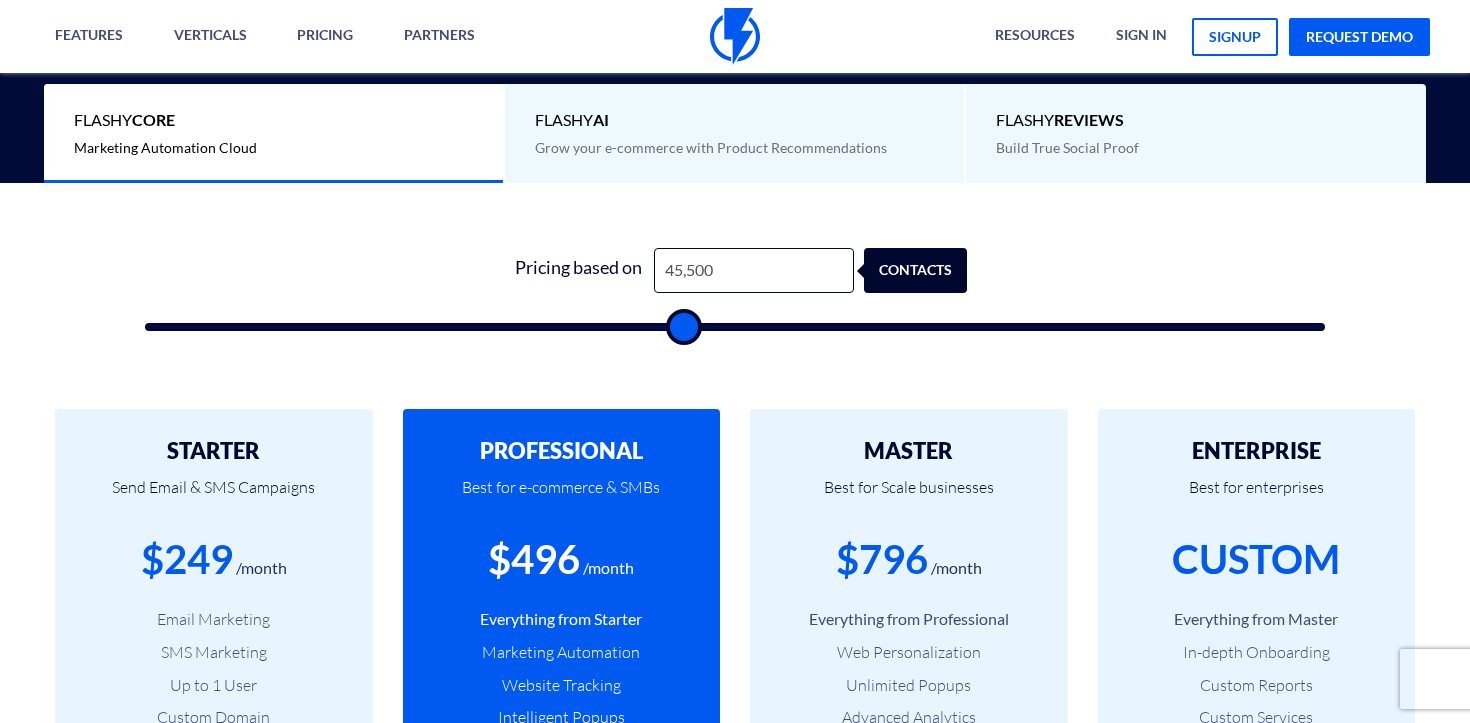 type on "45,000" 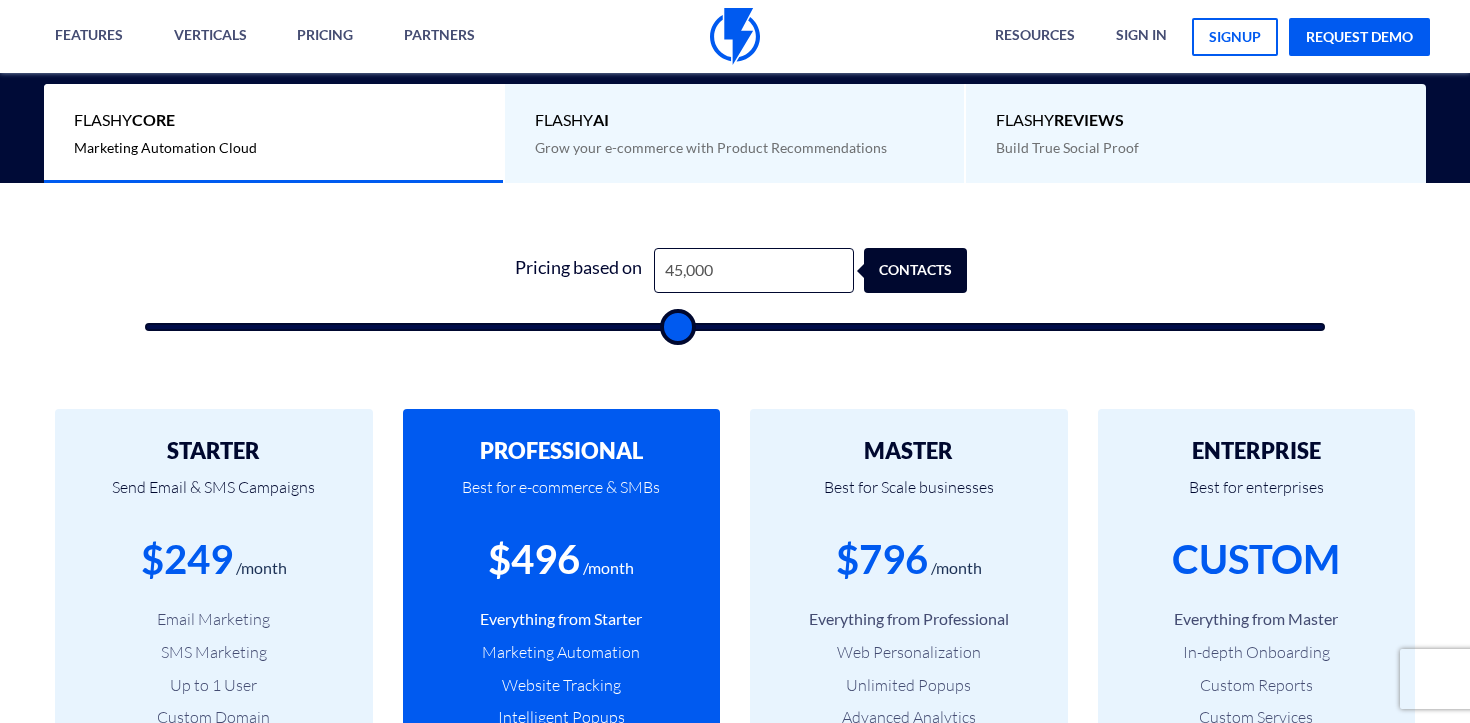 type on "44,500" 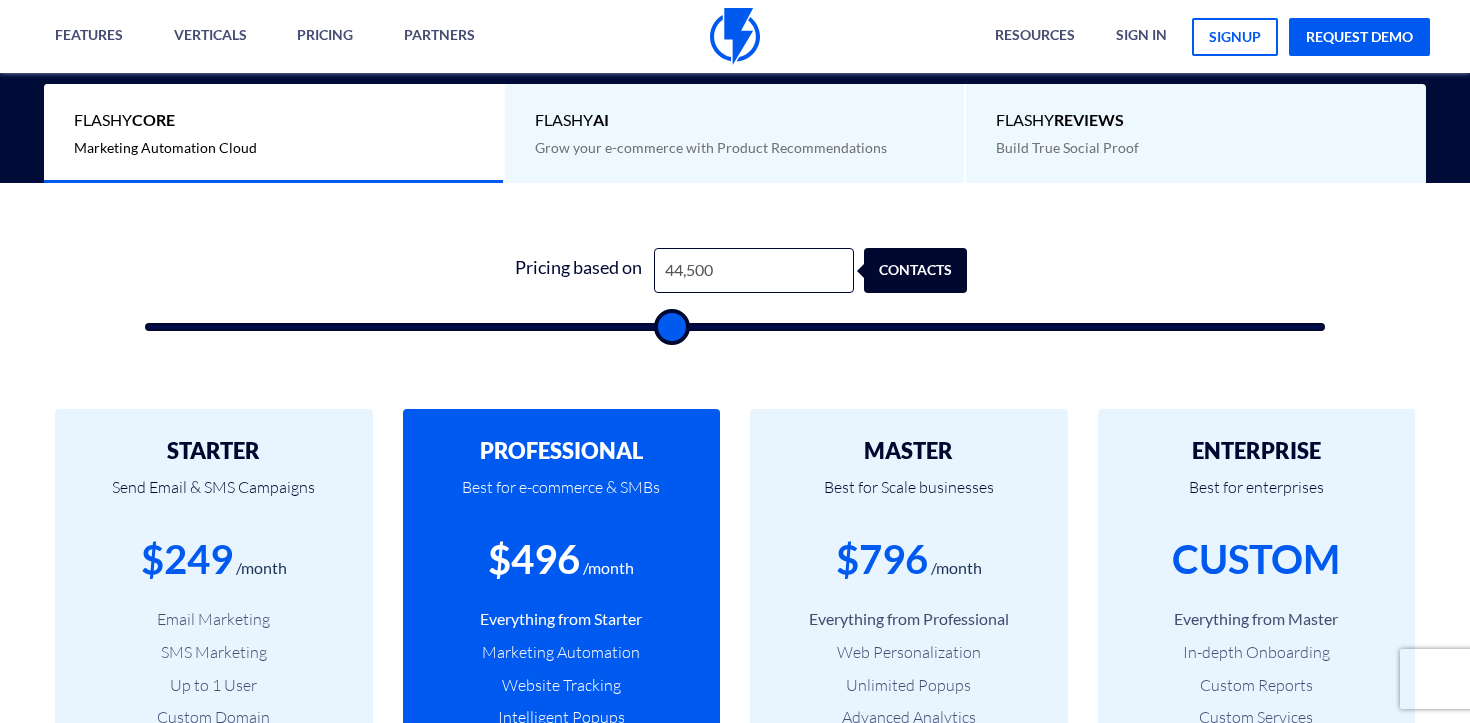 type on "44,000" 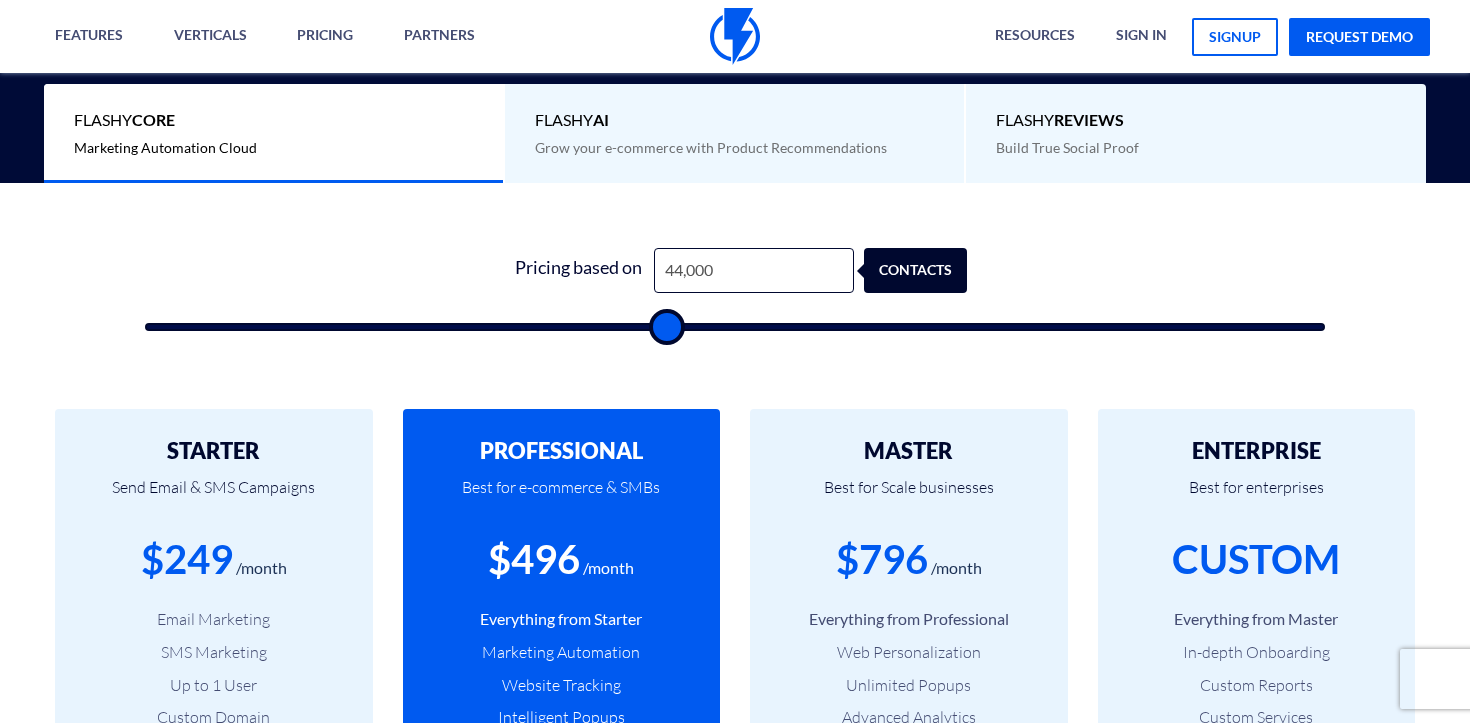 type on "43,500" 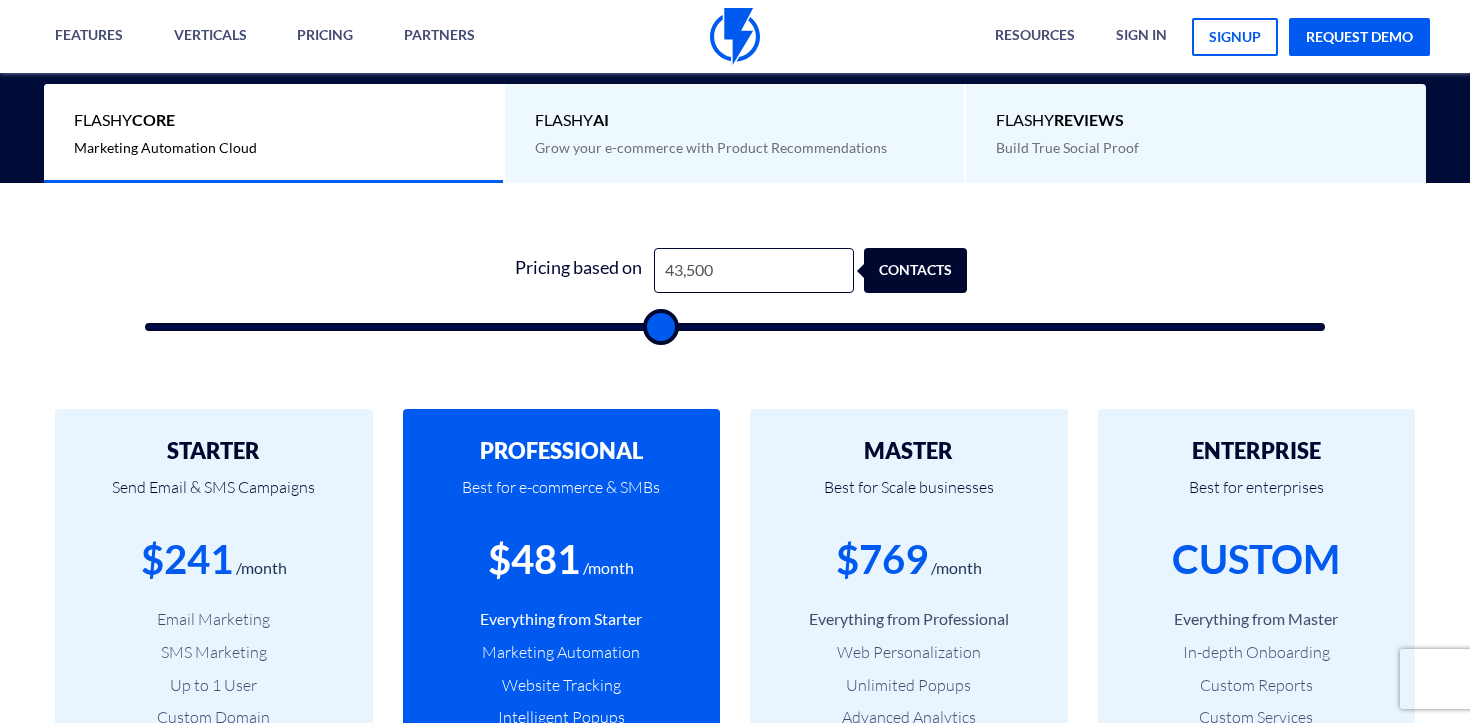 type on "43,000" 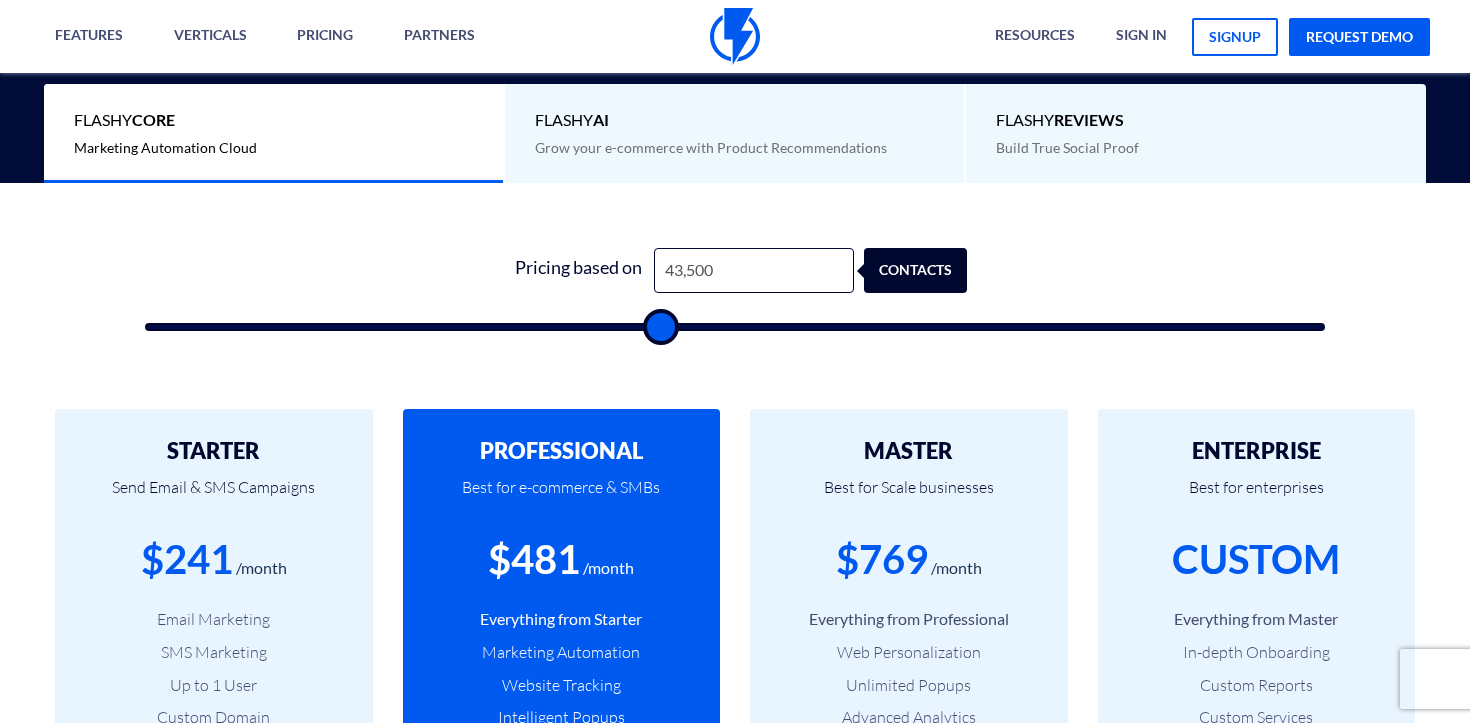 type on "43000" 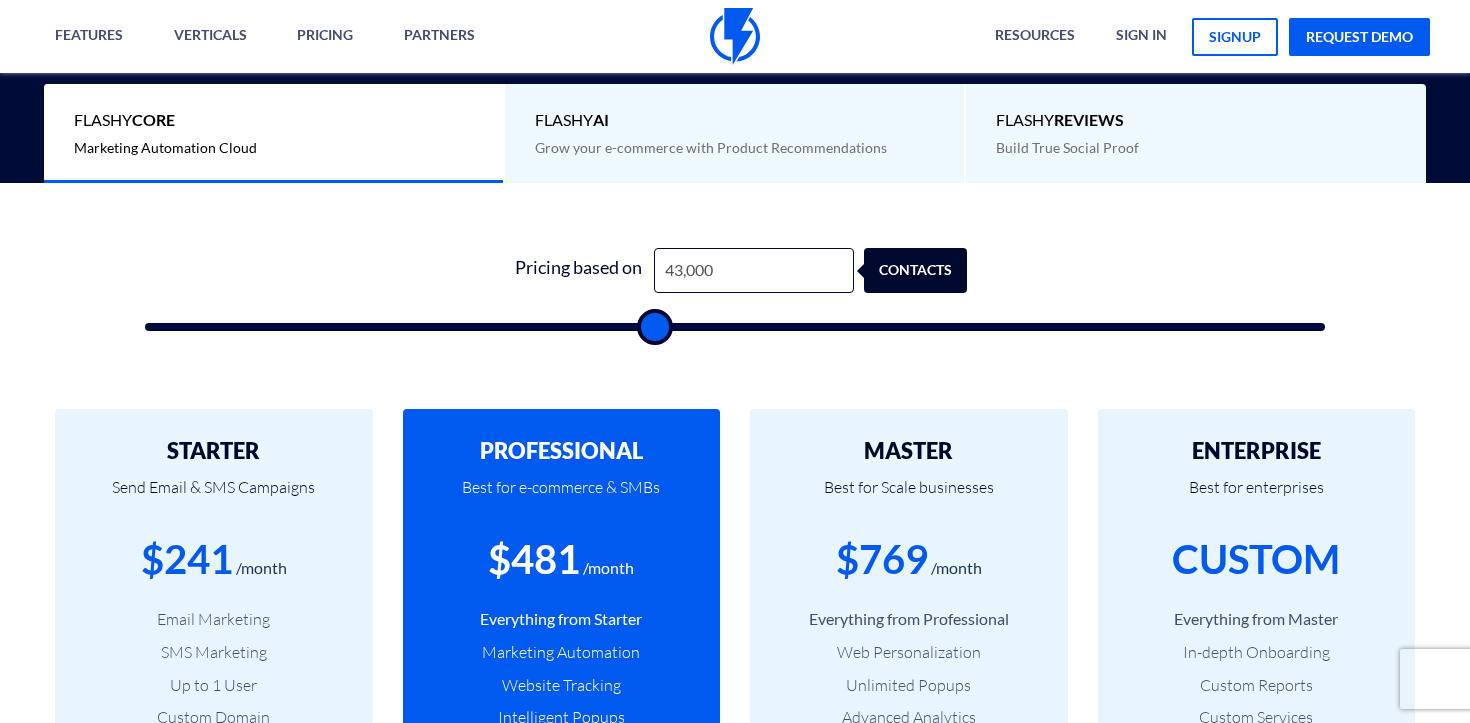 type on "42,500" 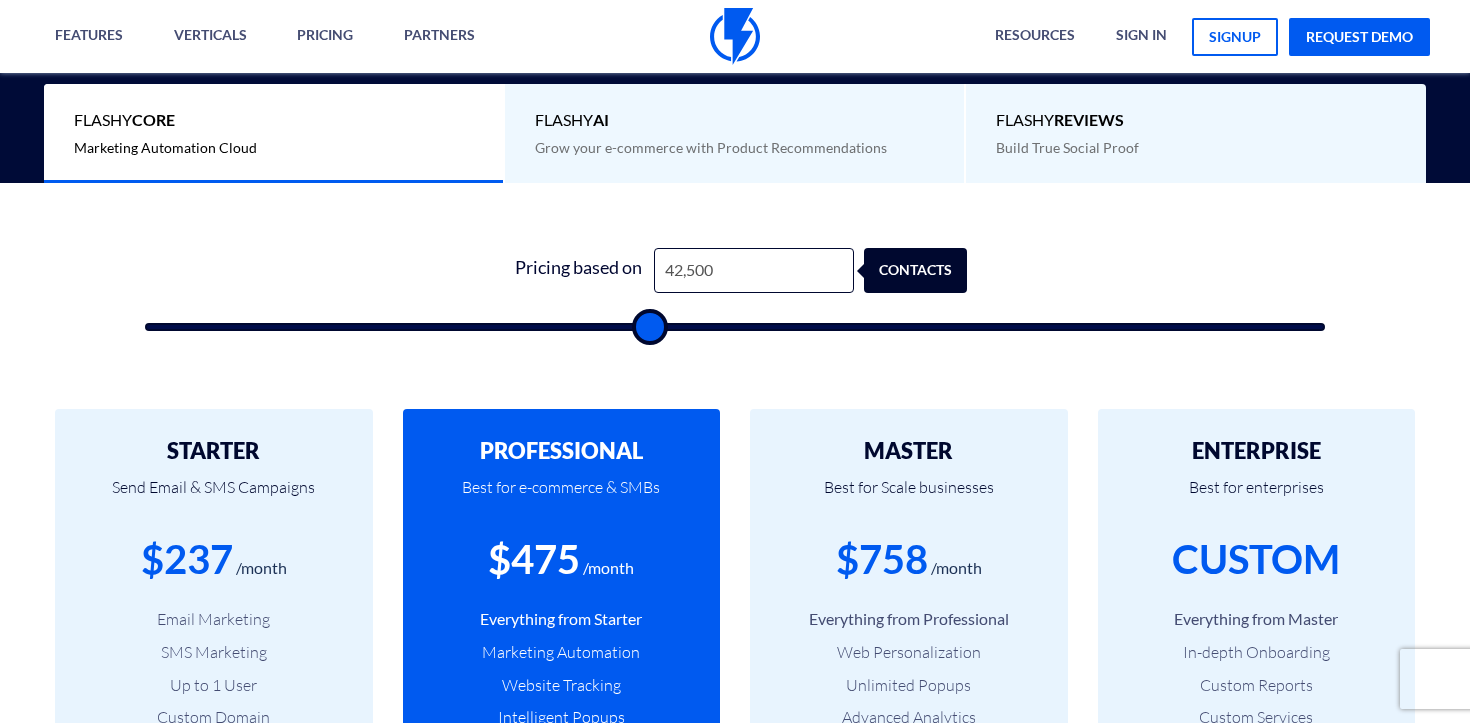 type on "42,000" 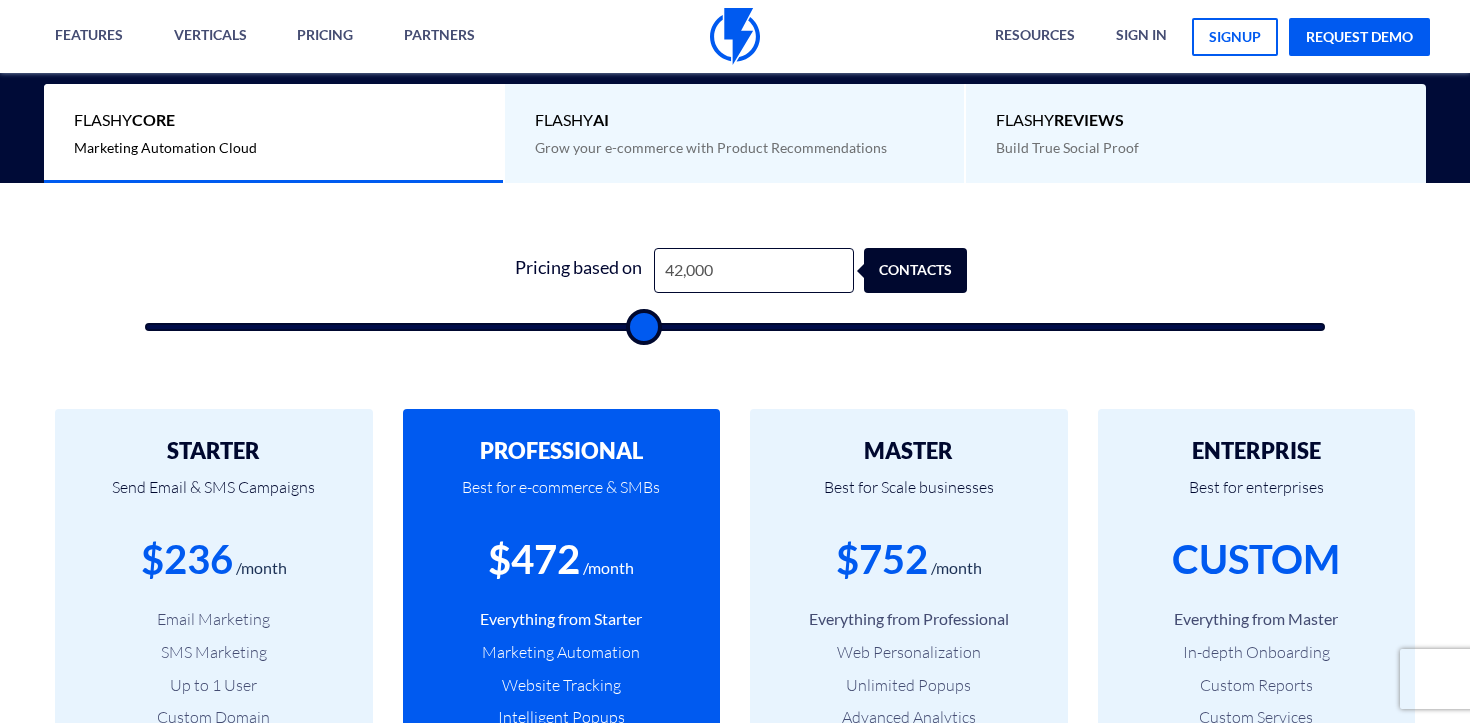 type on "41,500" 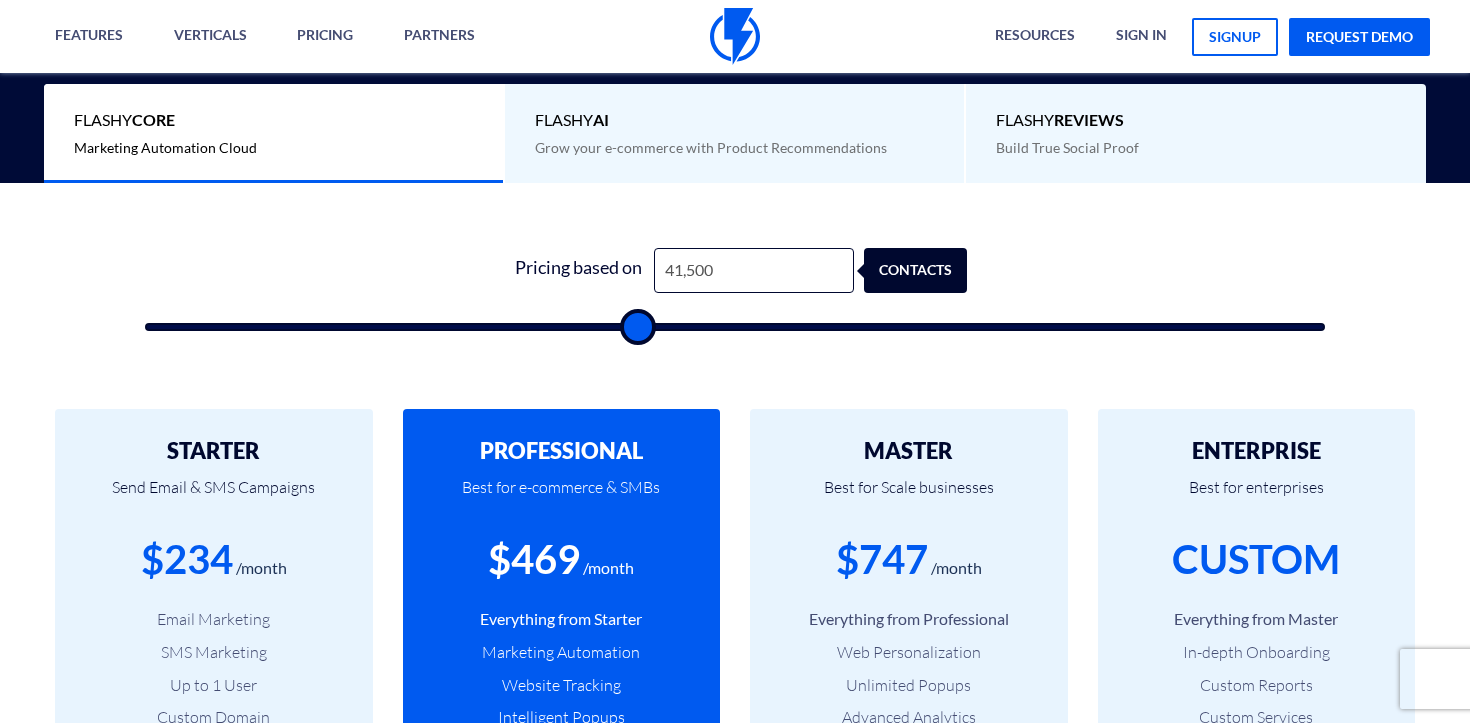 type 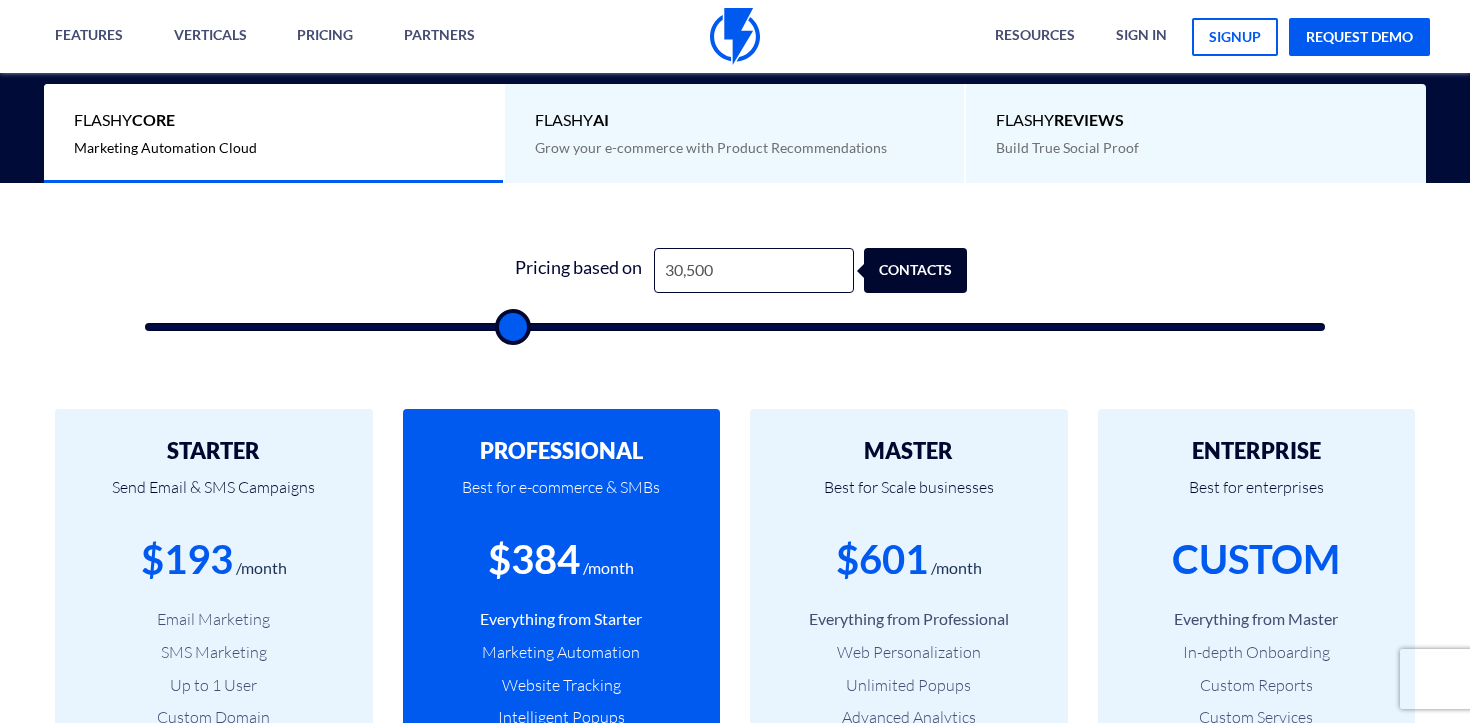 drag, startPoint x: 474, startPoint y: 324, endPoint x: 509, endPoint y: 329, distance: 35.35534 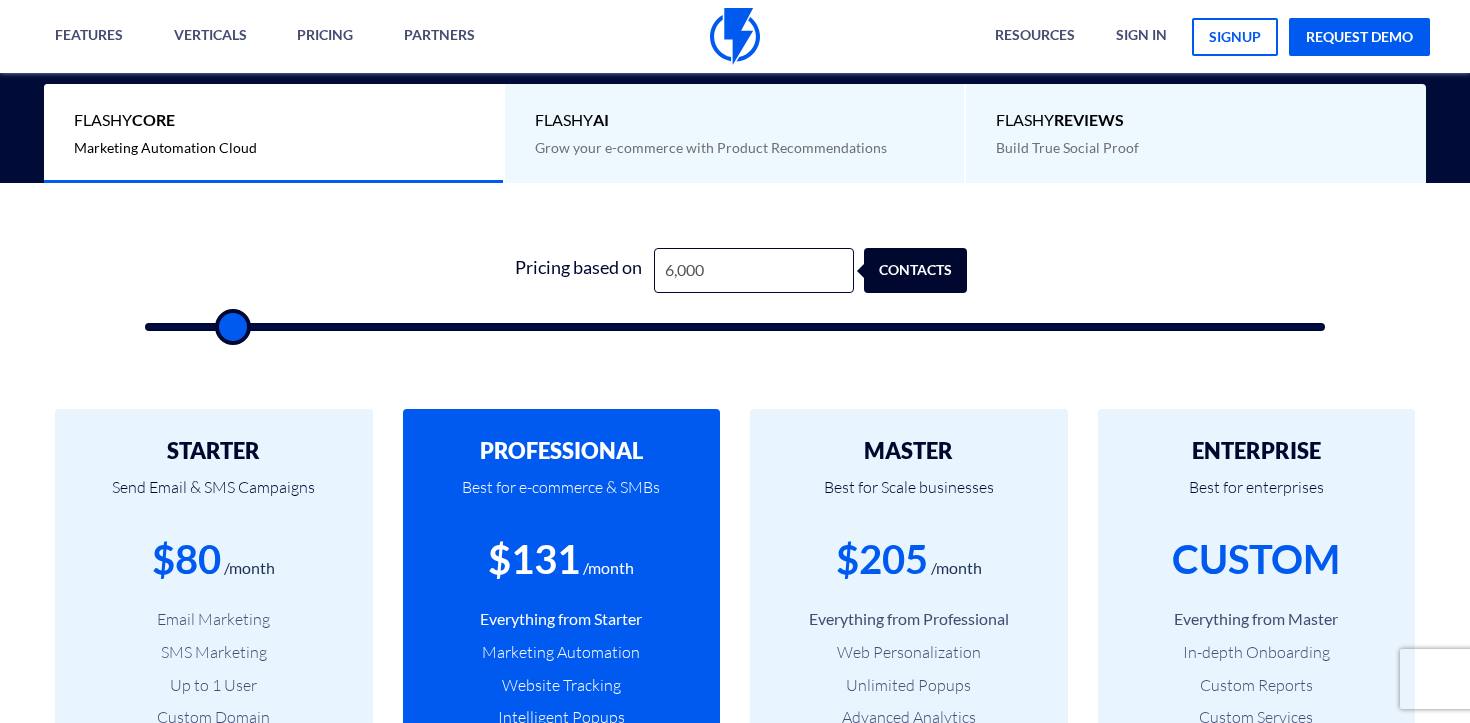 drag, startPoint x: 509, startPoint y: 329, endPoint x: 233, endPoint y: 348, distance: 276.6532 